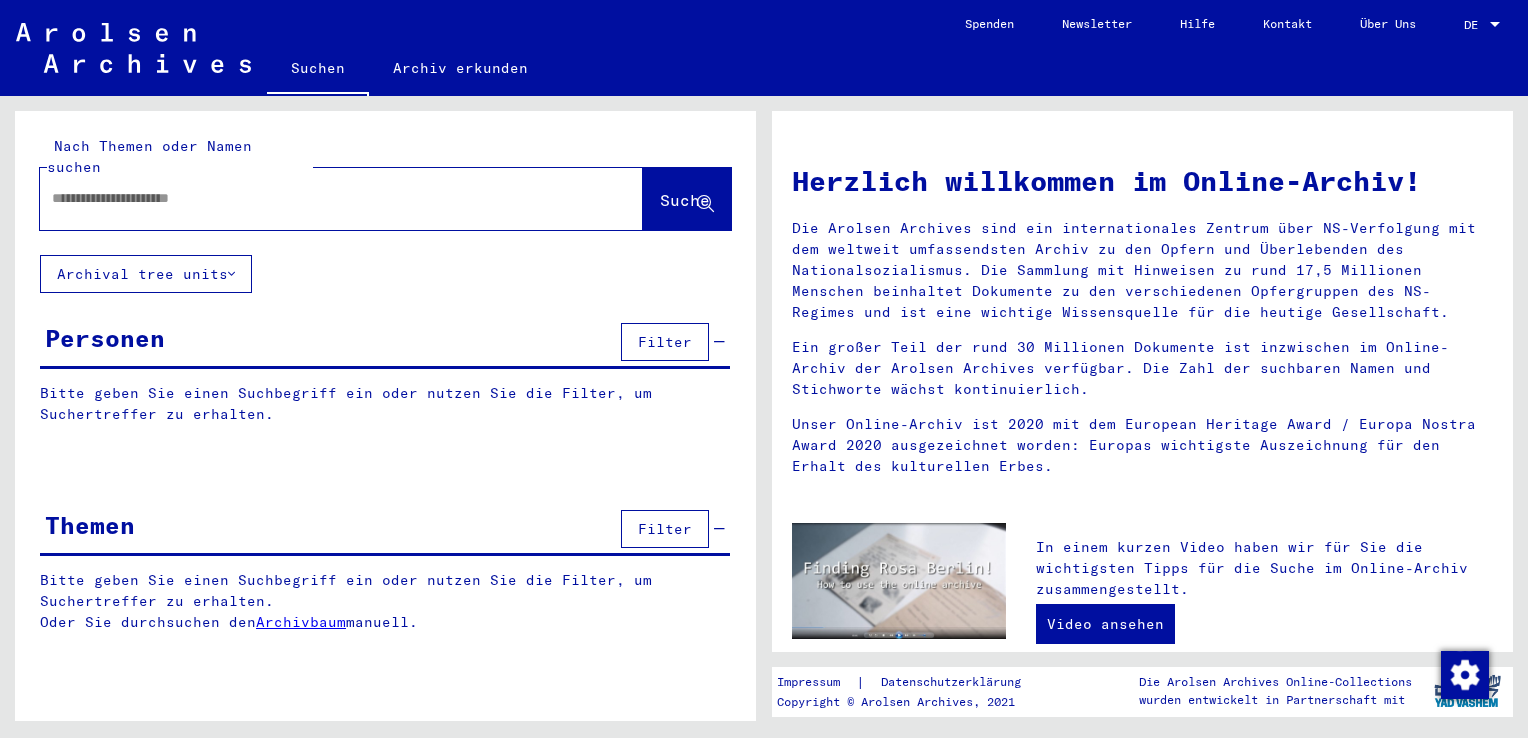 scroll, scrollTop: 0, scrollLeft: 0, axis: both 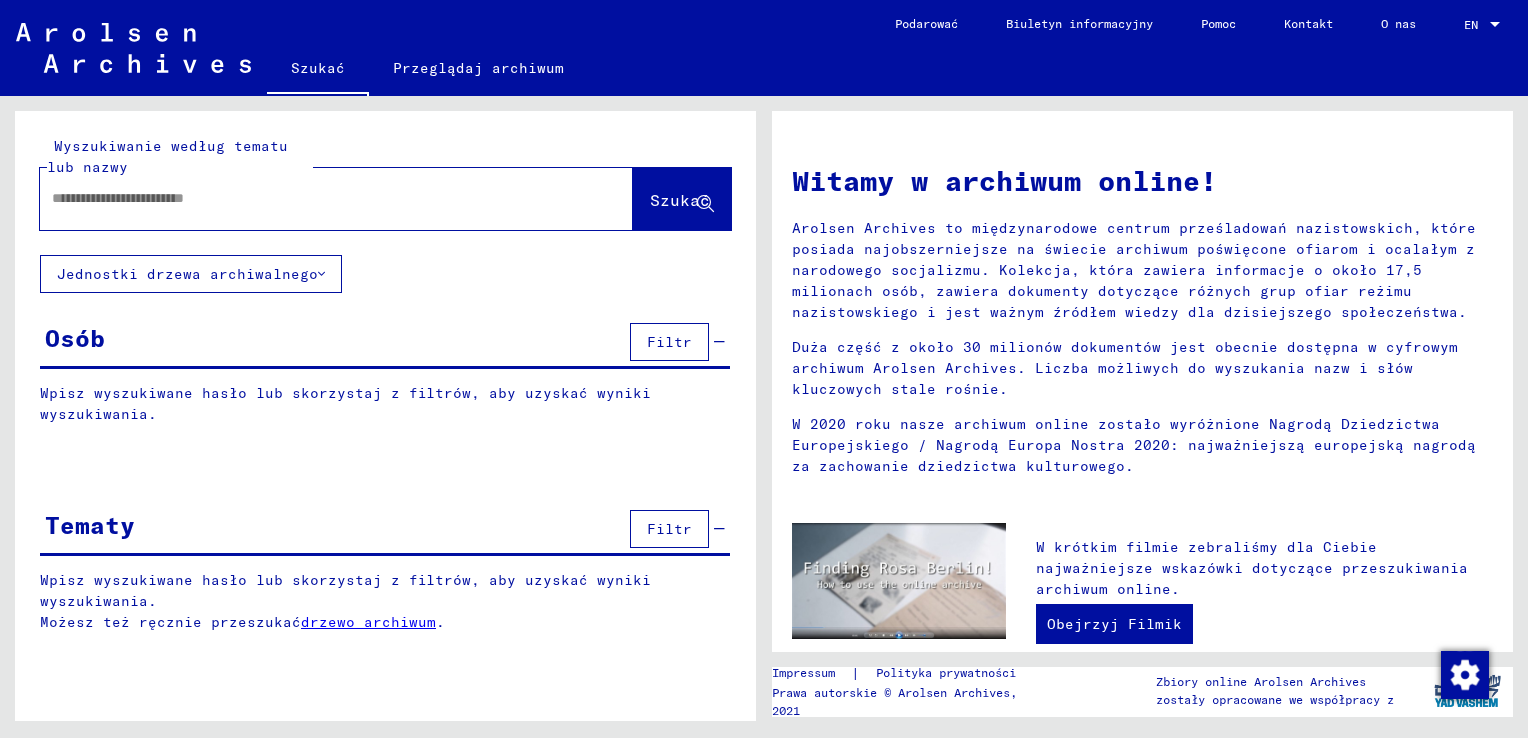click on "Jednostki drzewa archiwalnego" 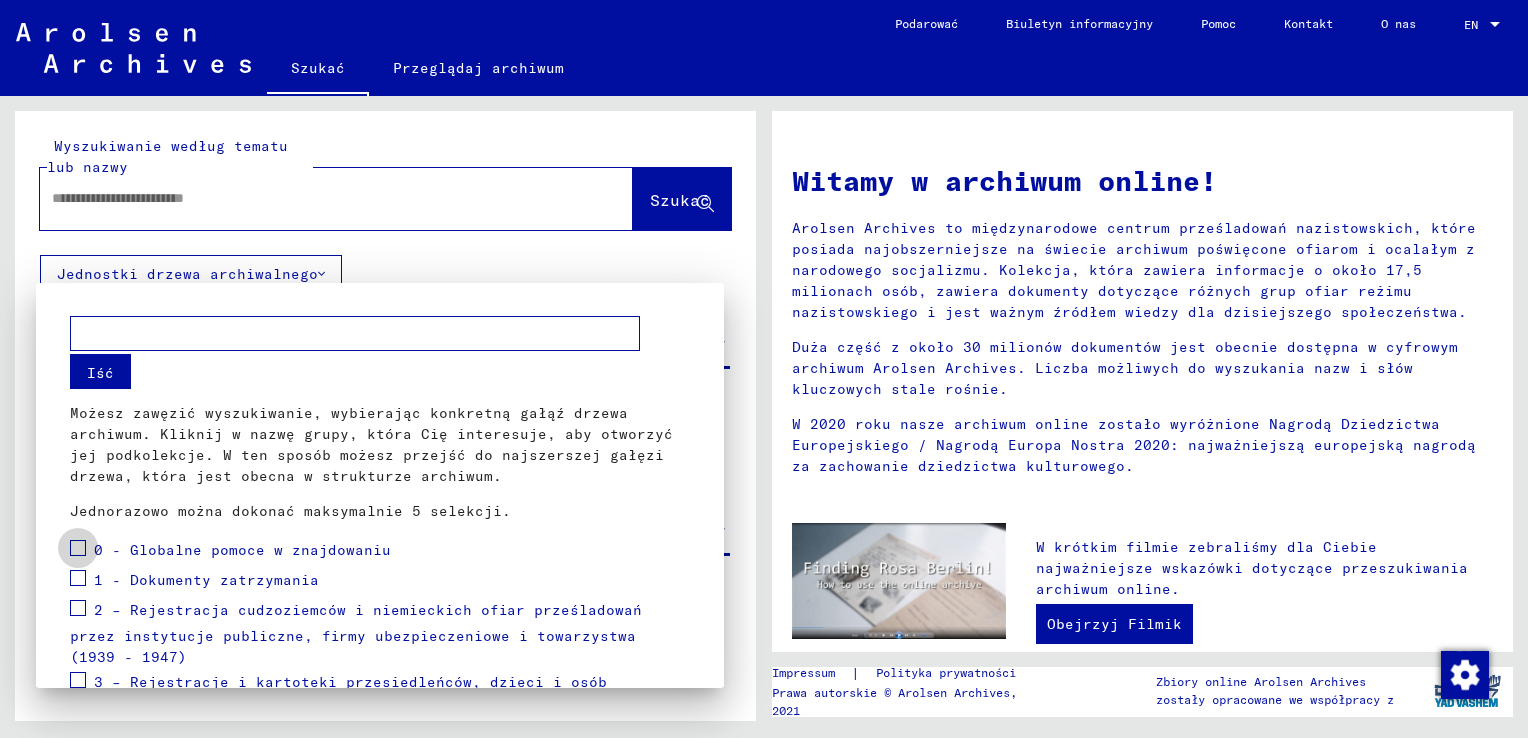 click at bounding box center [78, 548] 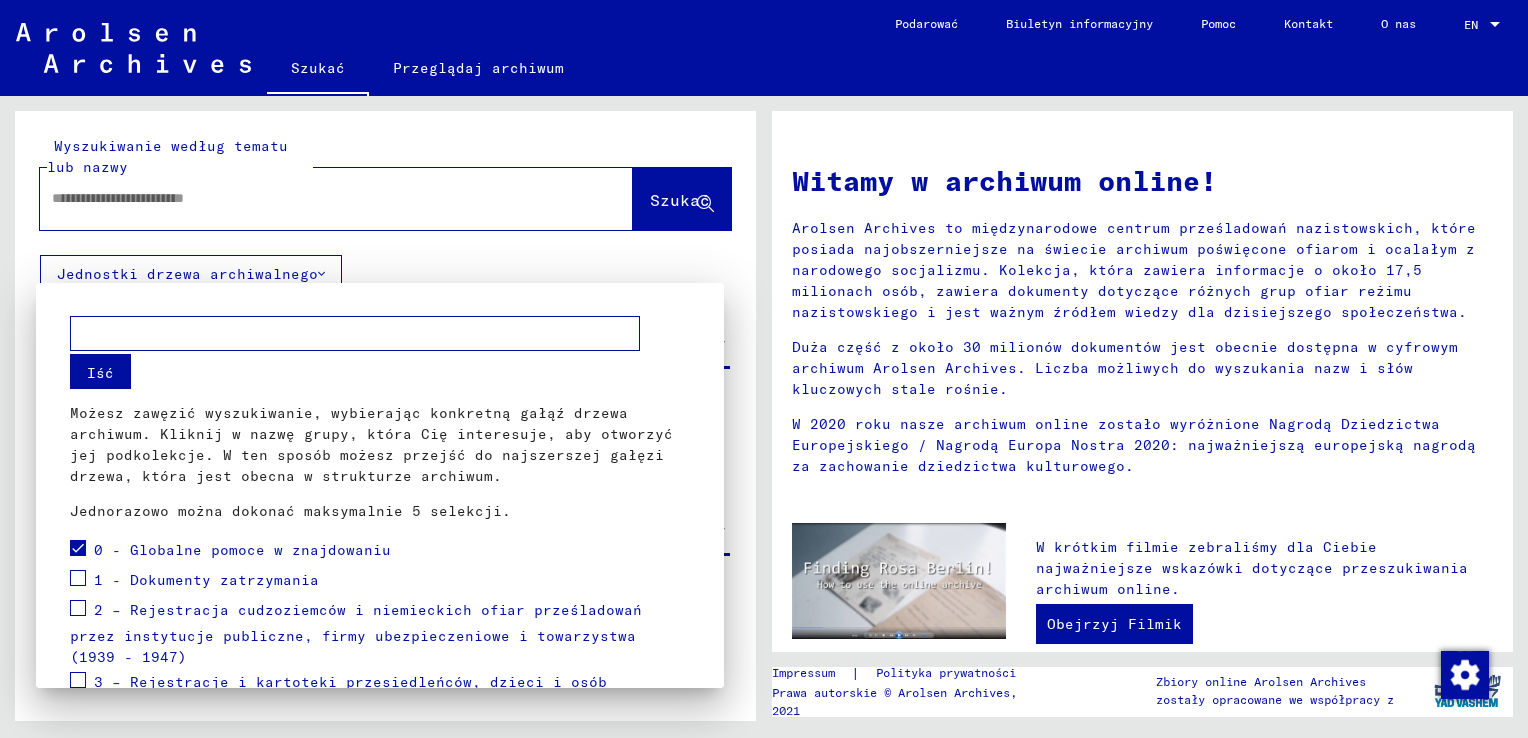 click on "1 - Dokumenty zatrzymania" at bounding box center (194, 581) 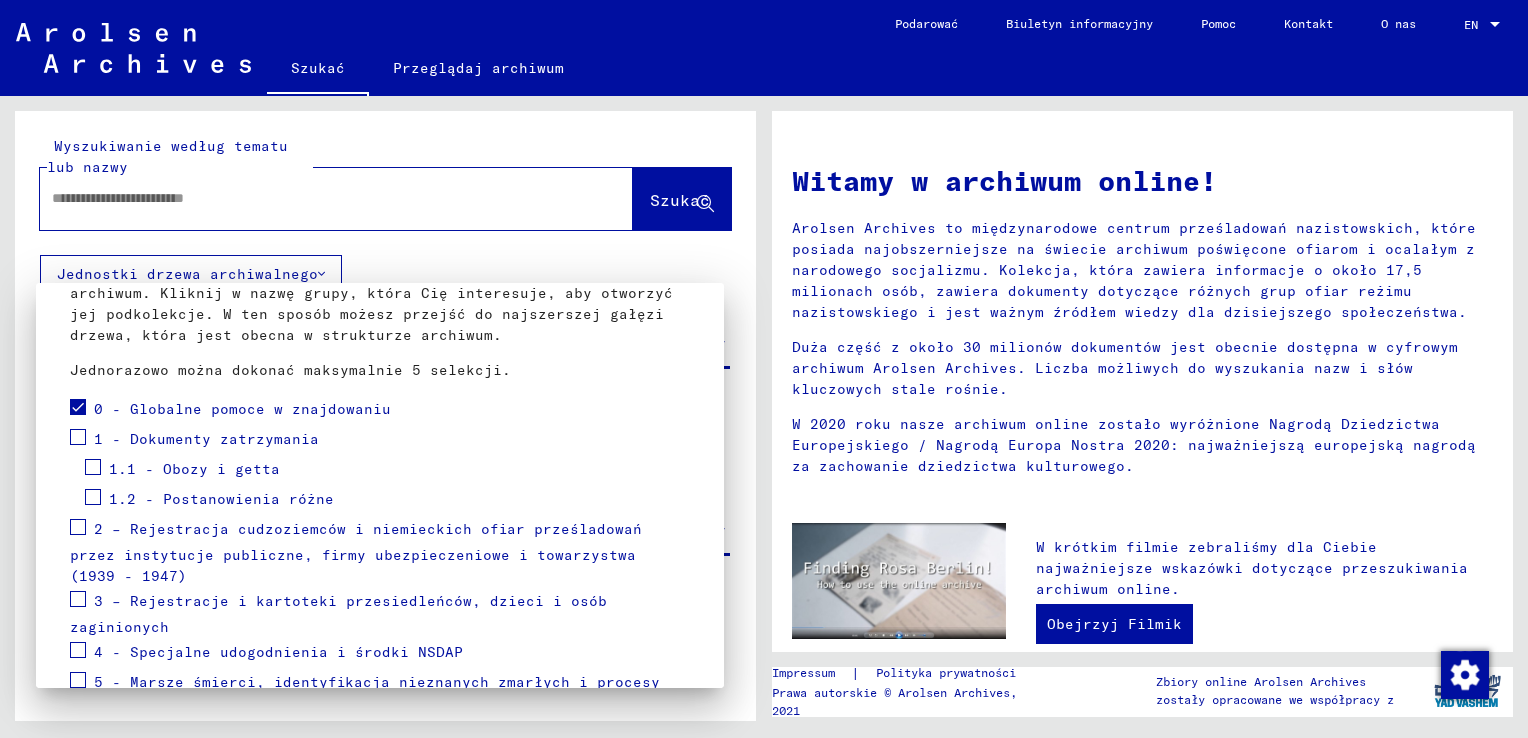 scroll, scrollTop: 200, scrollLeft: 0, axis: vertical 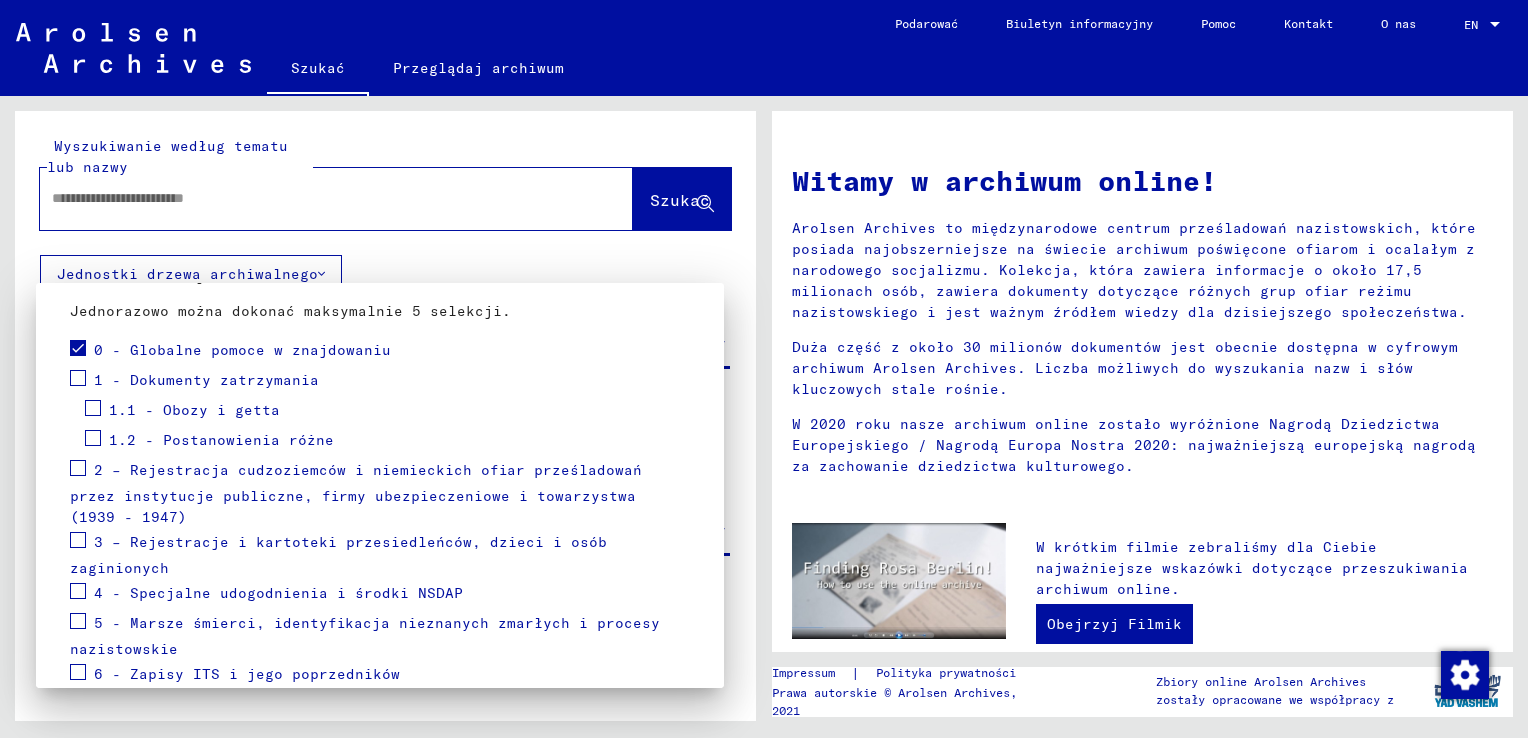 click at bounding box center (78, 468) 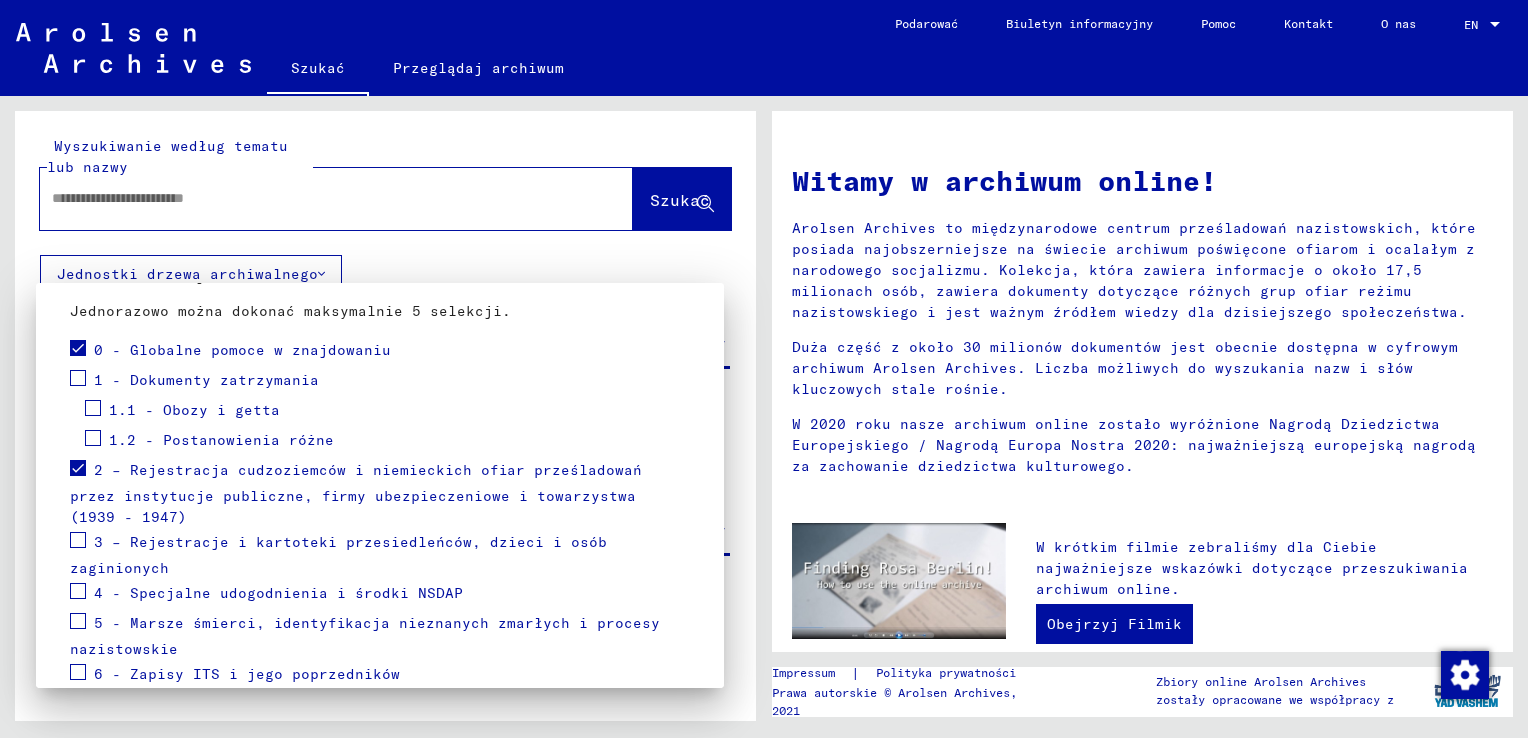 click at bounding box center [78, 540] 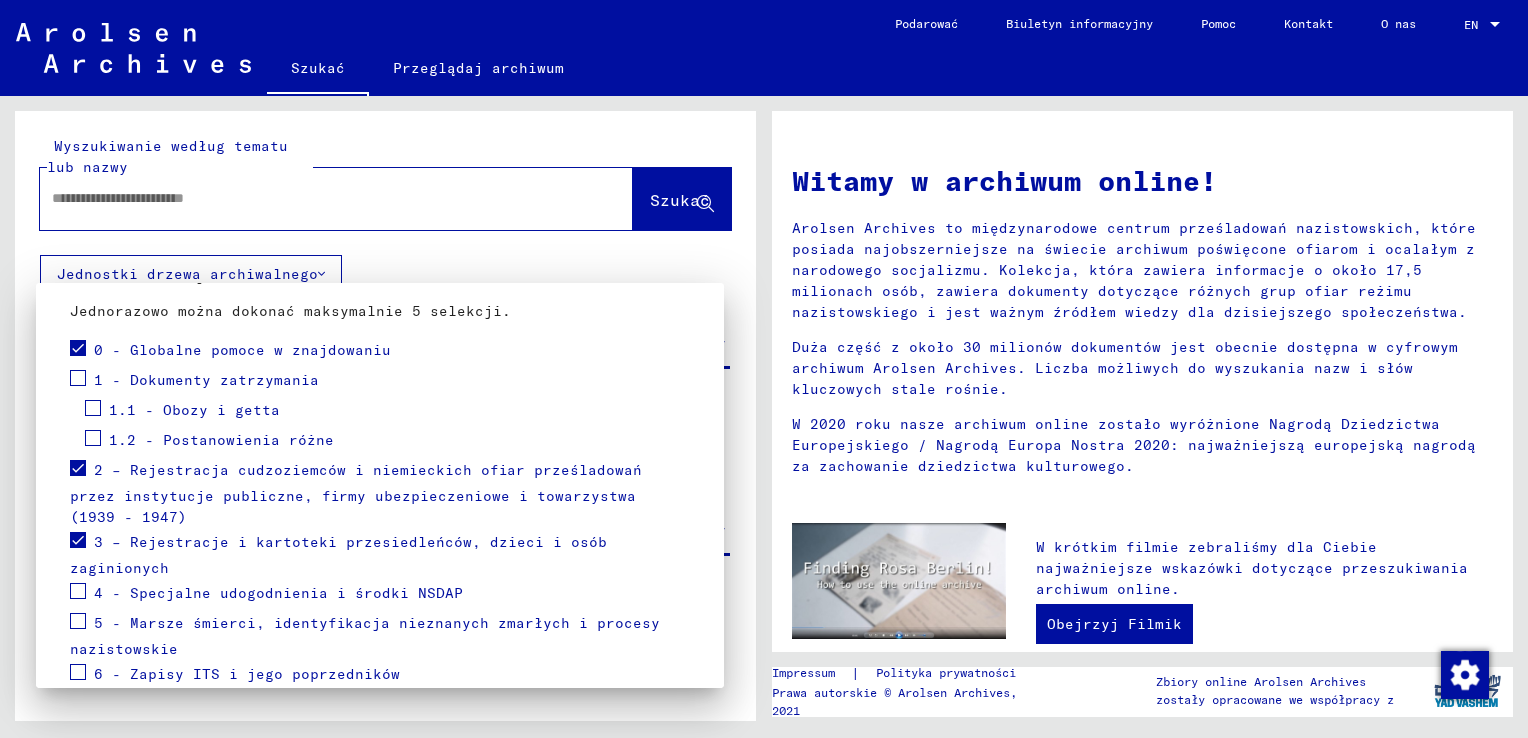 click at bounding box center [78, 591] 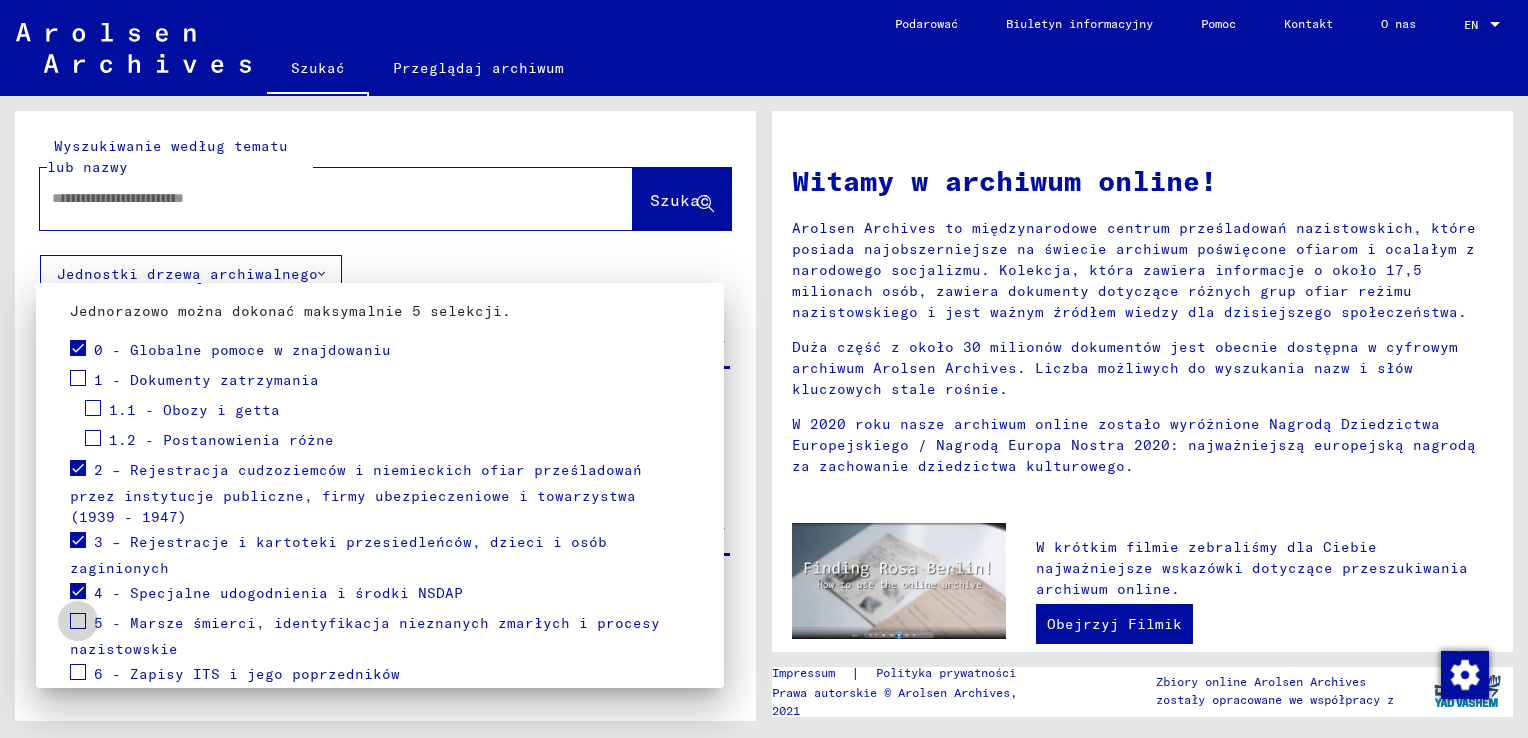 click at bounding box center [78, 621] 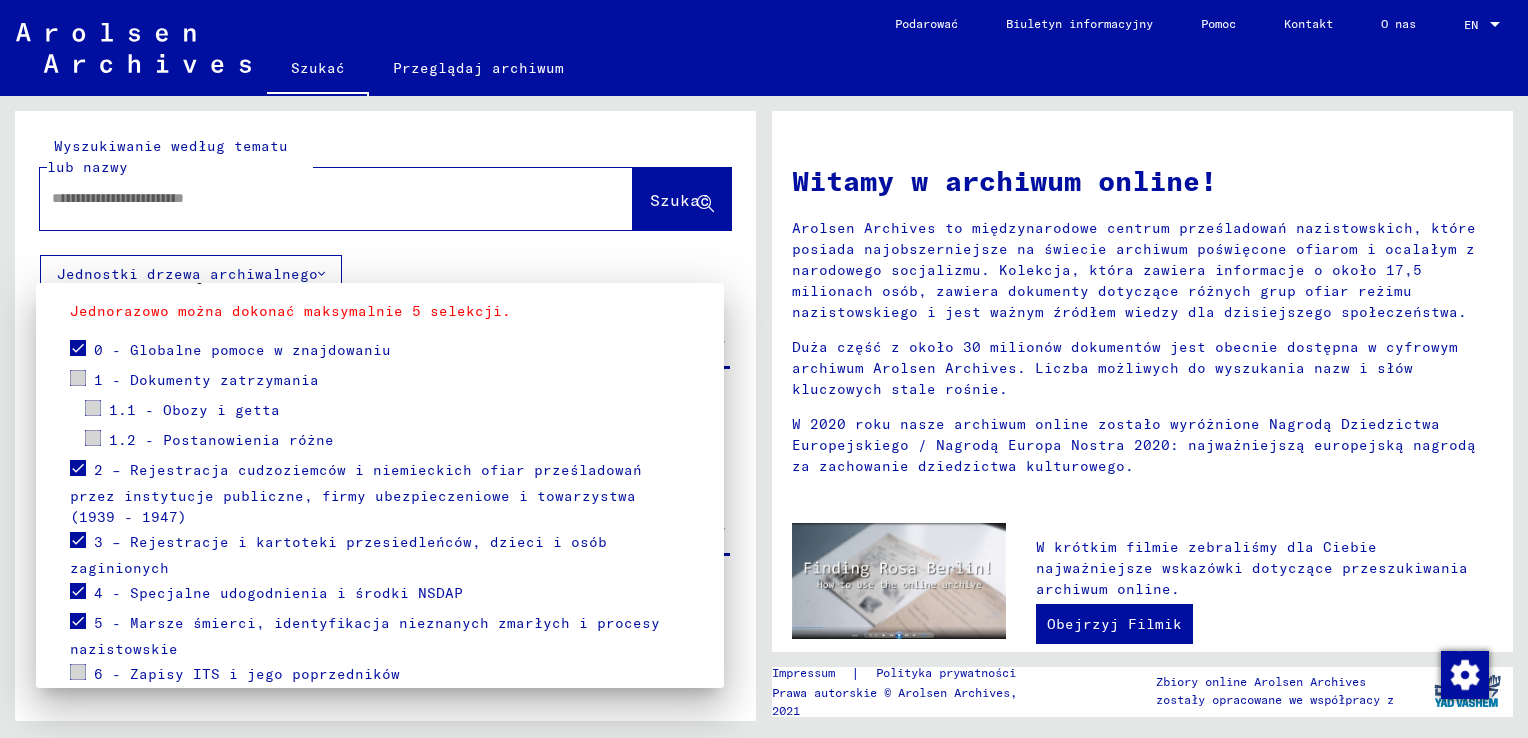 click at bounding box center (78, 672) 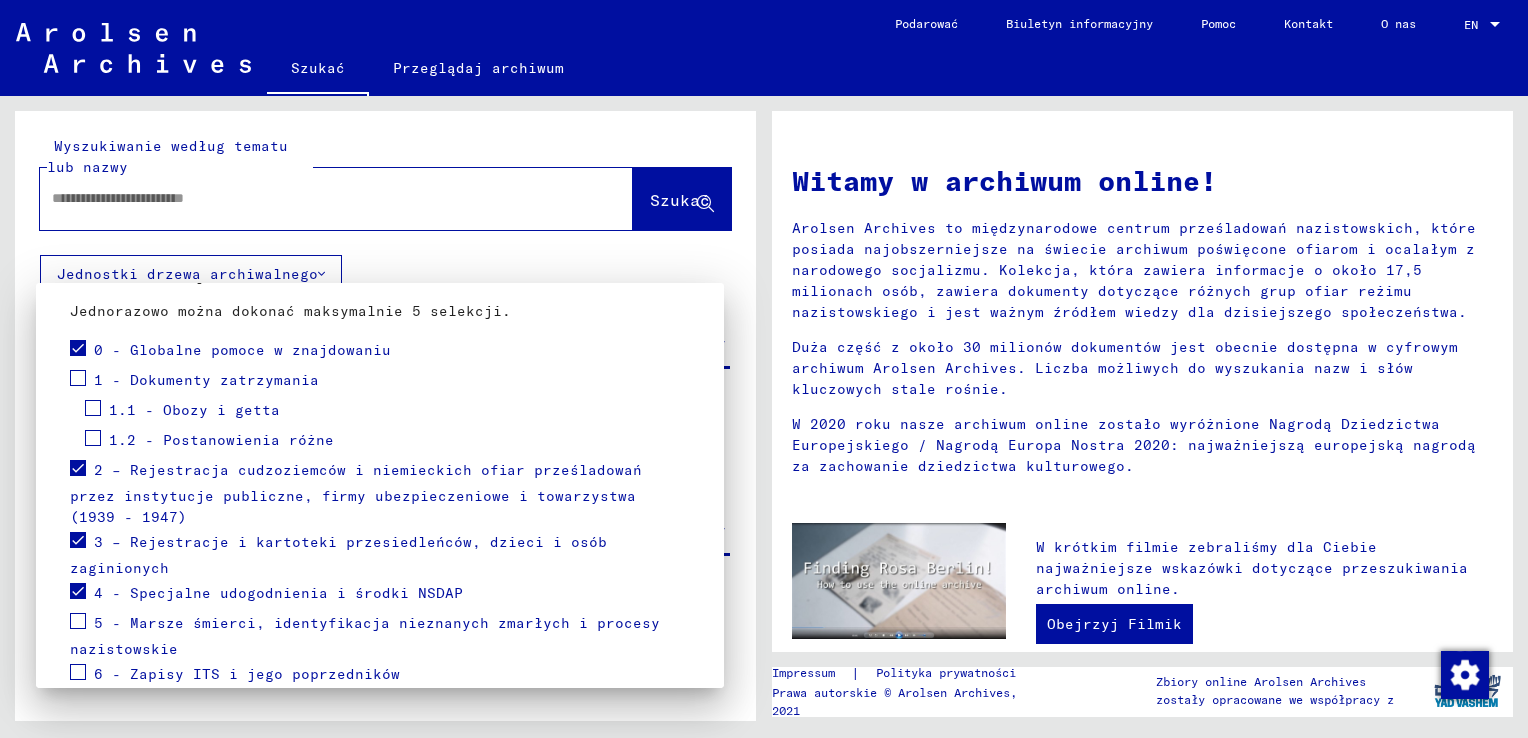 click at bounding box center [78, 621] 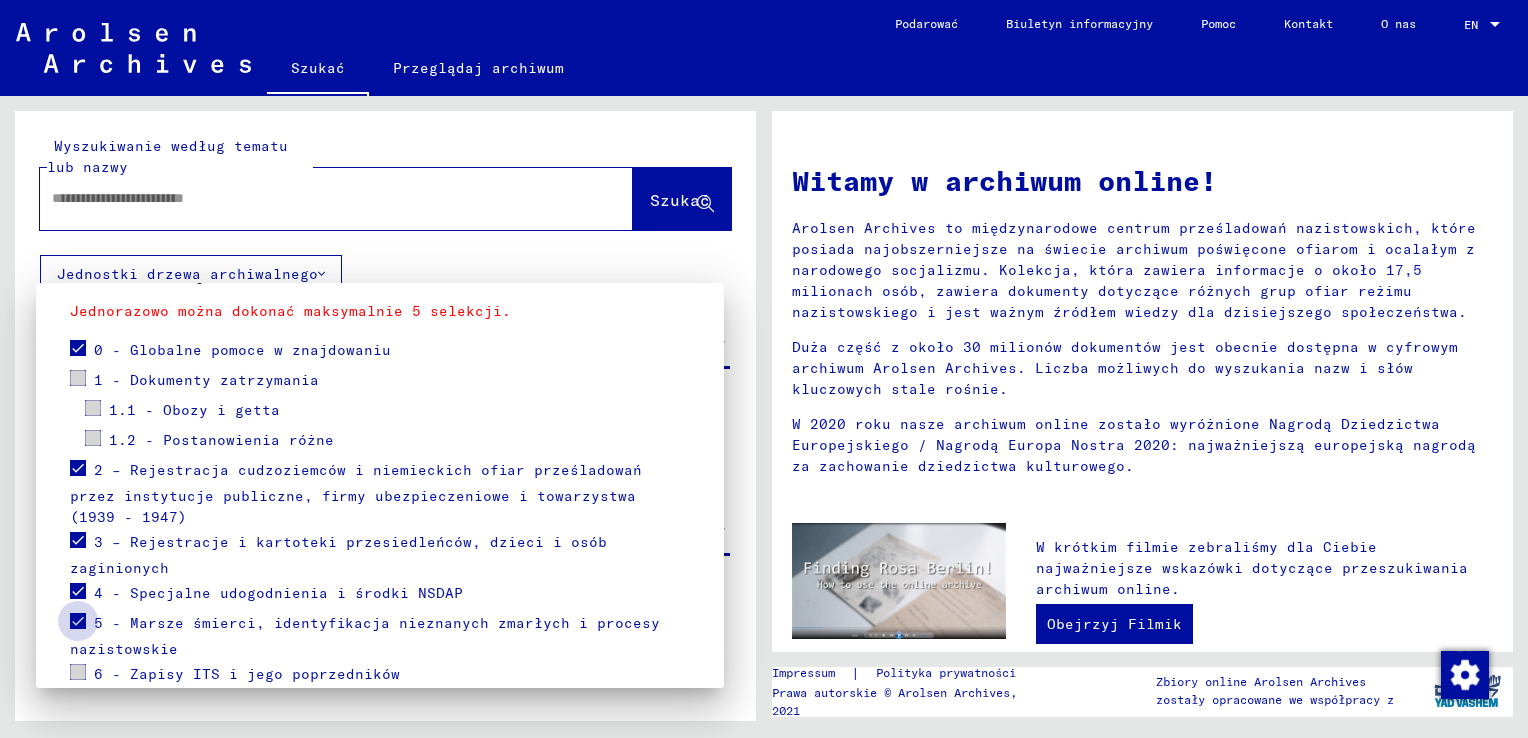 click at bounding box center (78, 621) 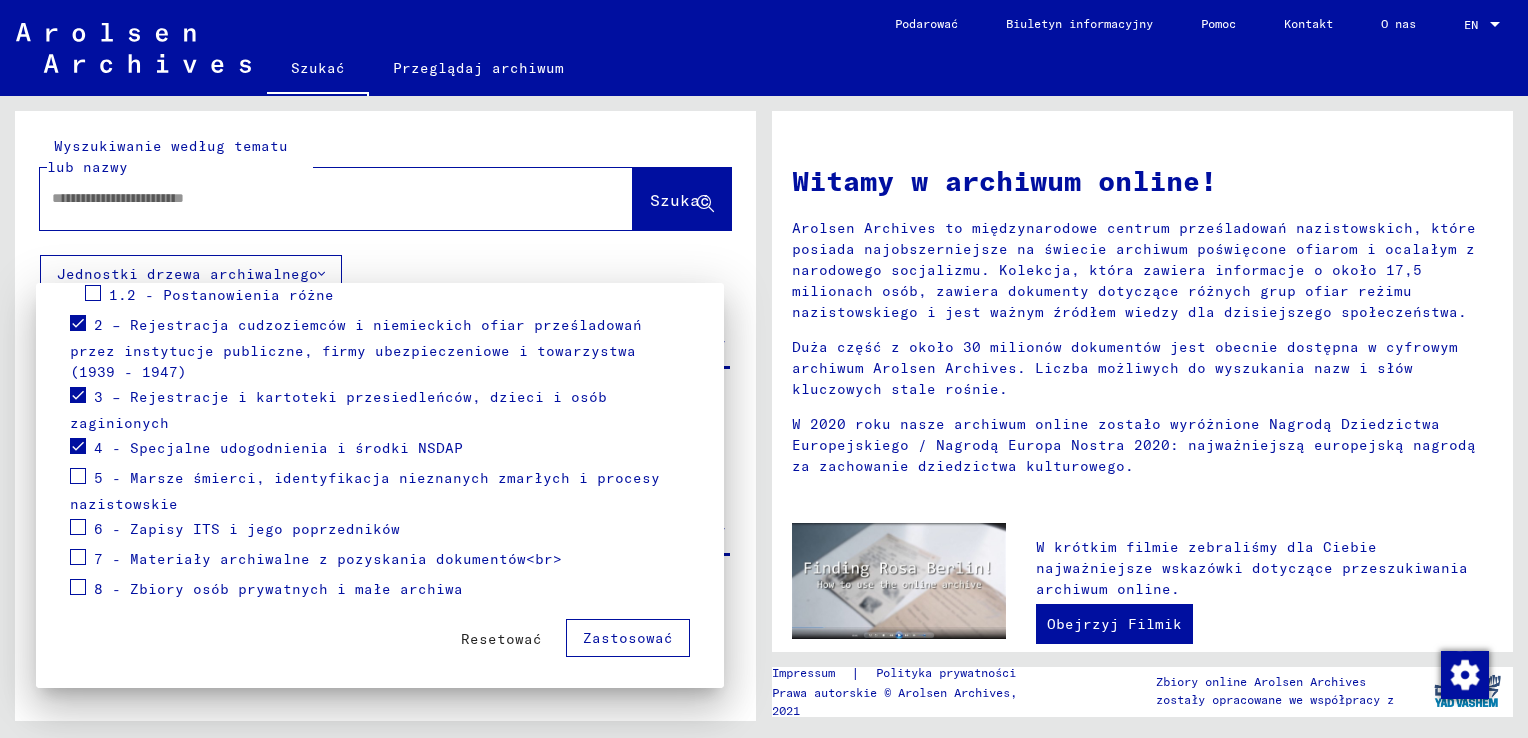 scroll, scrollTop: 346, scrollLeft: 0, axis: vertical 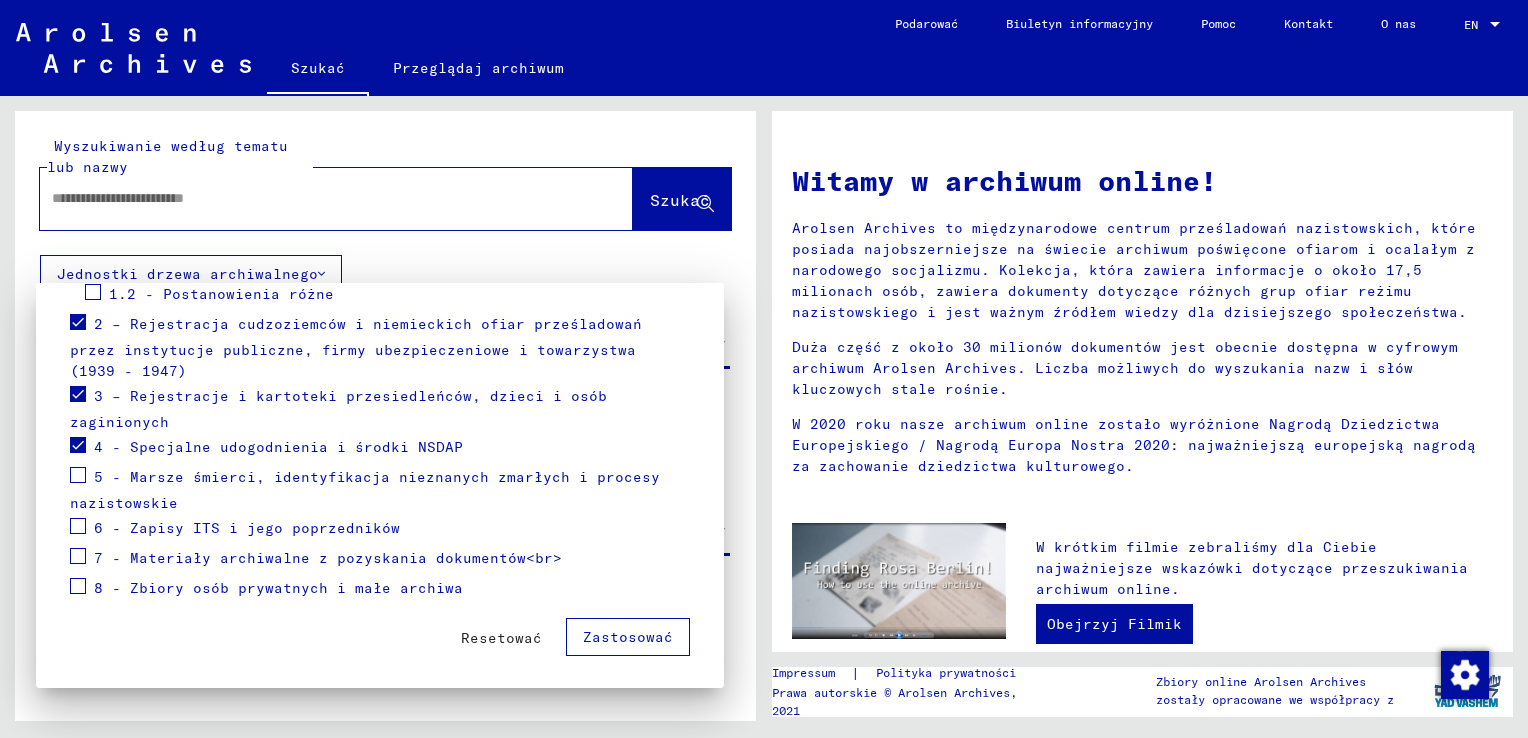 click at bounding box center [78, 556] 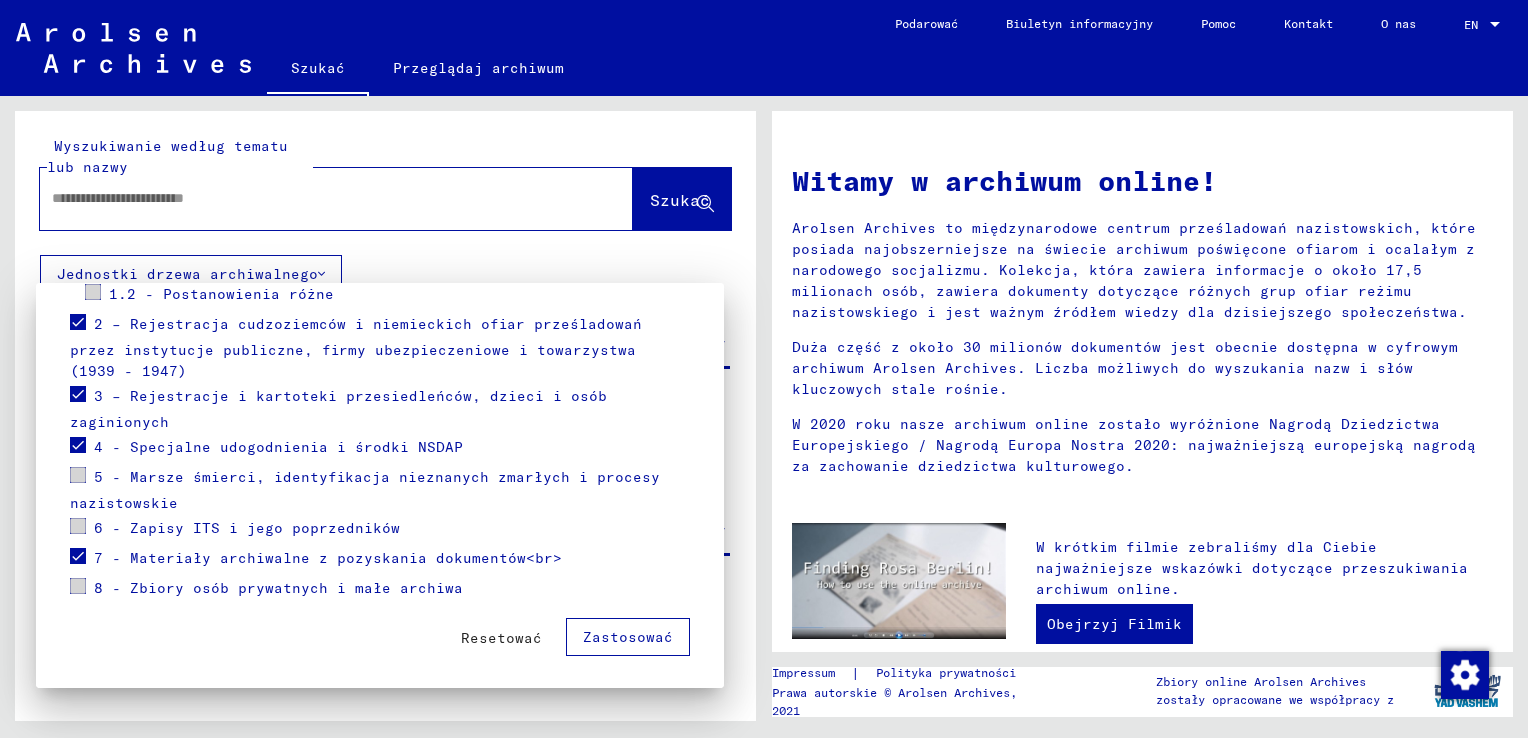 click at bounding box center (78, 394) 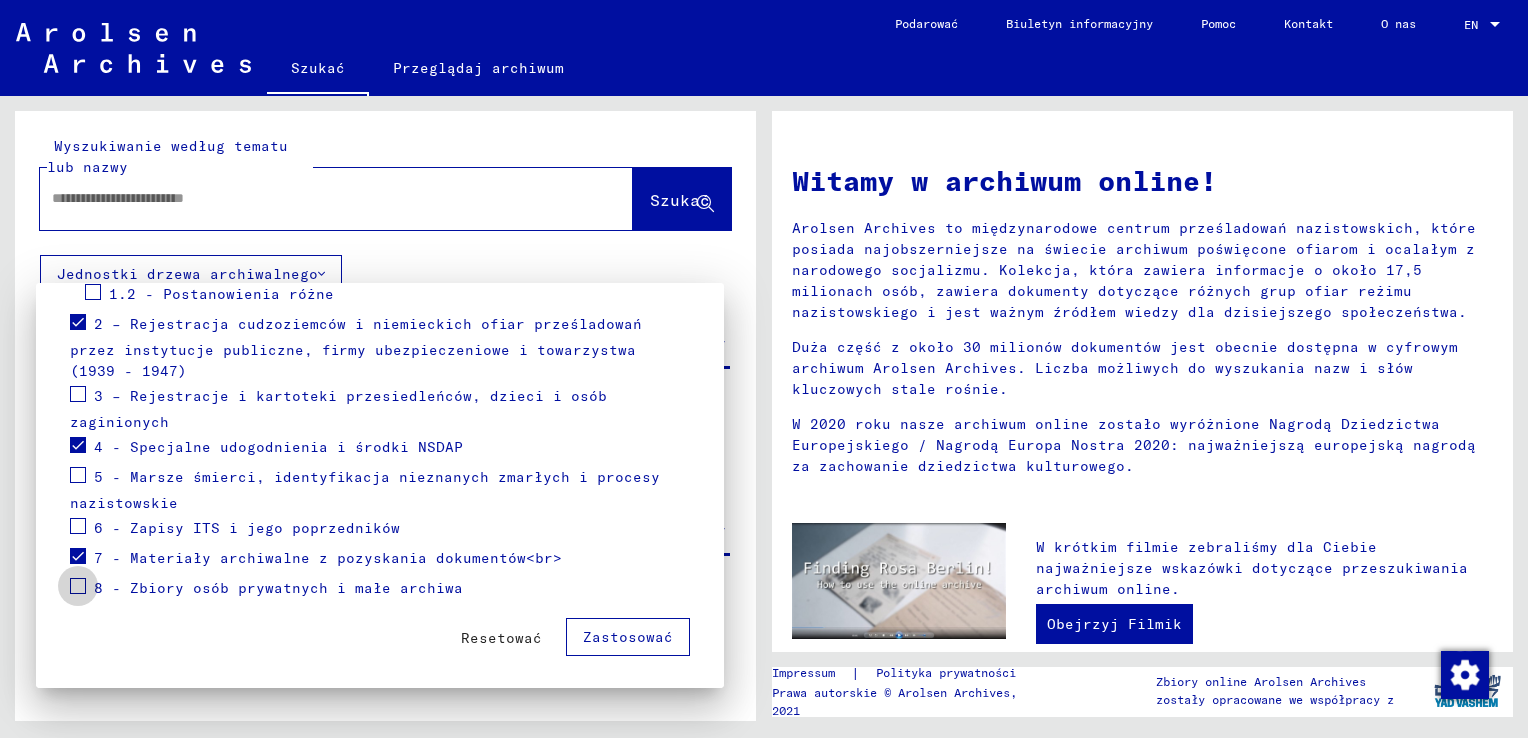 click at bounding box center [78, 586] 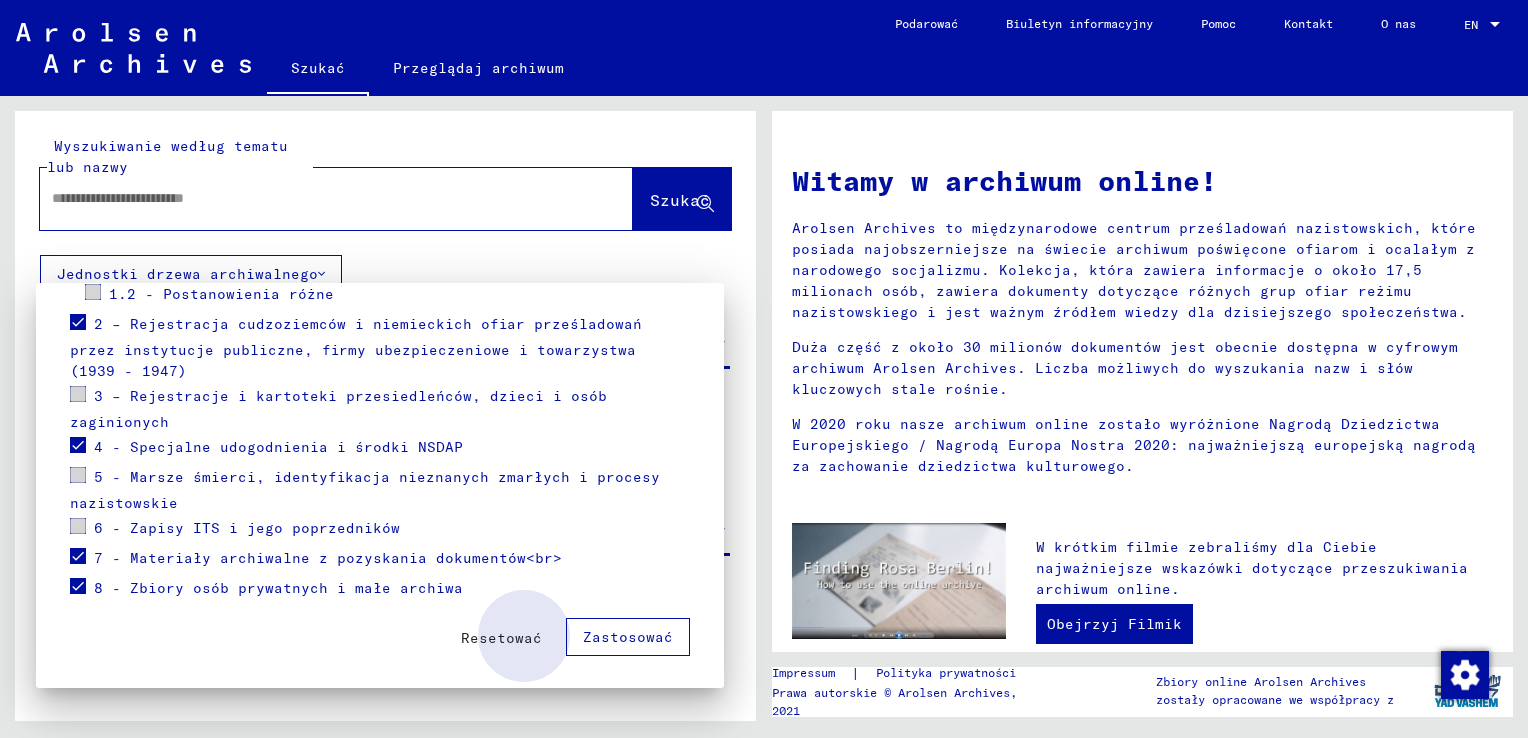 click on "Zastosować" at bounding box center [628, 637] 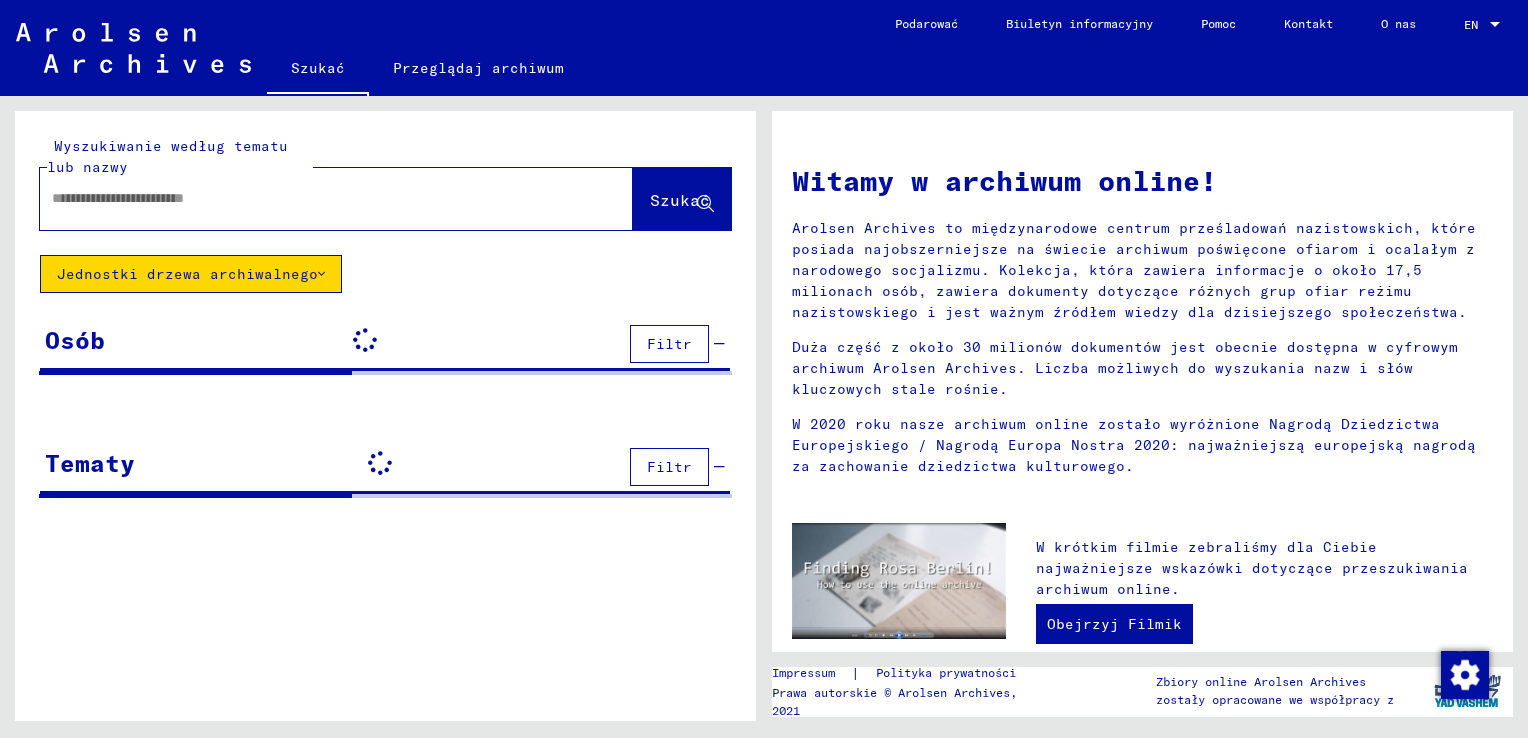 click at bounding box center [312, 198] 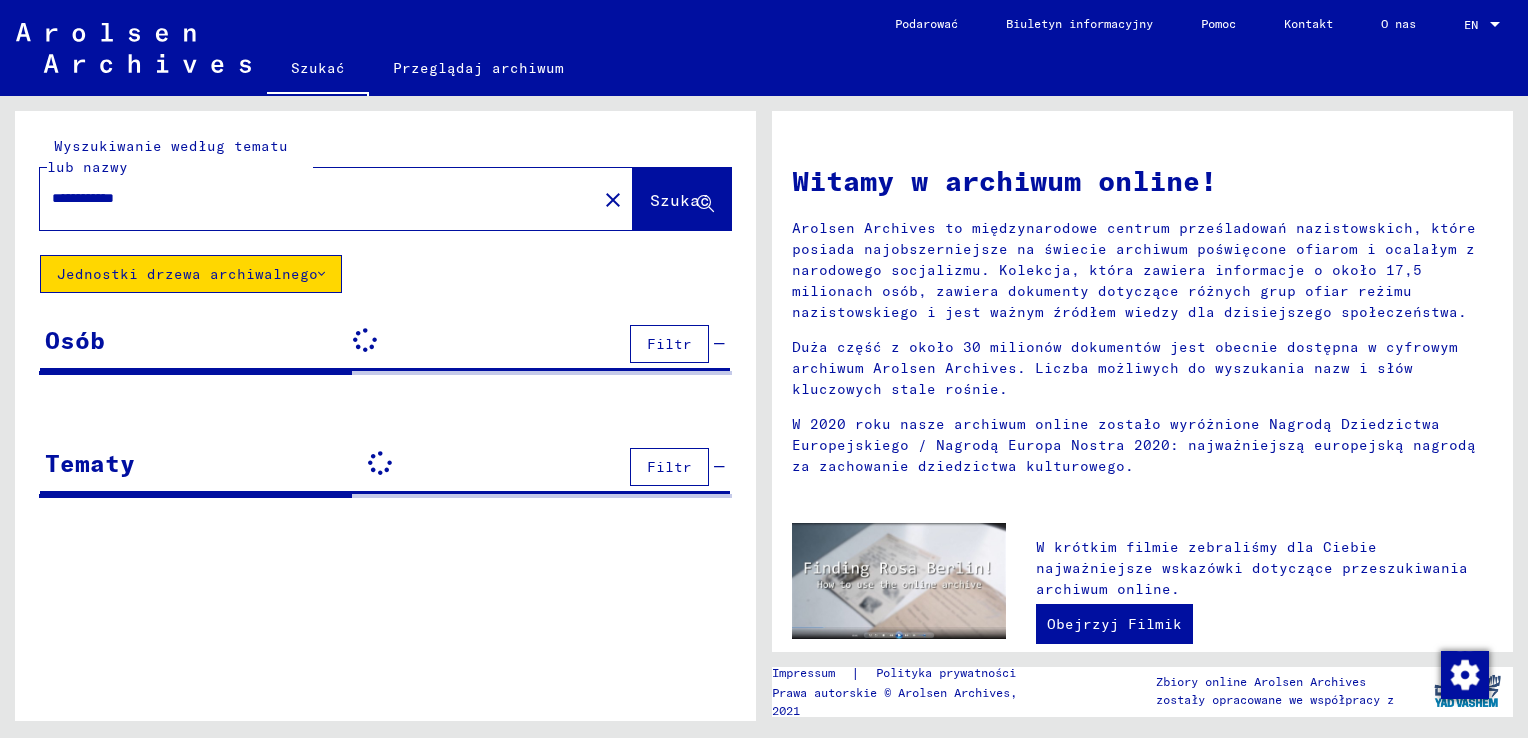 type on "**********" 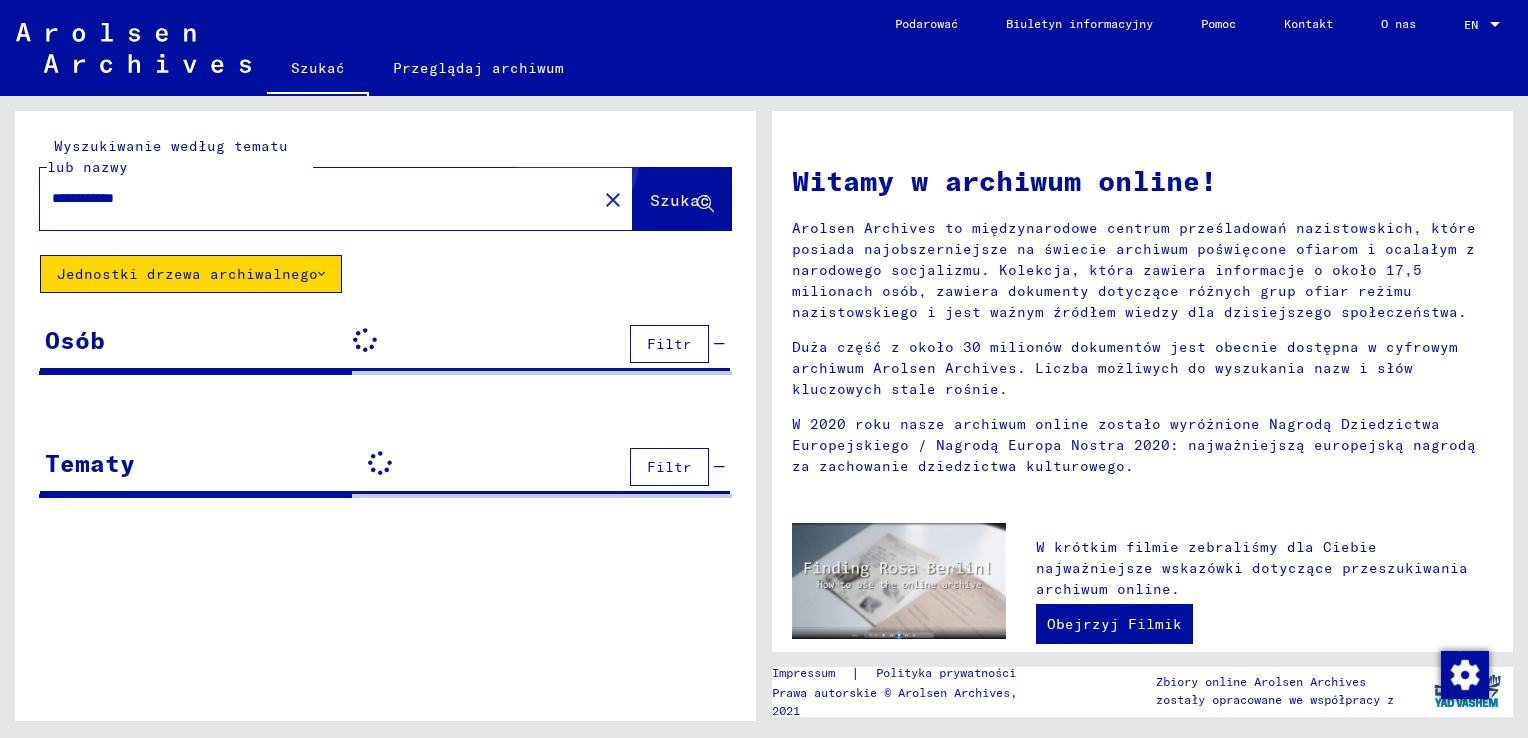 click on "Szukać" 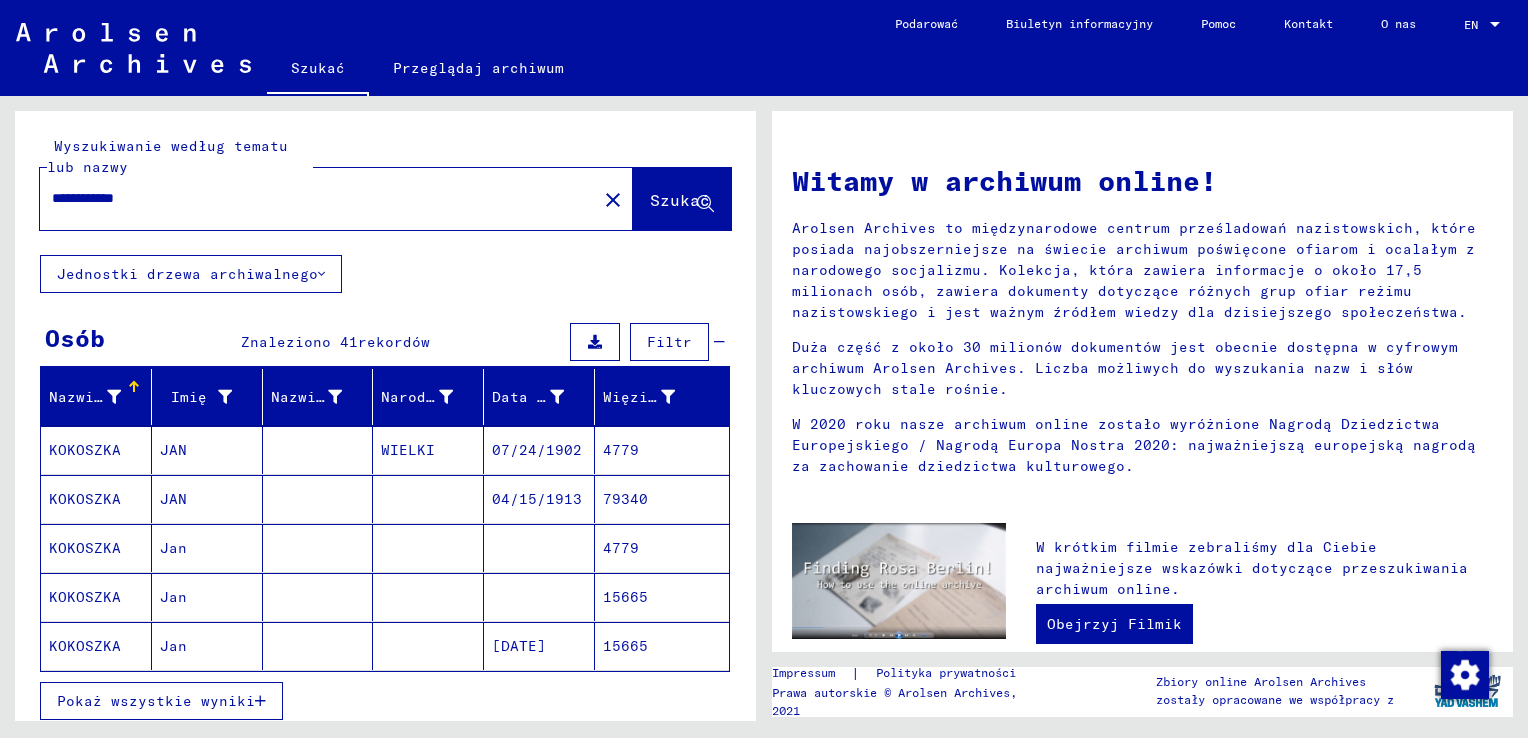 click on "WIELKI" at bounding box center (428, 499) 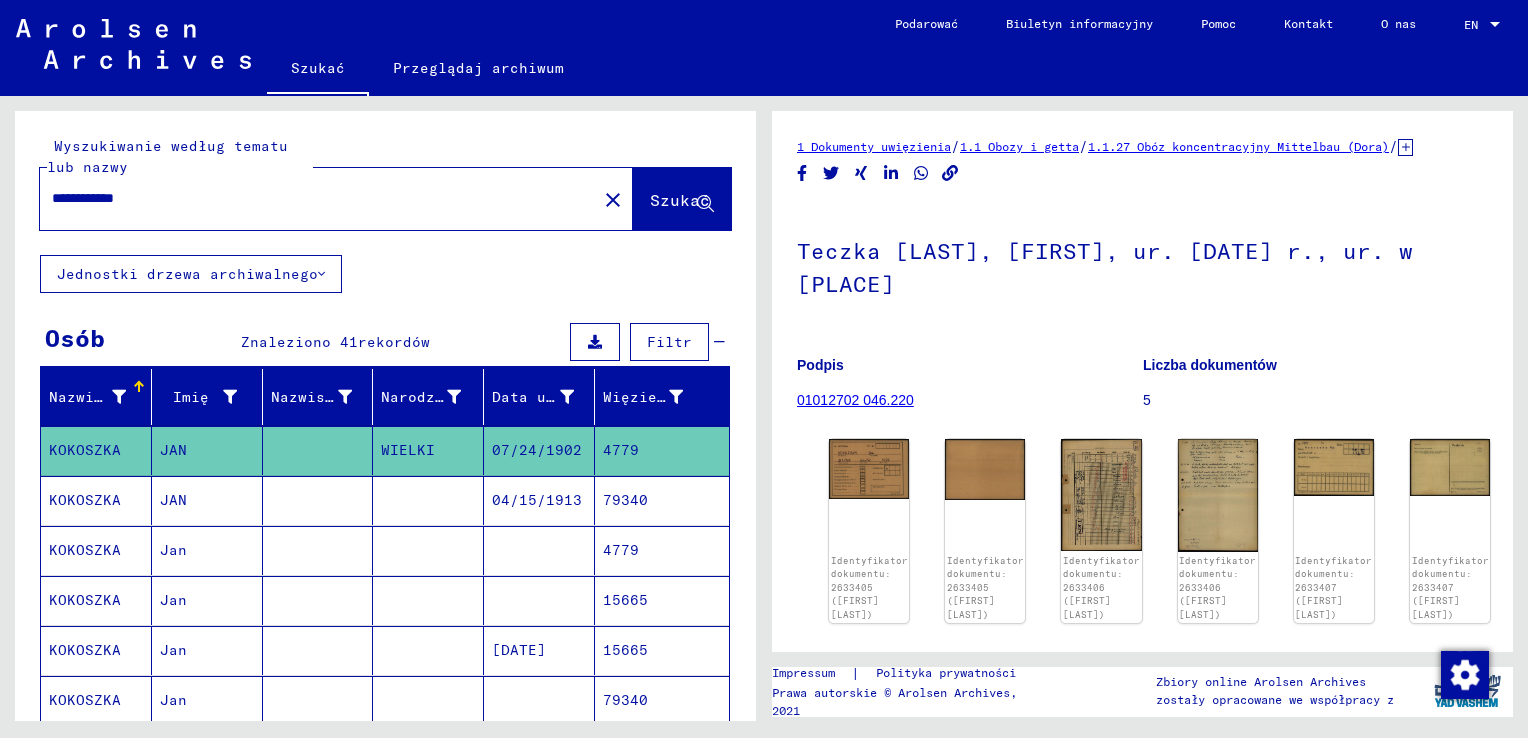 scroll, scrollTop: 0, scrollLeft: 0, axis: both 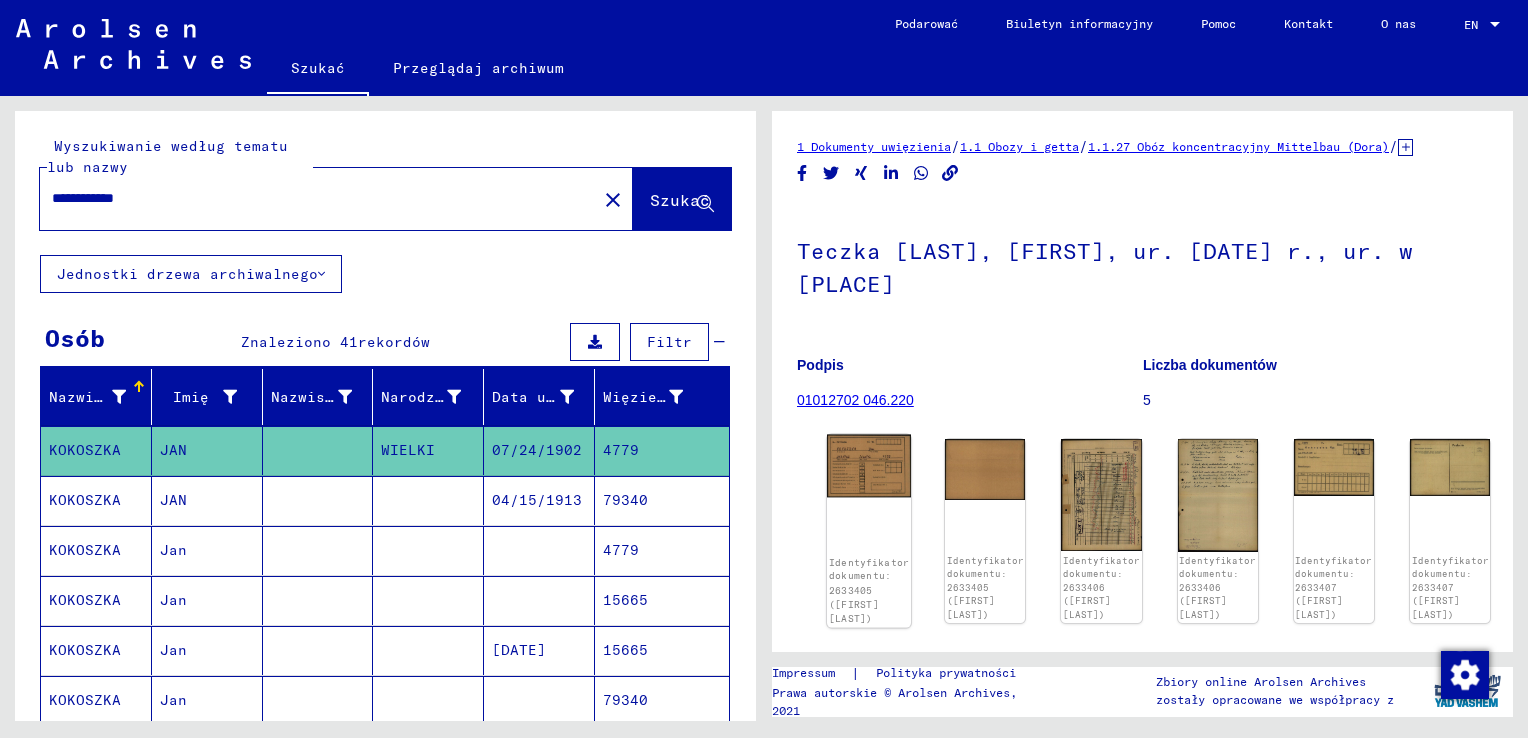 click 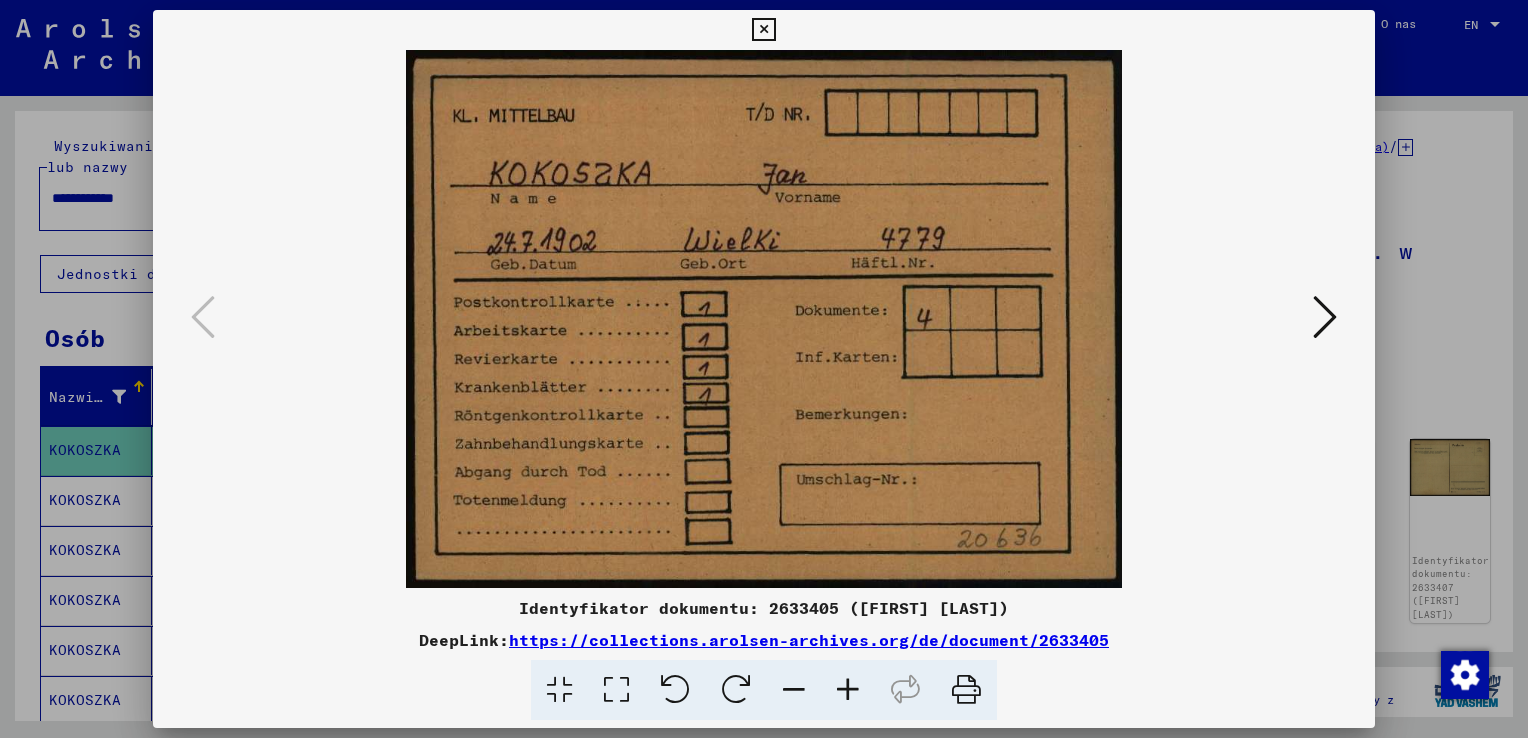 click at bounding box center (1325, 317) 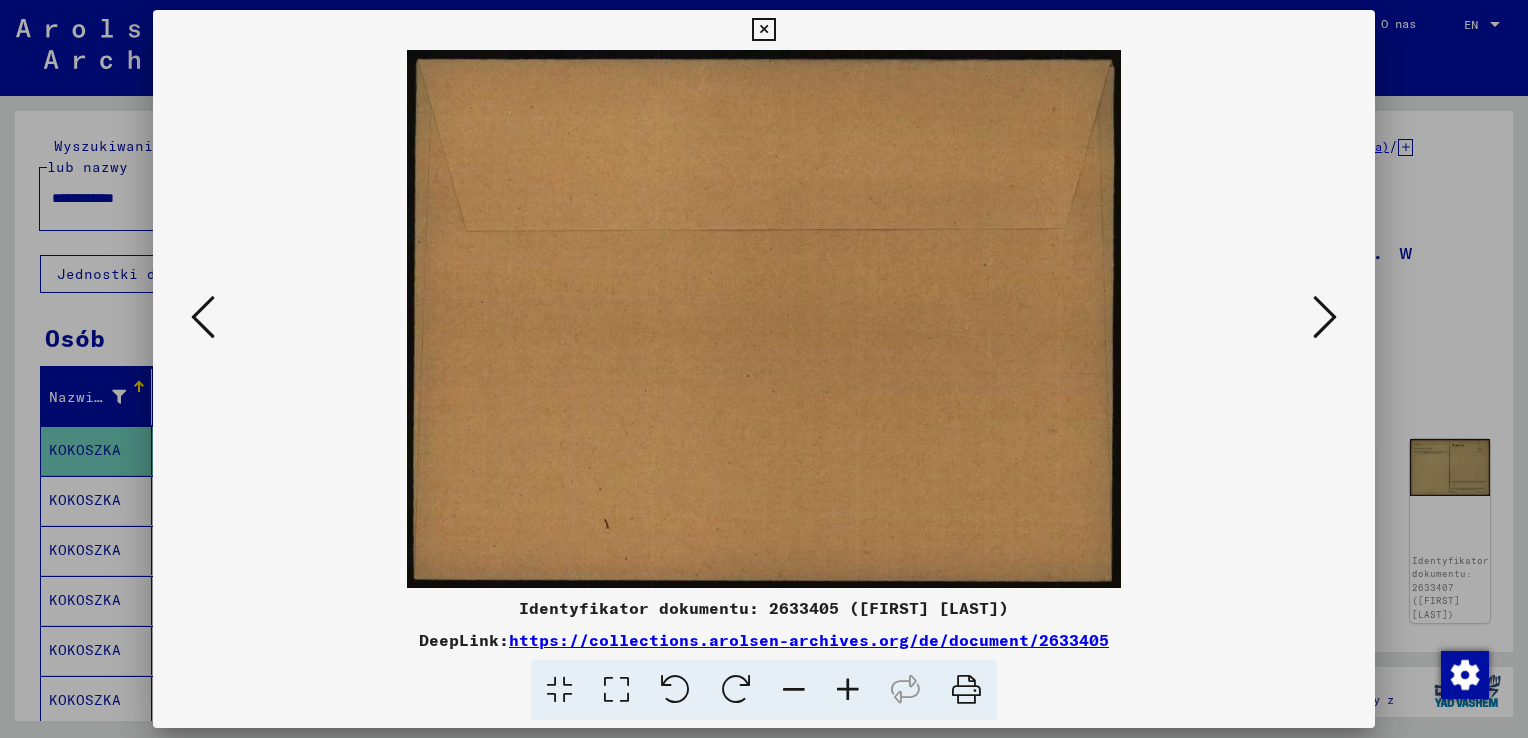 click at bounding box center [1325, 317] 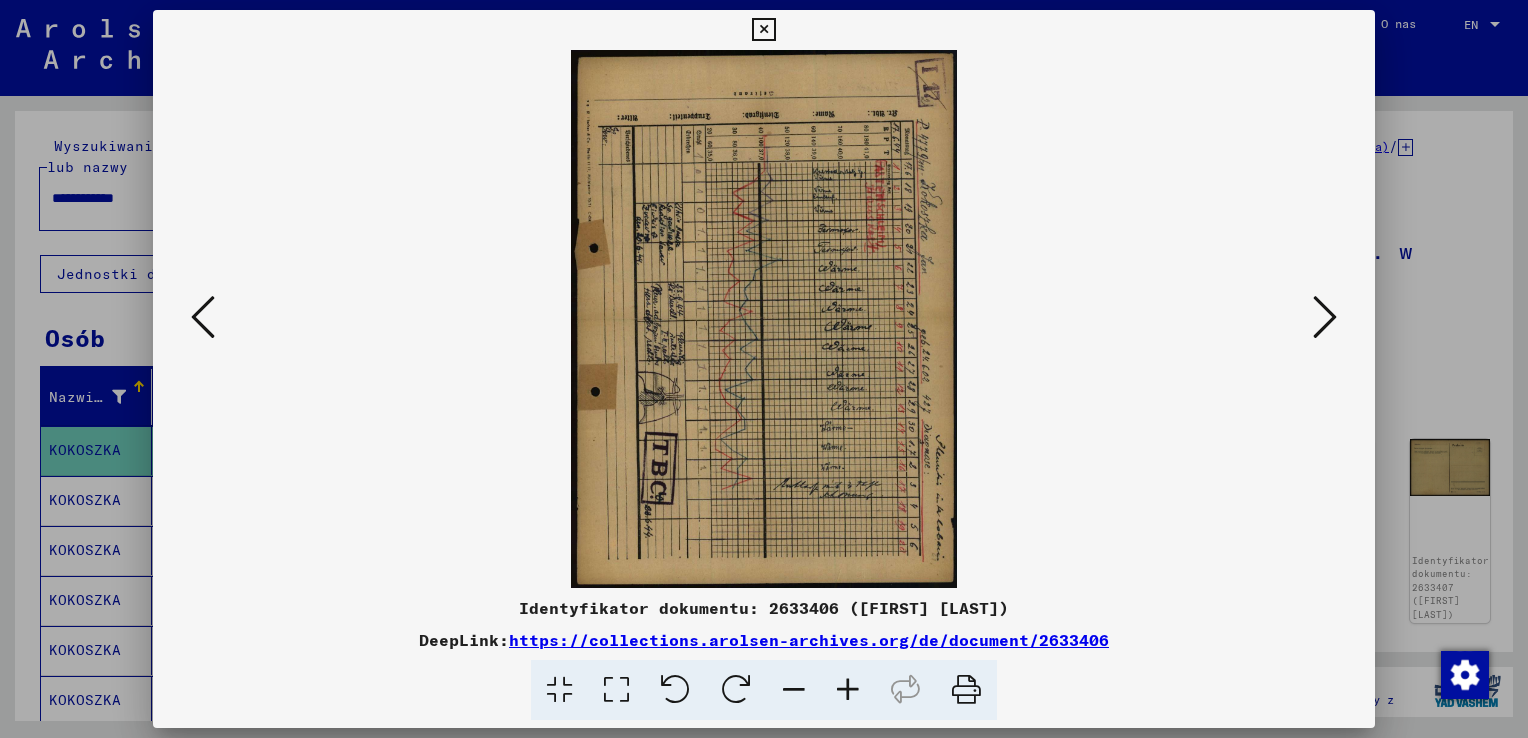 click at bounding box center [1325, 317] 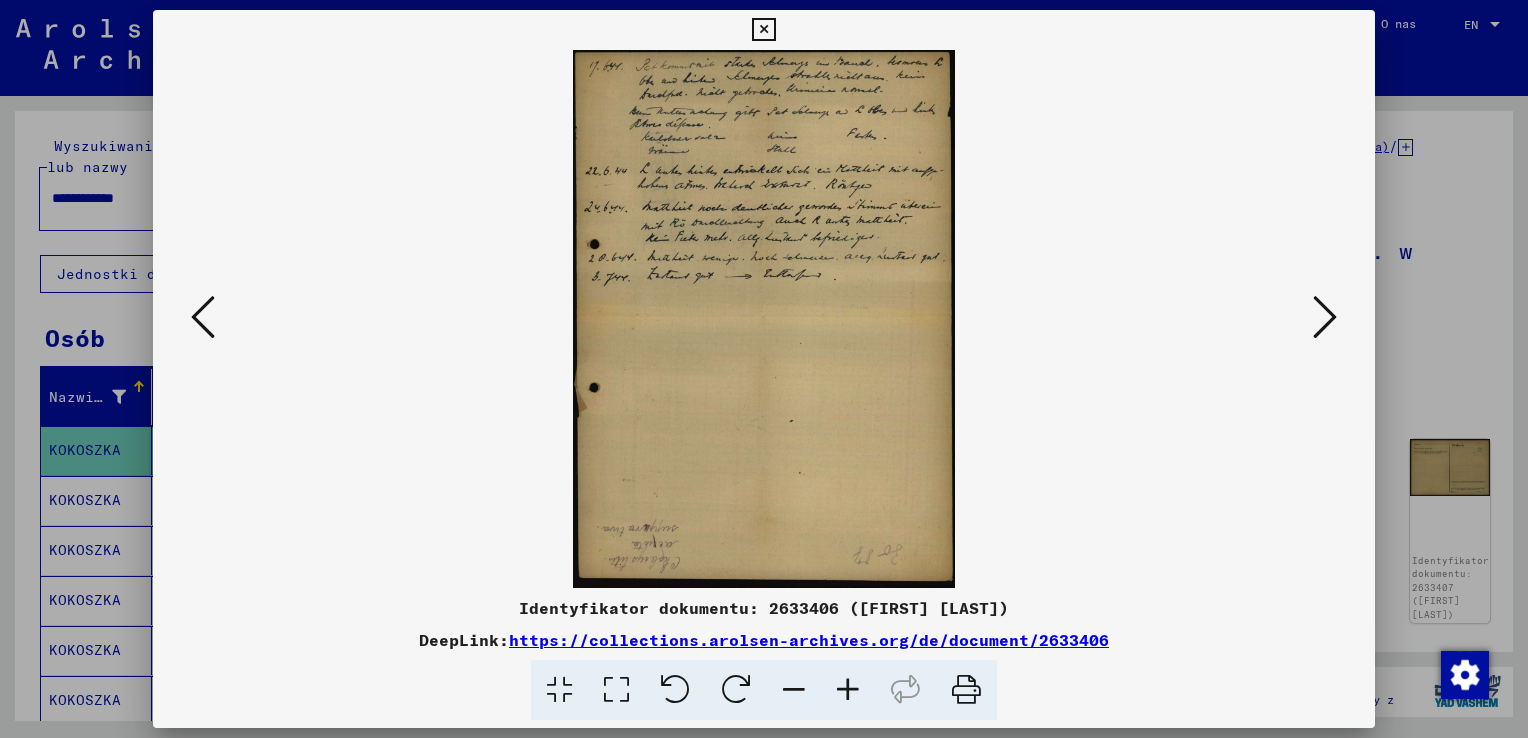 click at bounding box center [1325, 317] 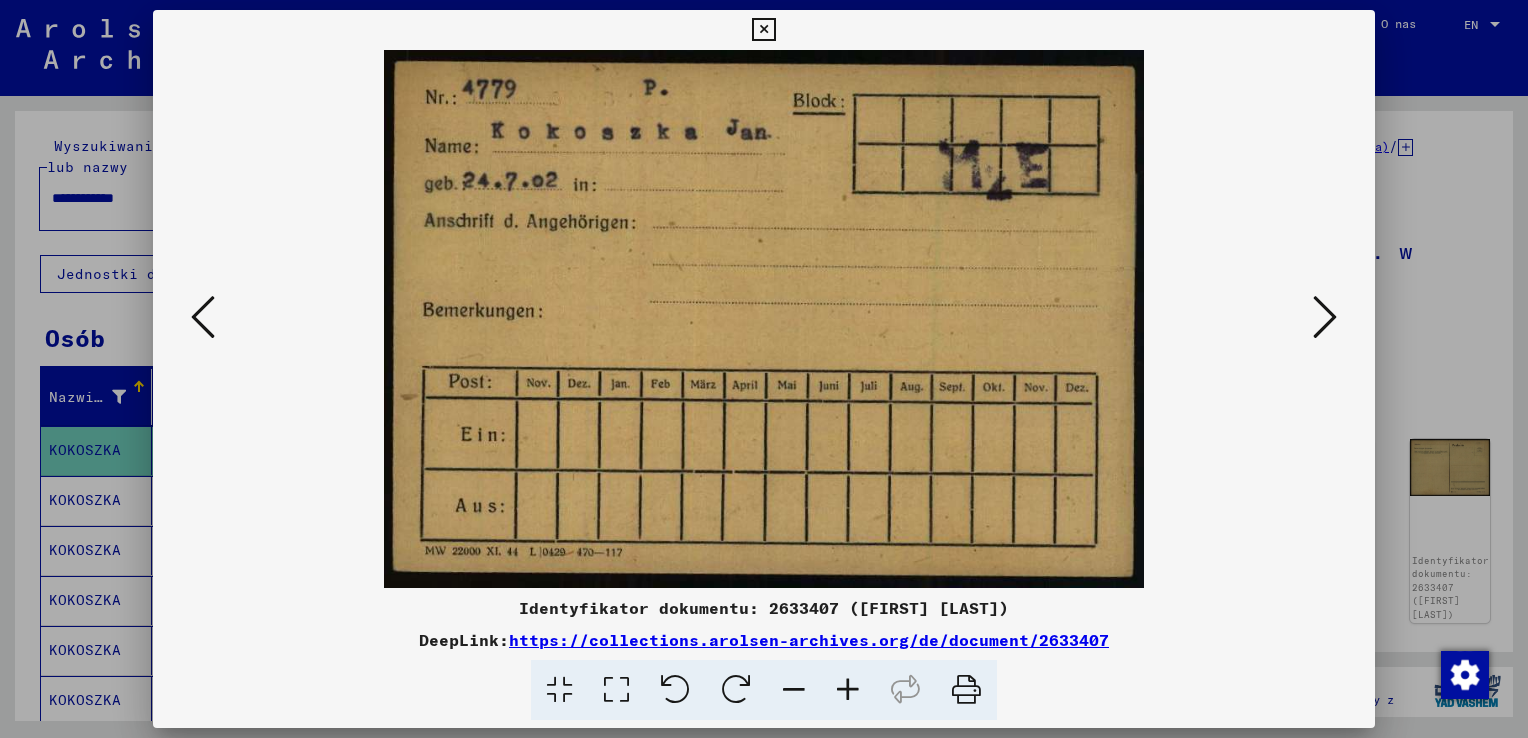 click at bounding box center (1325, 317) 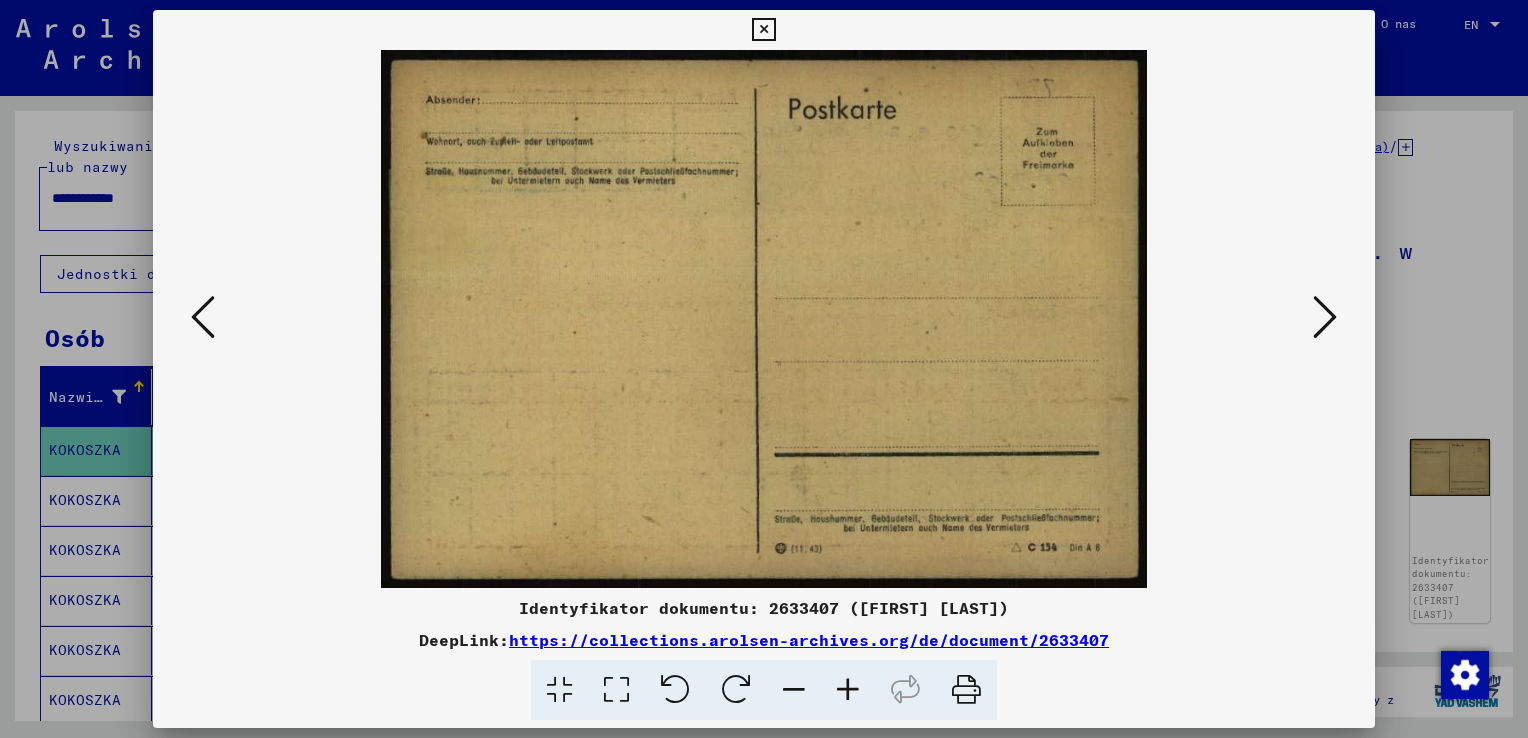 click at bounding box center [203, 317] 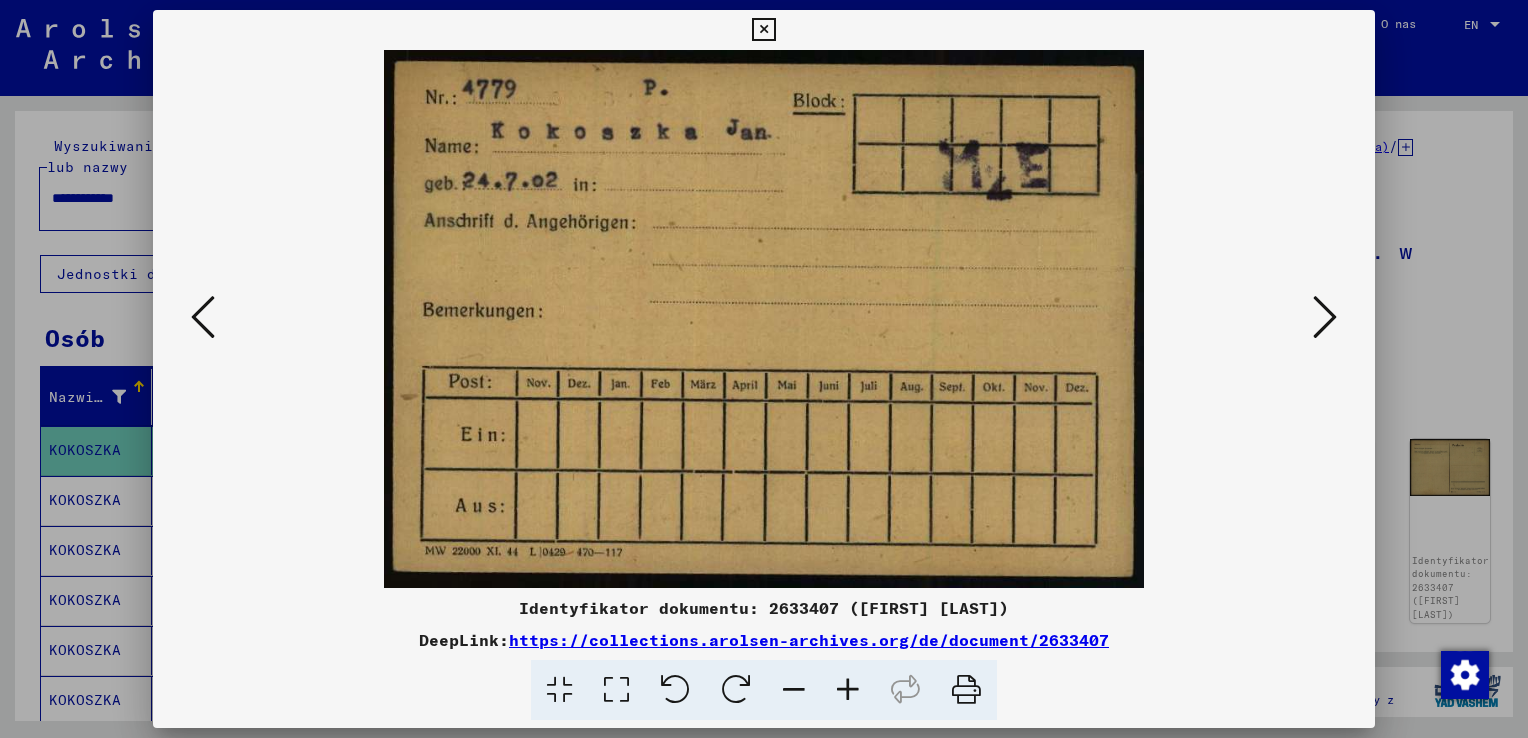 click at bounding box center [1325, 317] 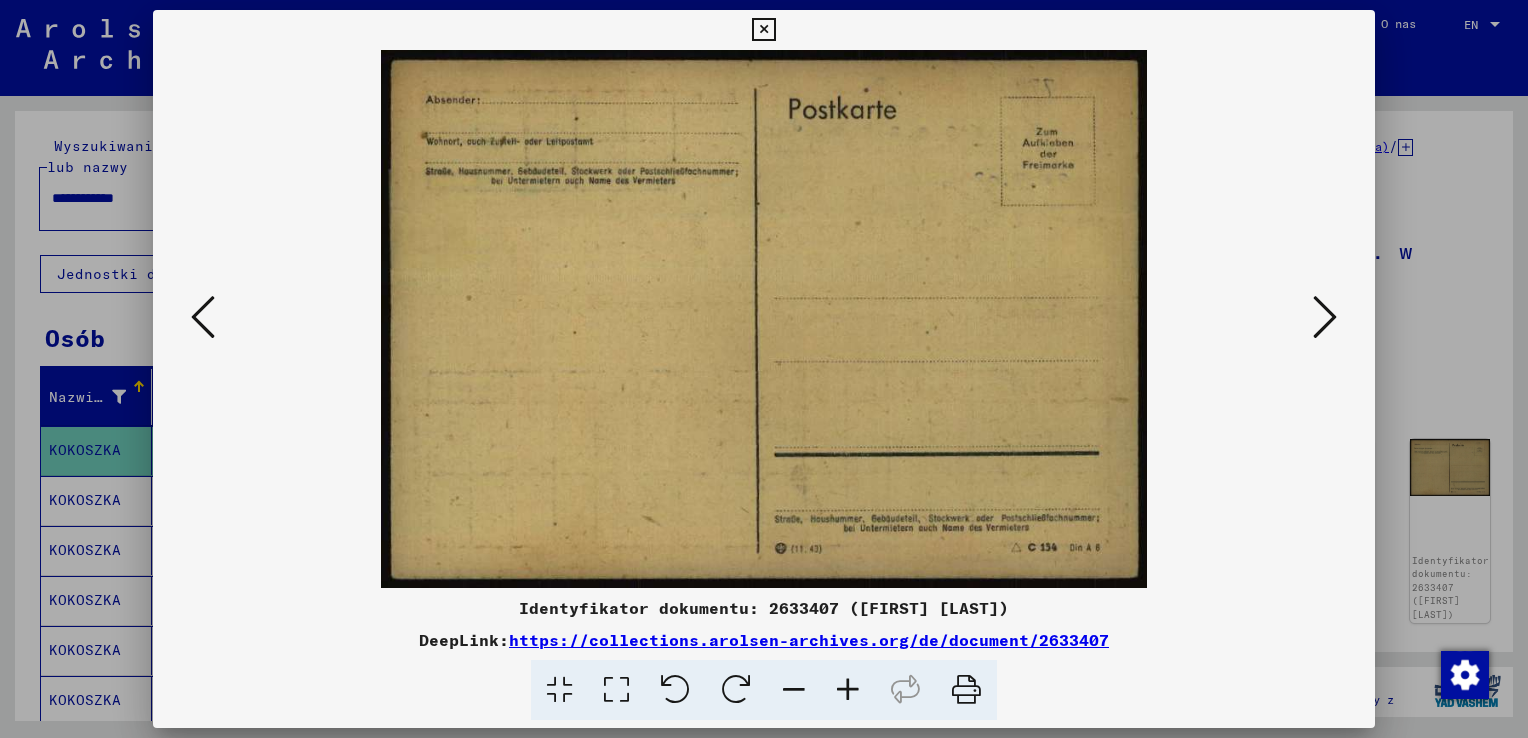 click at bounding box center [1325, 317] 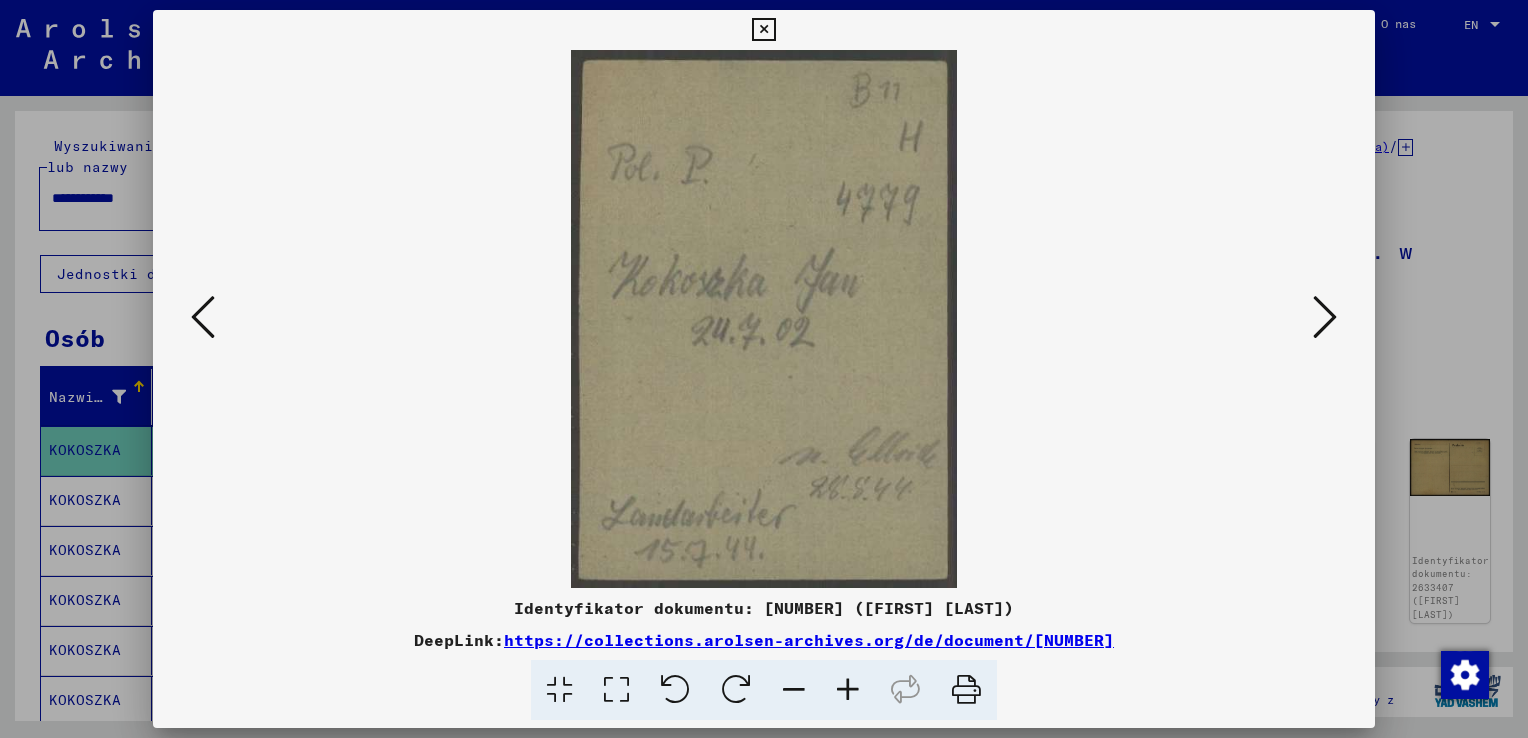 click at bounding box center (1325, 317) 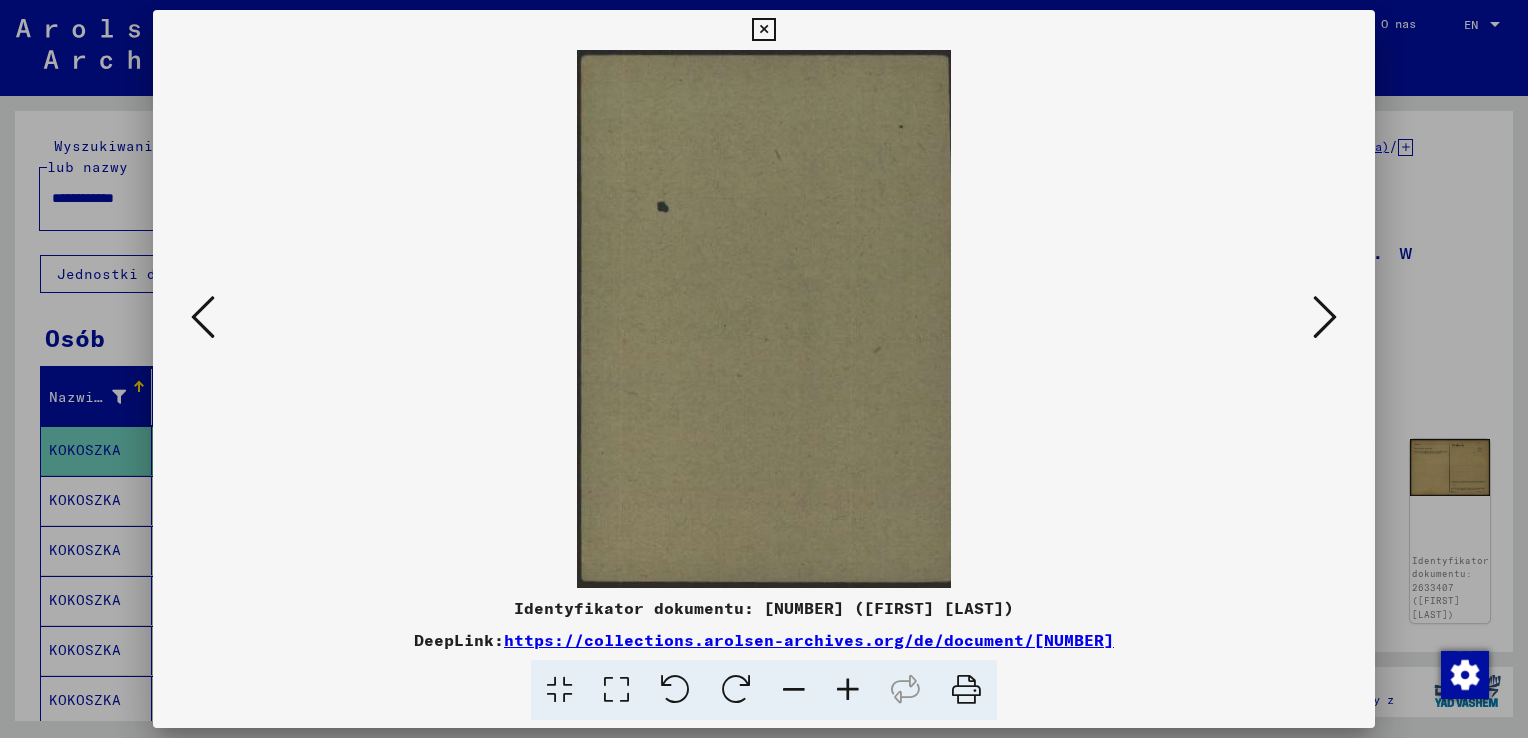 click at bounding box center (1325, 317) 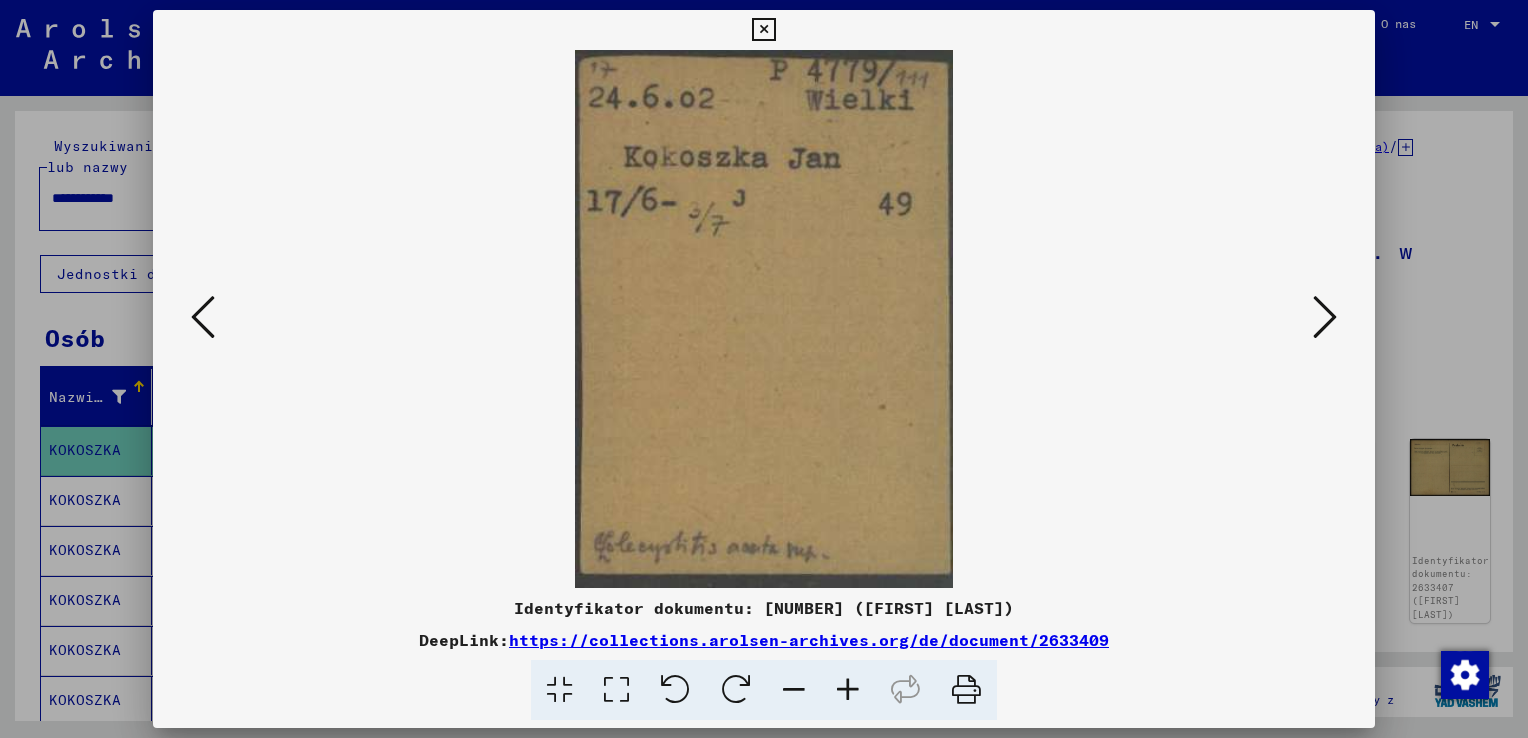 click at bounding box center [1325, 317] 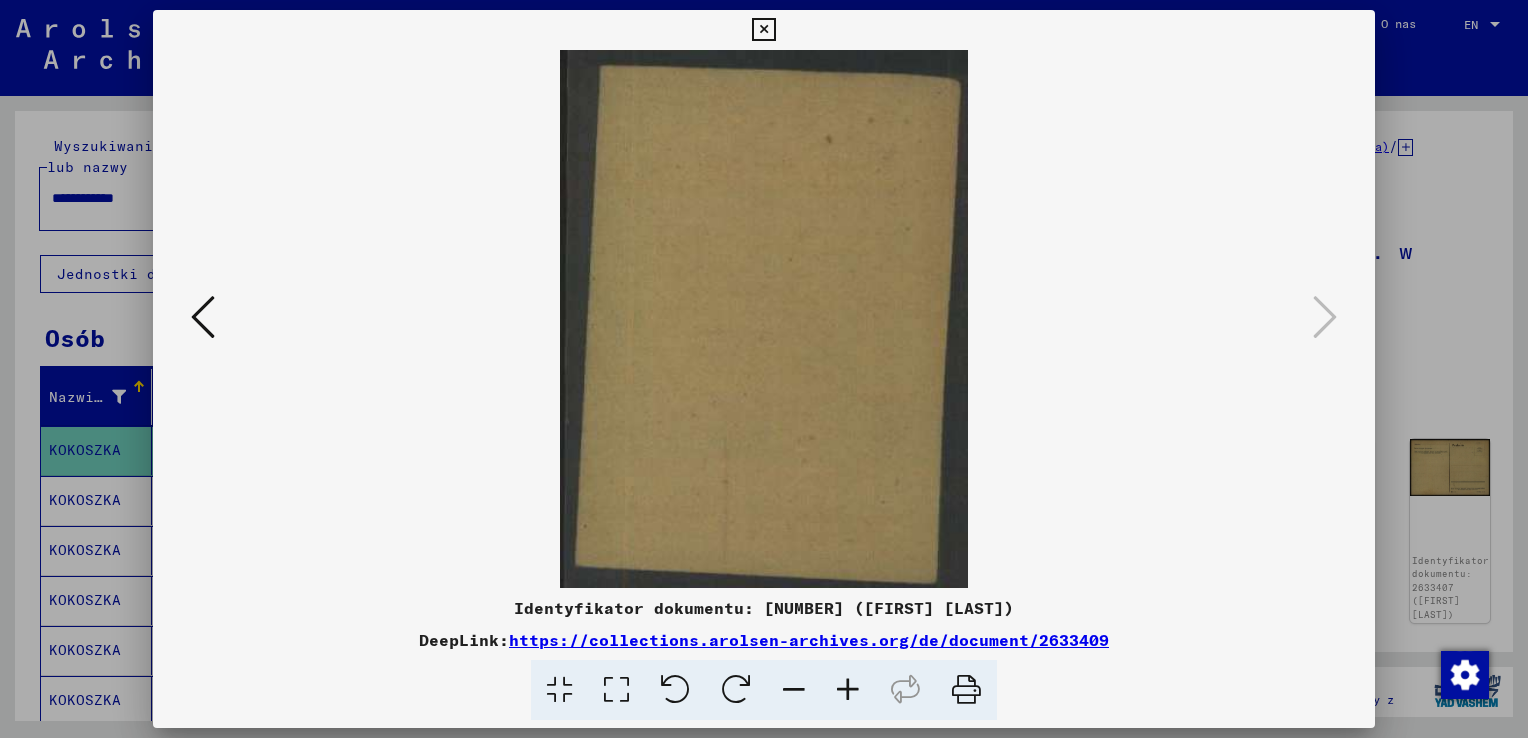click at bounding box center (763, 30) 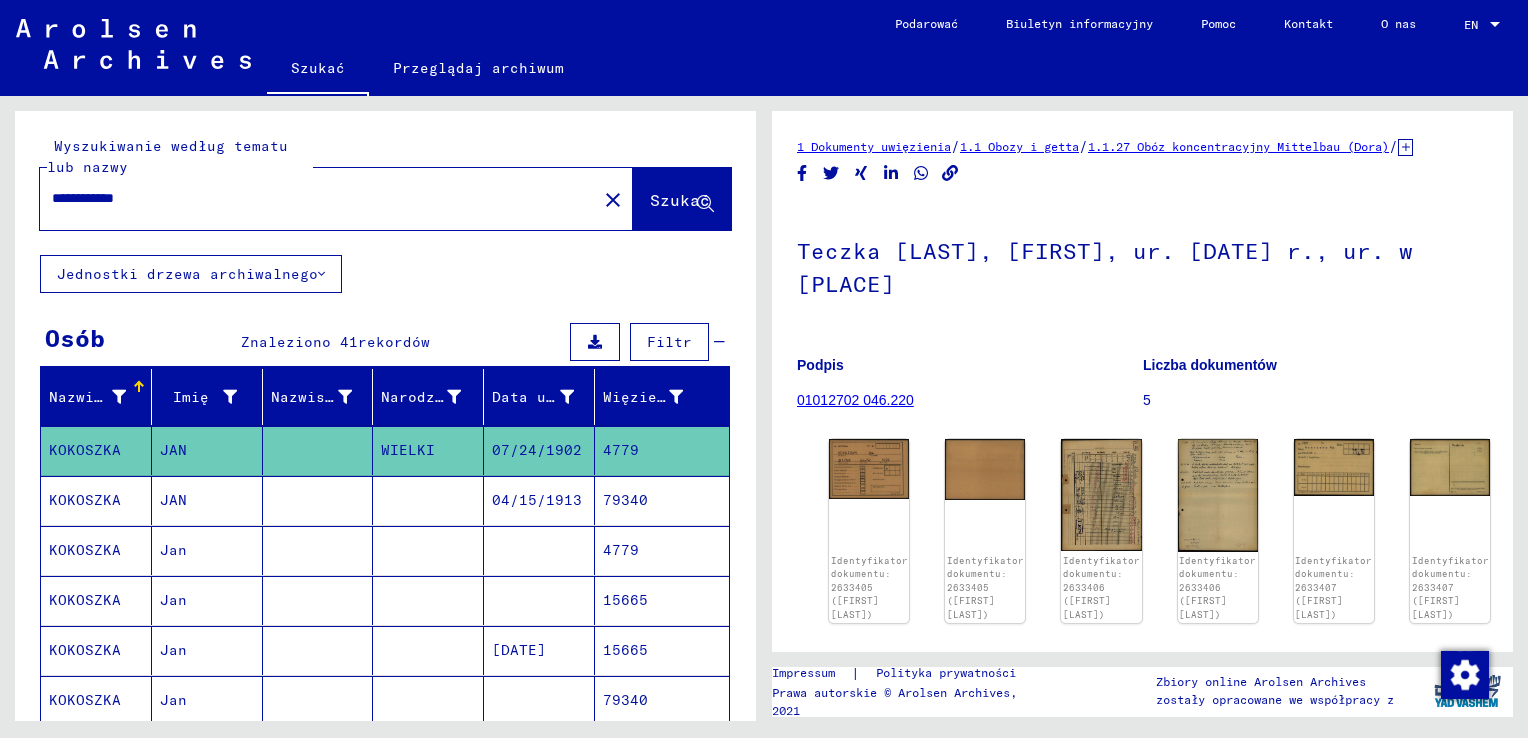 click at bounding box center (428, 550) 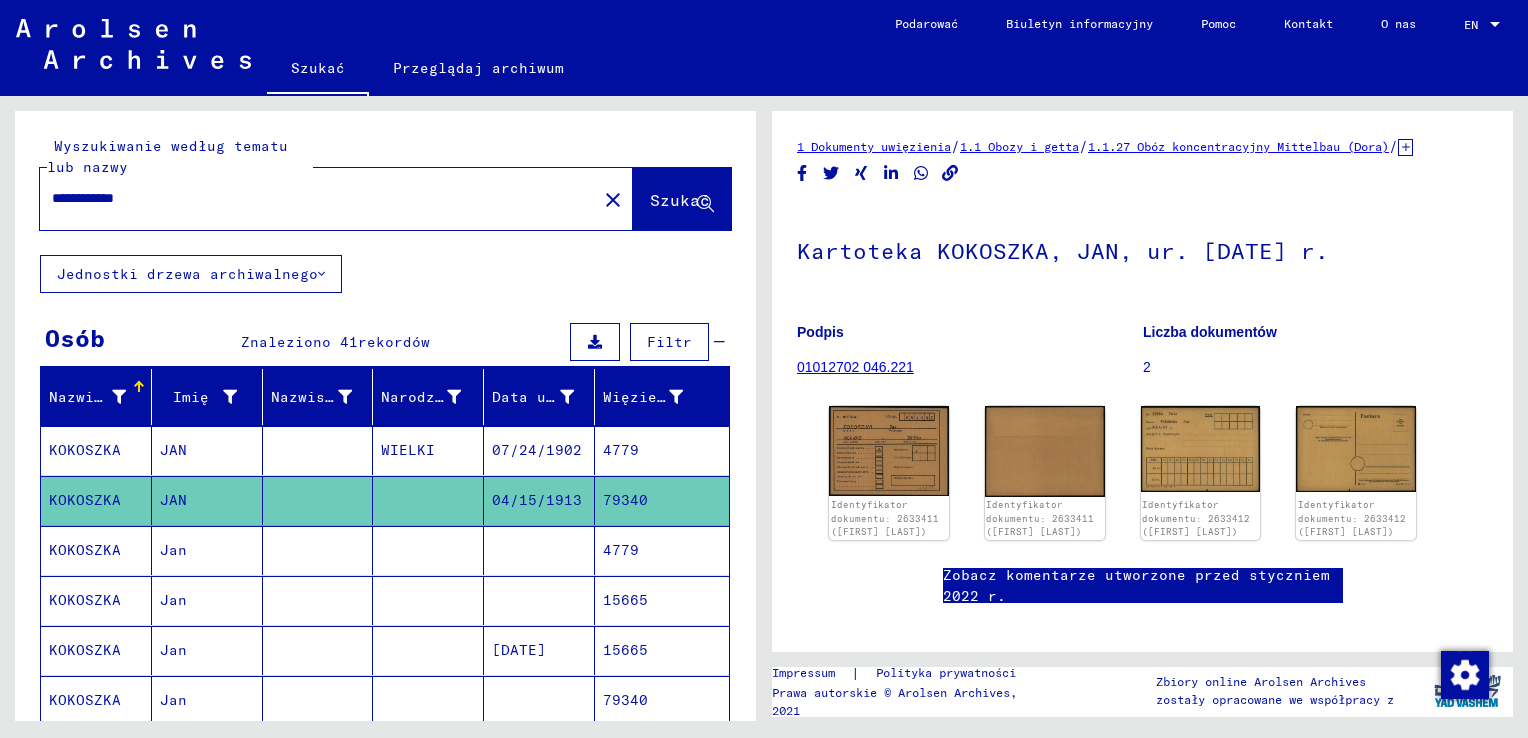 scroll, scrollTop: 0, scrollLeft: 0, axis: both 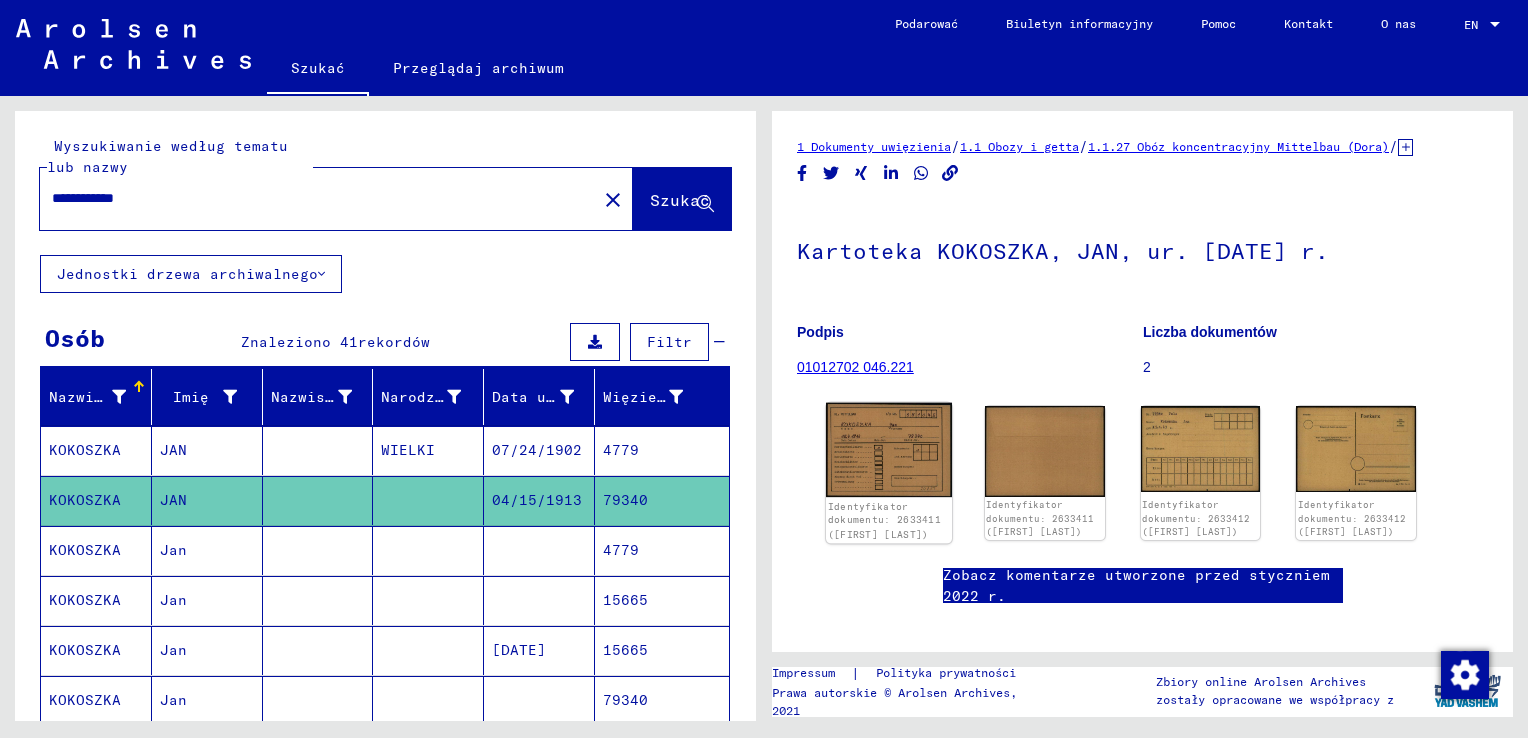 click 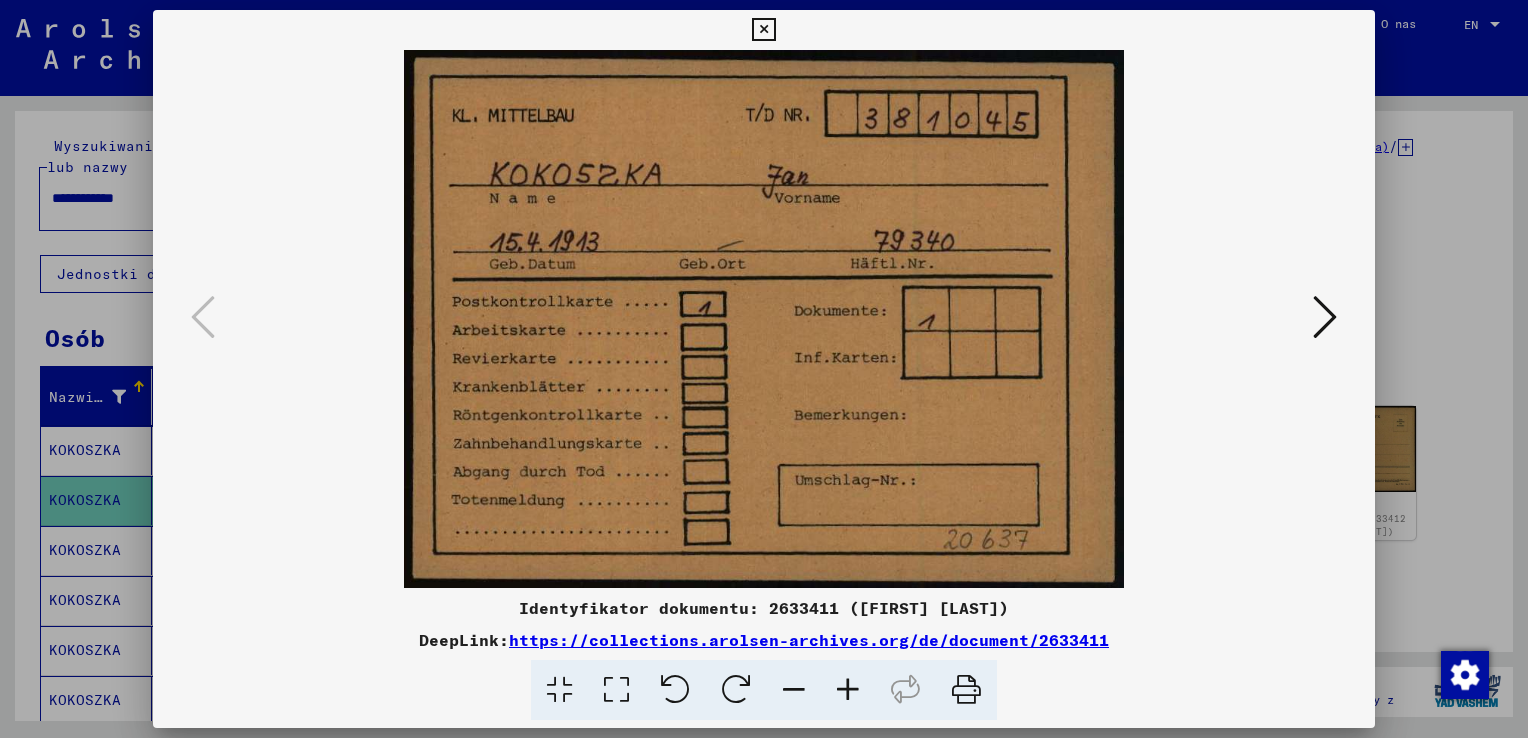 click at bounding box center [763, 30] 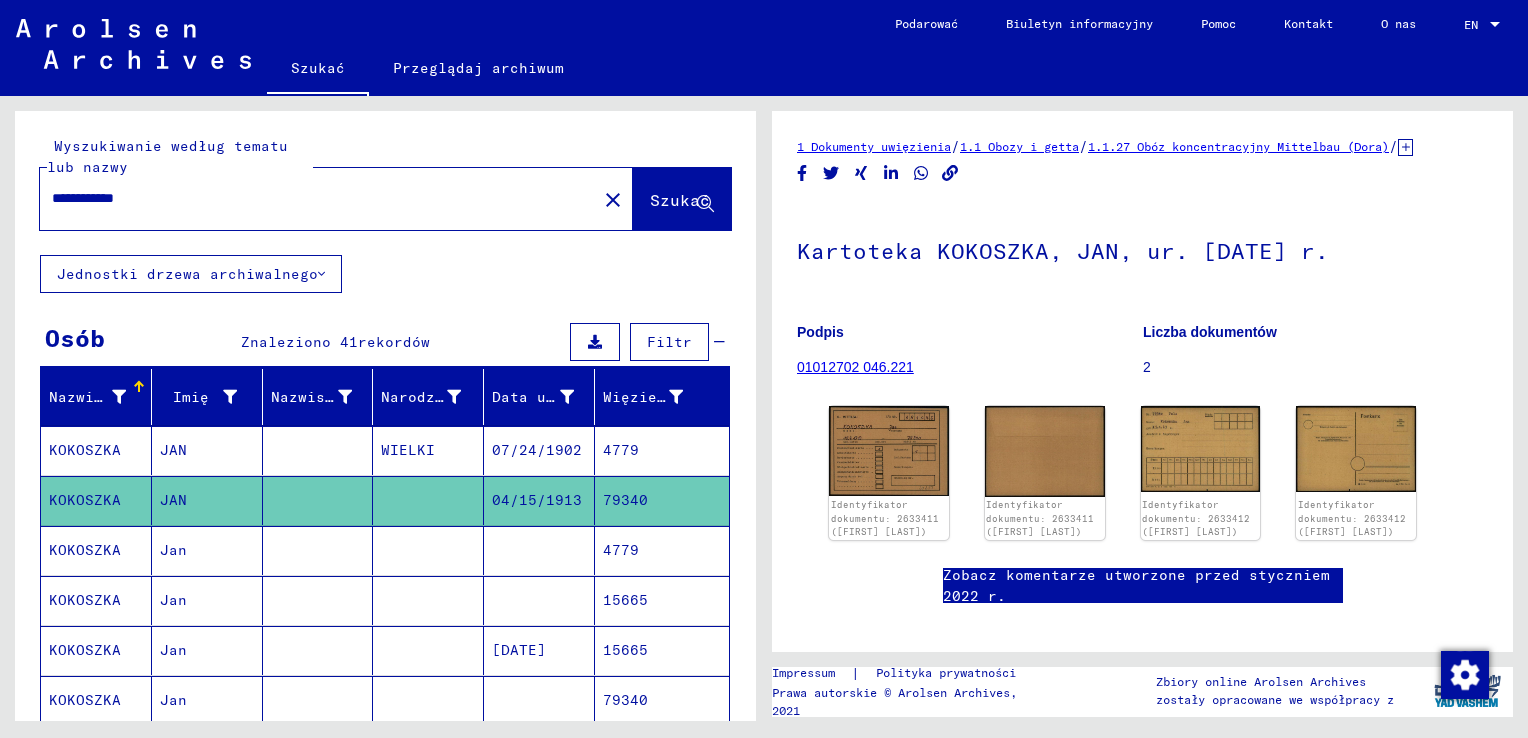 click at bounding box center (428, 600) 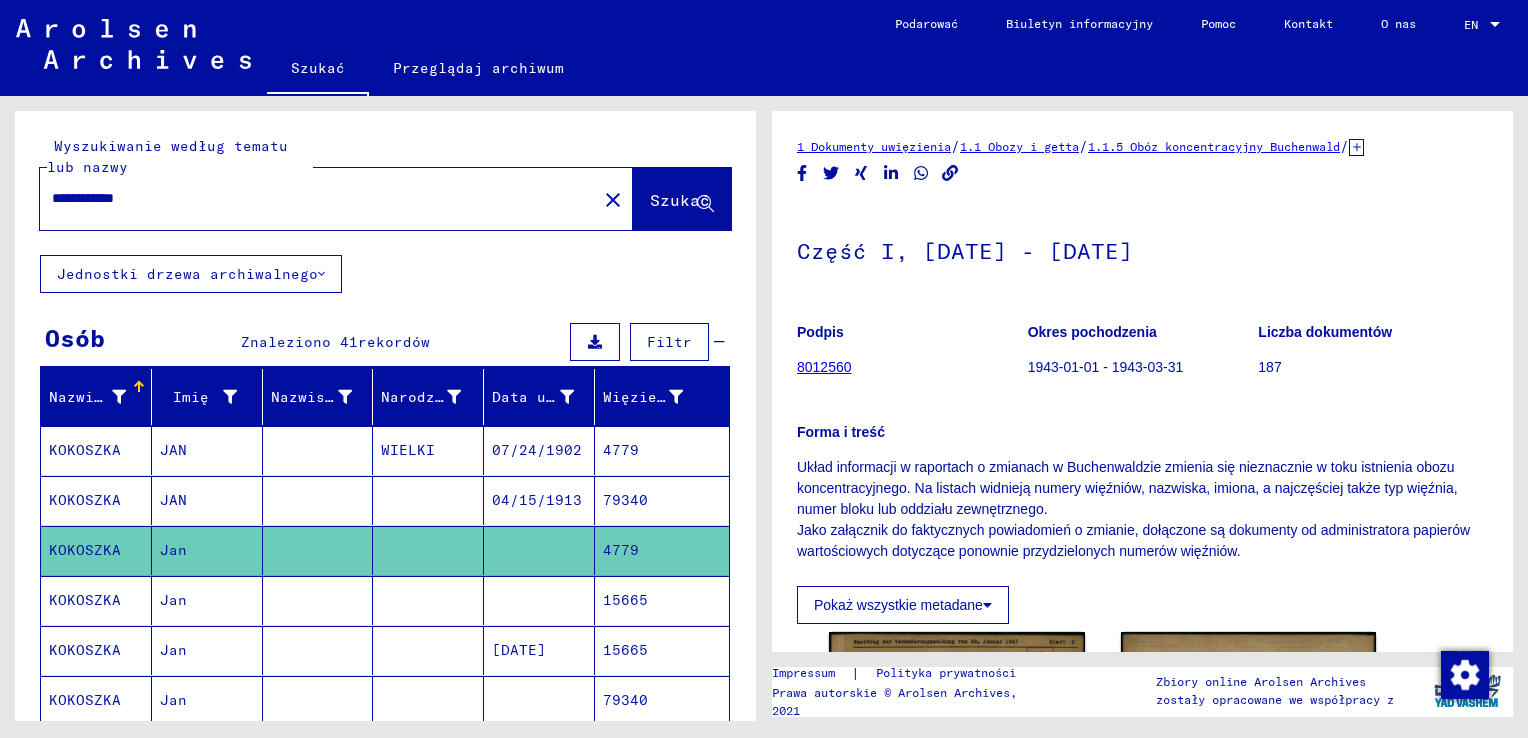 scroll, scrollTop: 0, scrollLeft: 0, axis: both 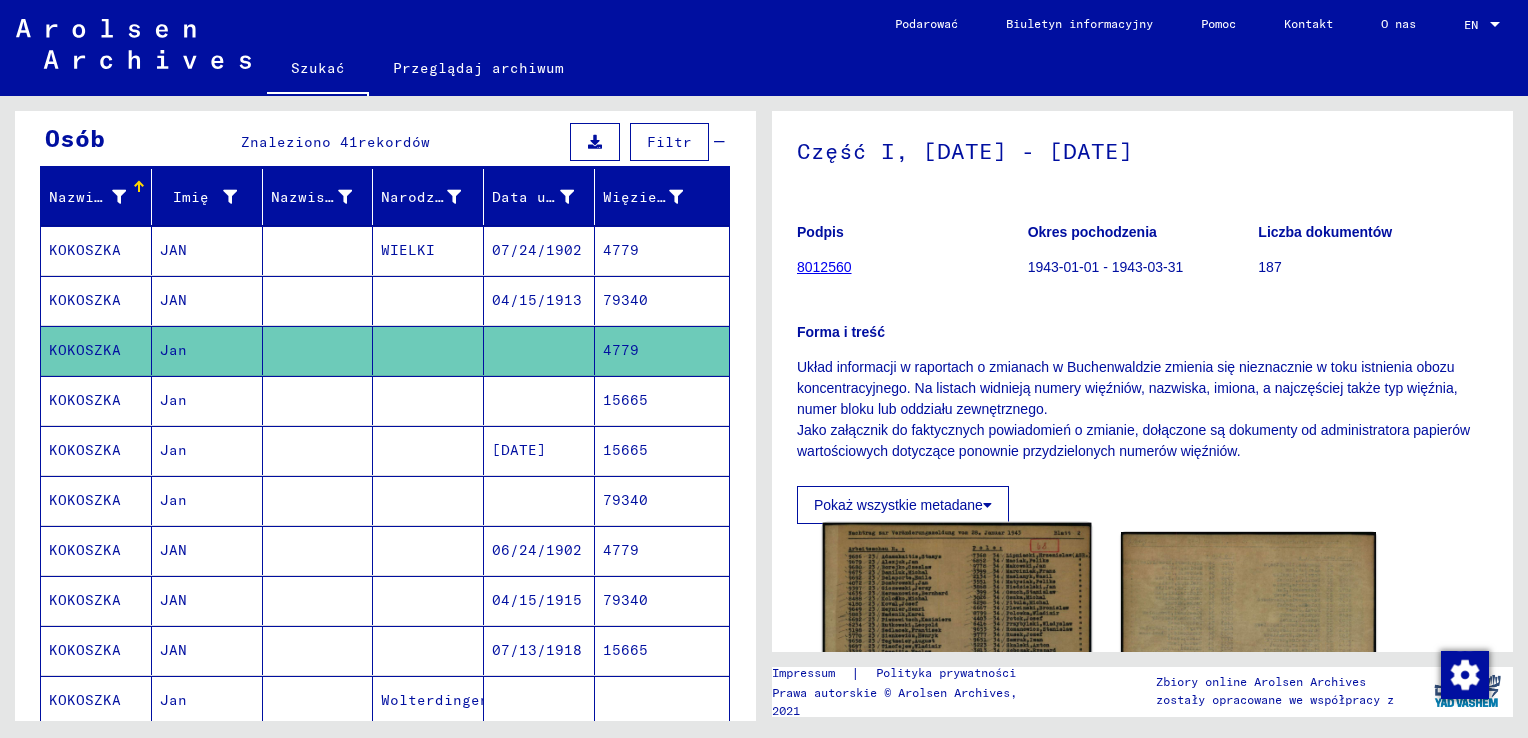 click 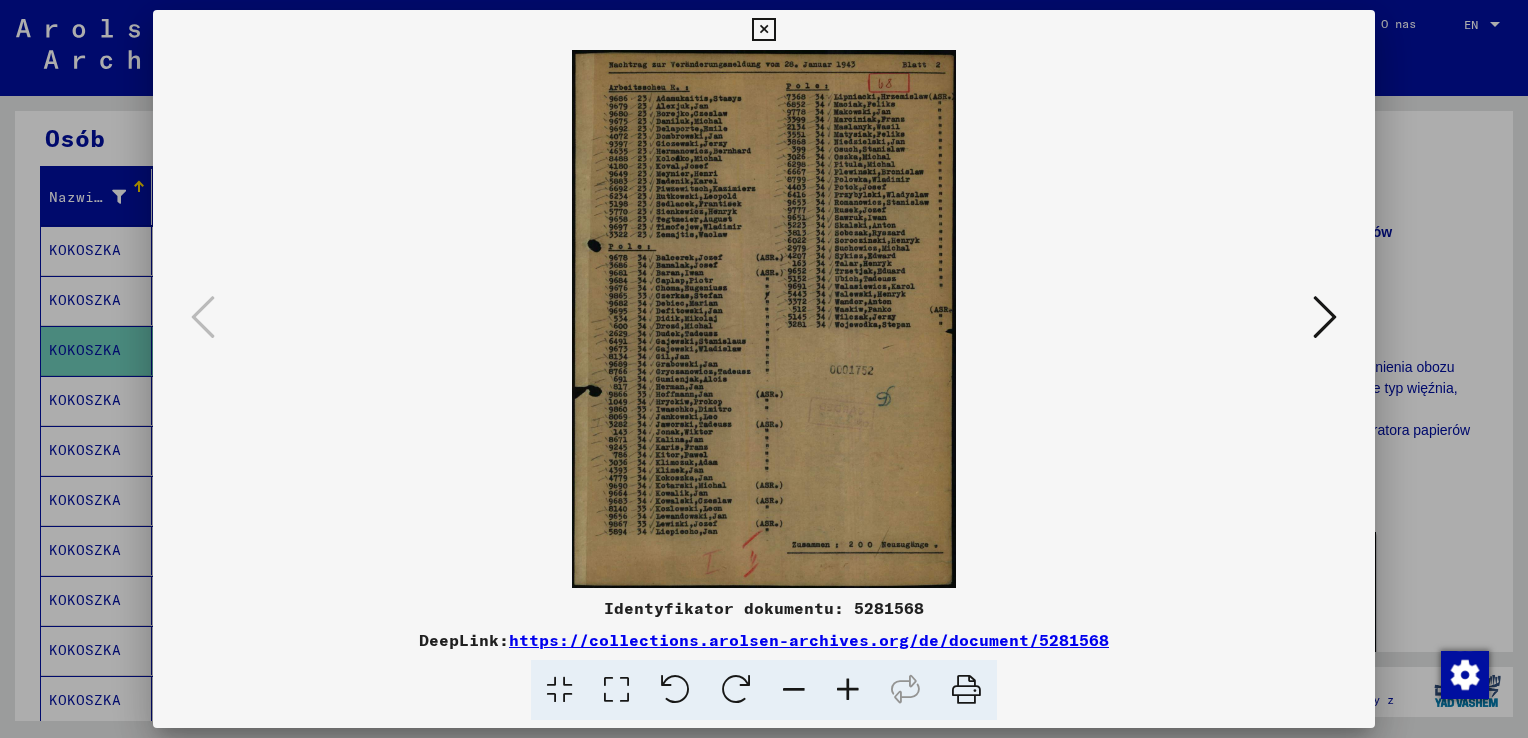 click at bounding box center [1325, 317] 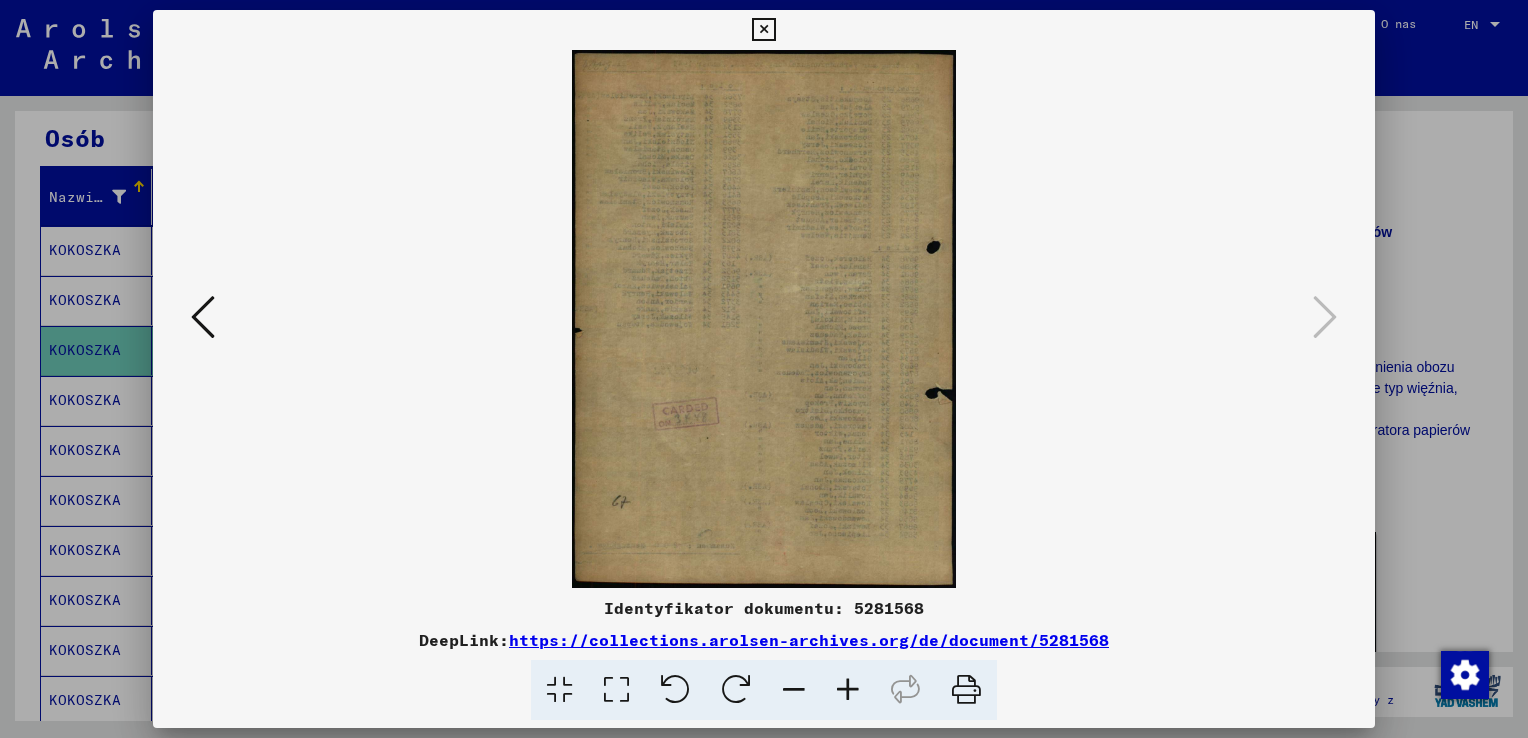click at bounding box center (763, 30) 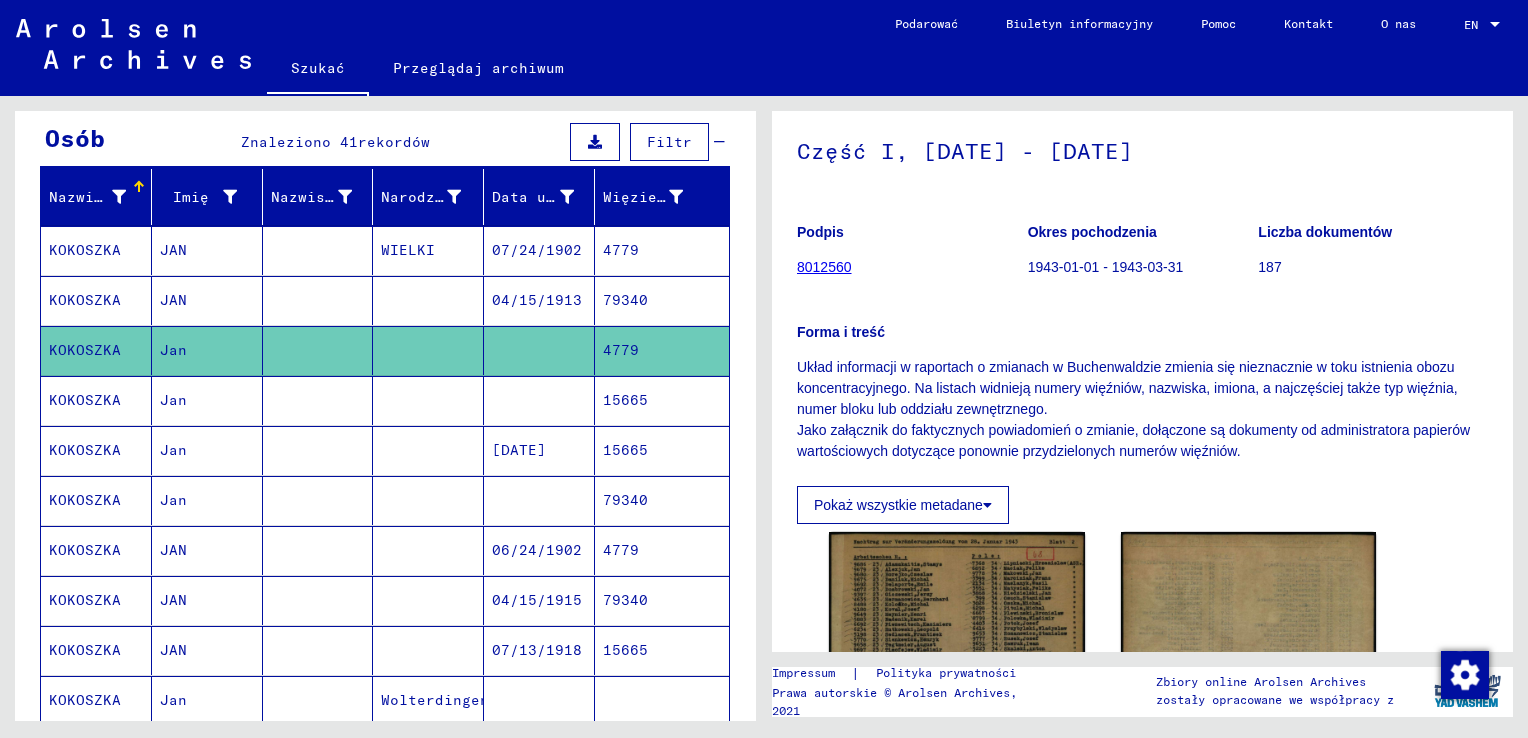 click at bounding box center [428, 450] 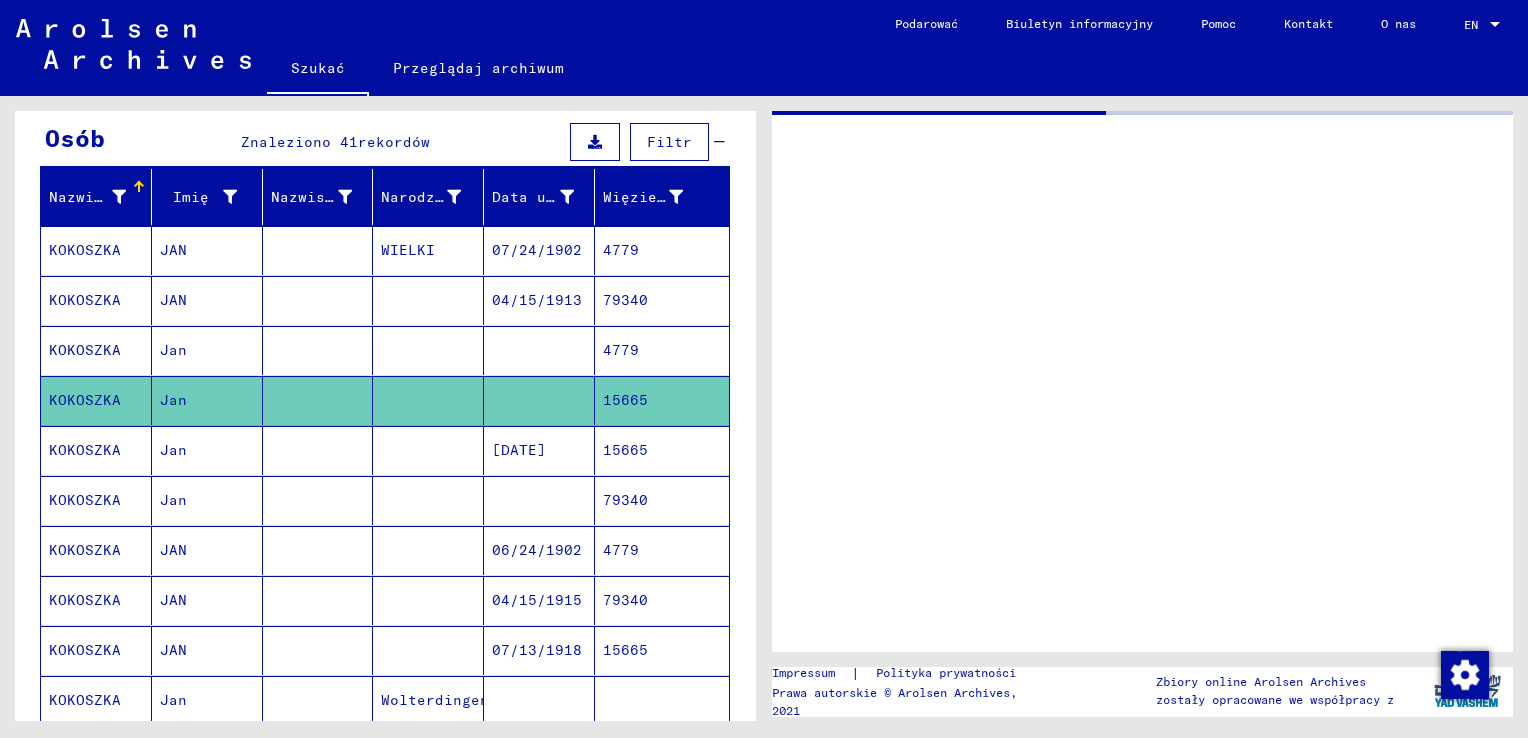 scroll, scrollTop: 0, scrollLeft: 0, axis: both 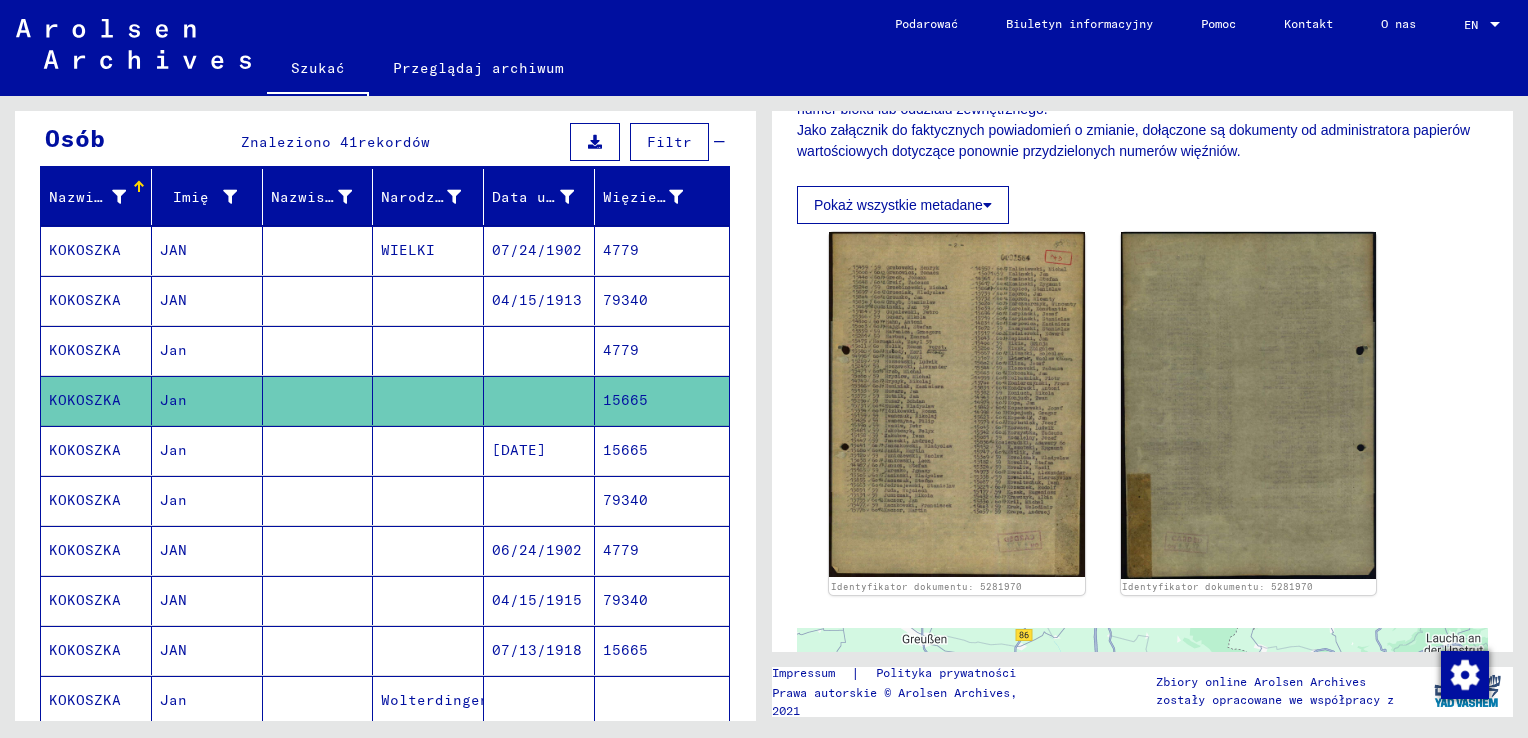 click at bounding box center (428, 500) 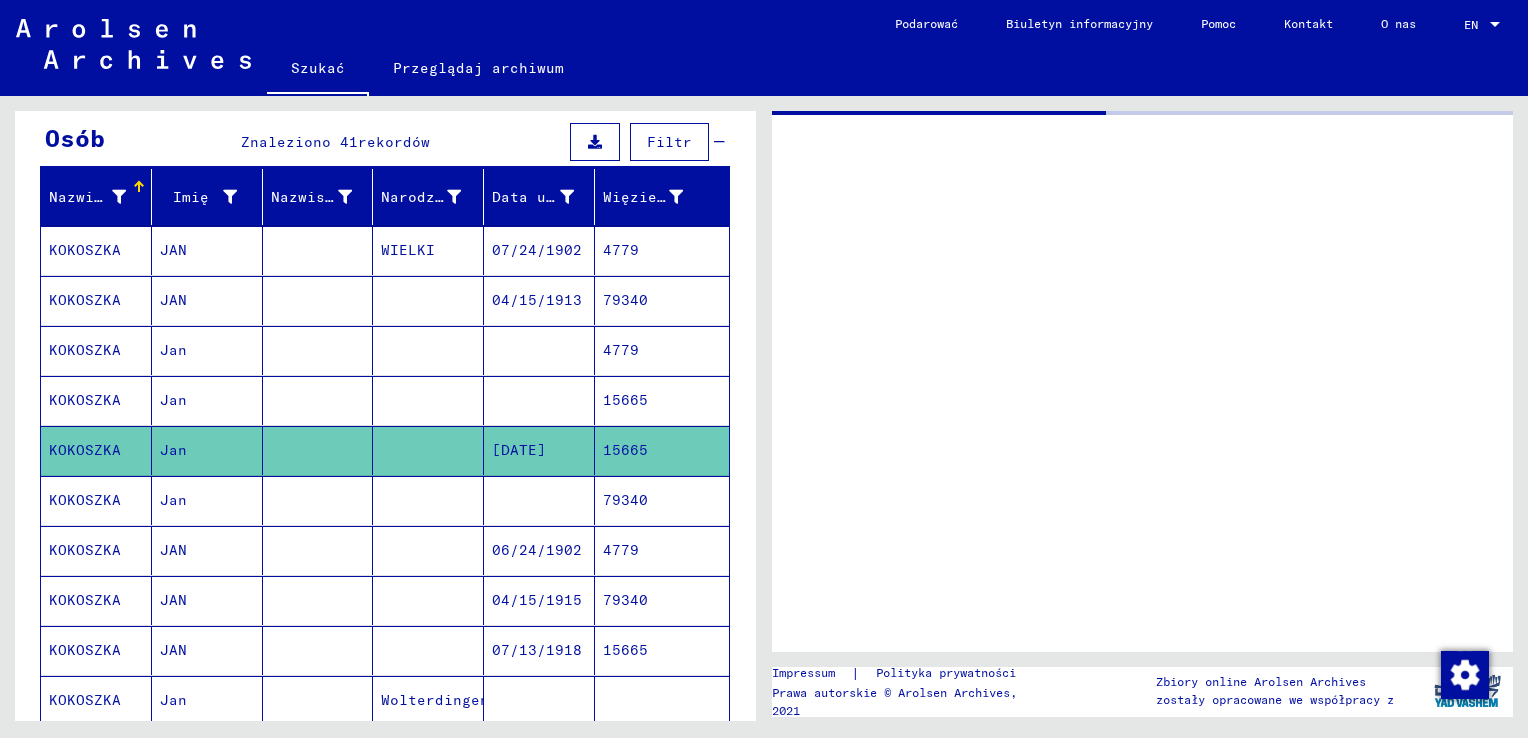 scroll, scrollTop: 0, scrollLeft: 0, axis: both 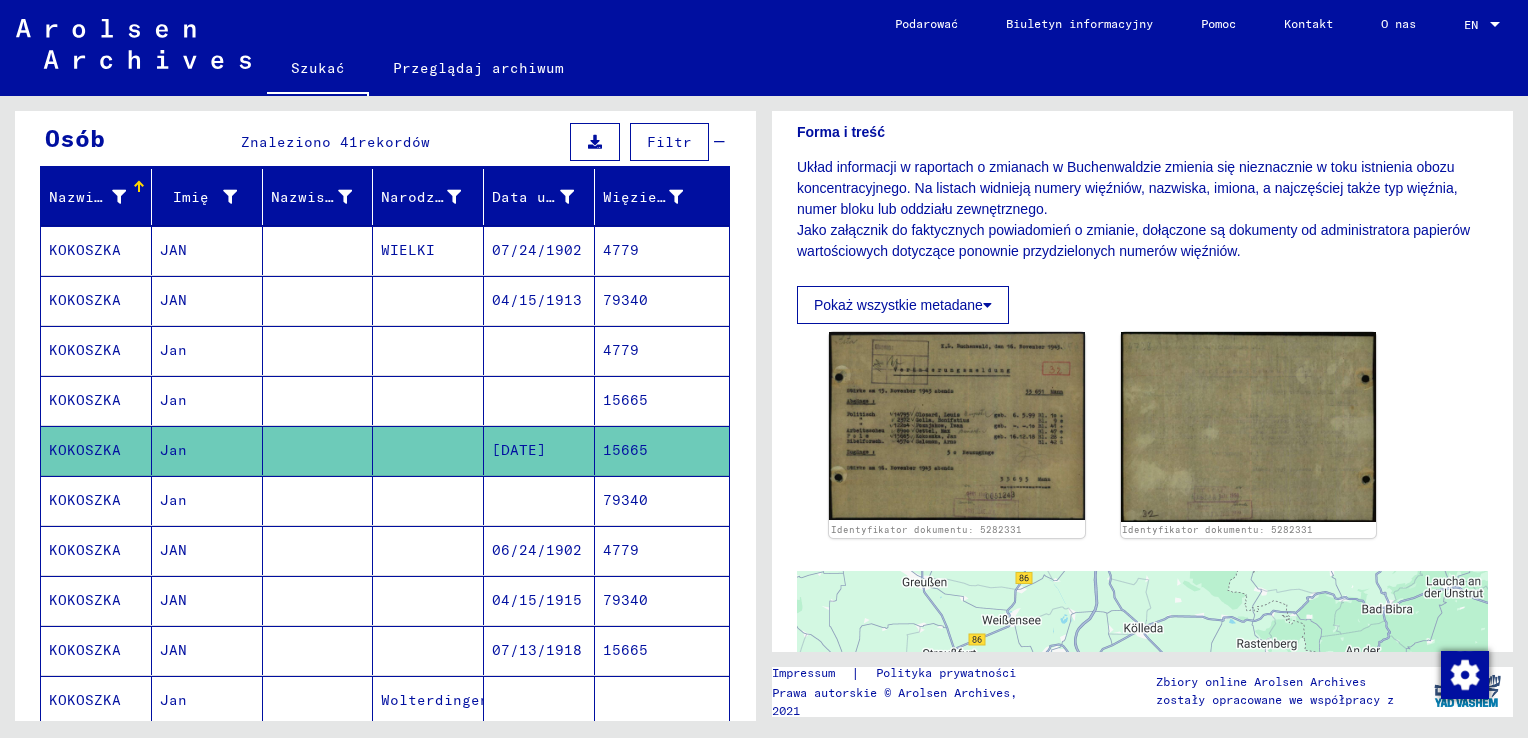 click at bounding box center (539, 550) 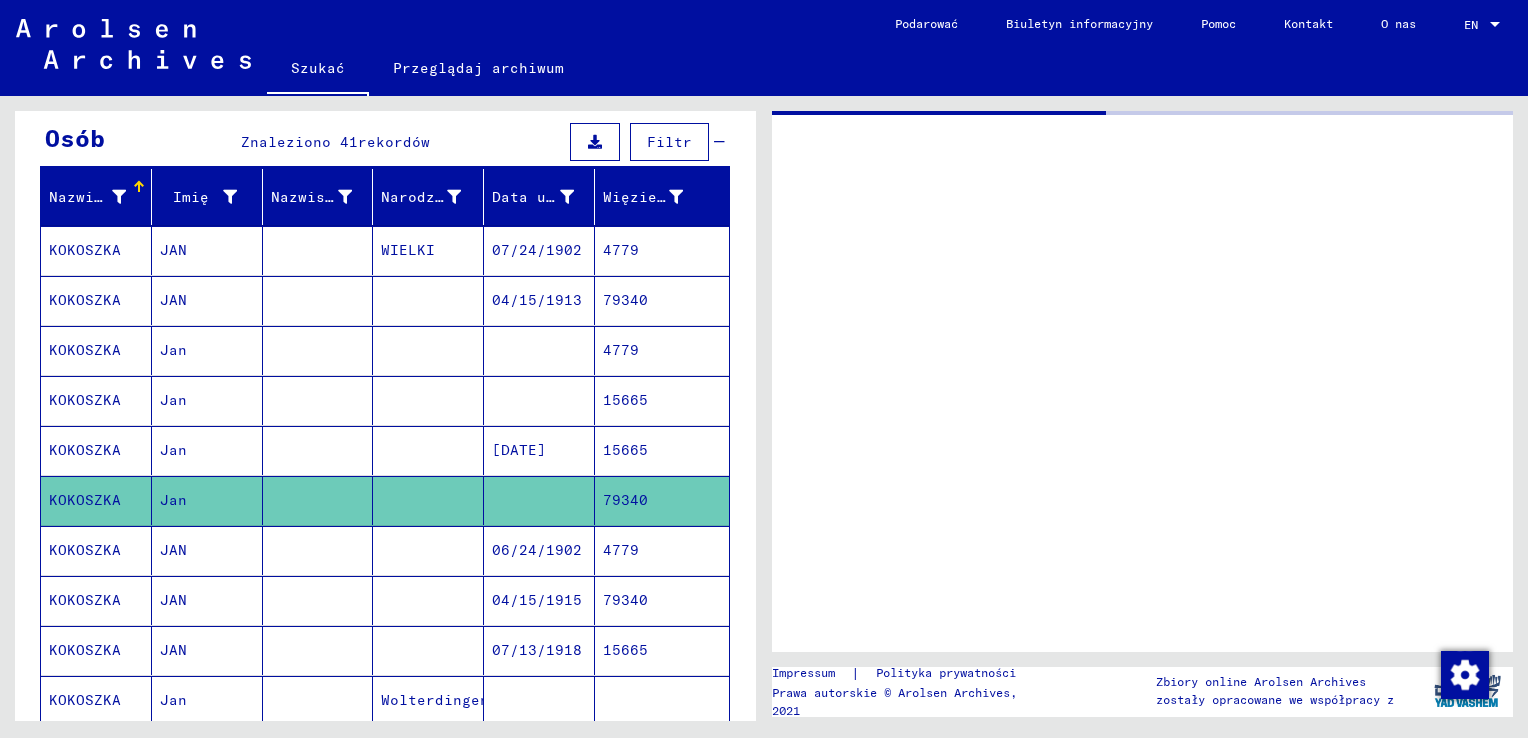 scroll, scrollTop: 0, scrollLeft: 0, axis: both 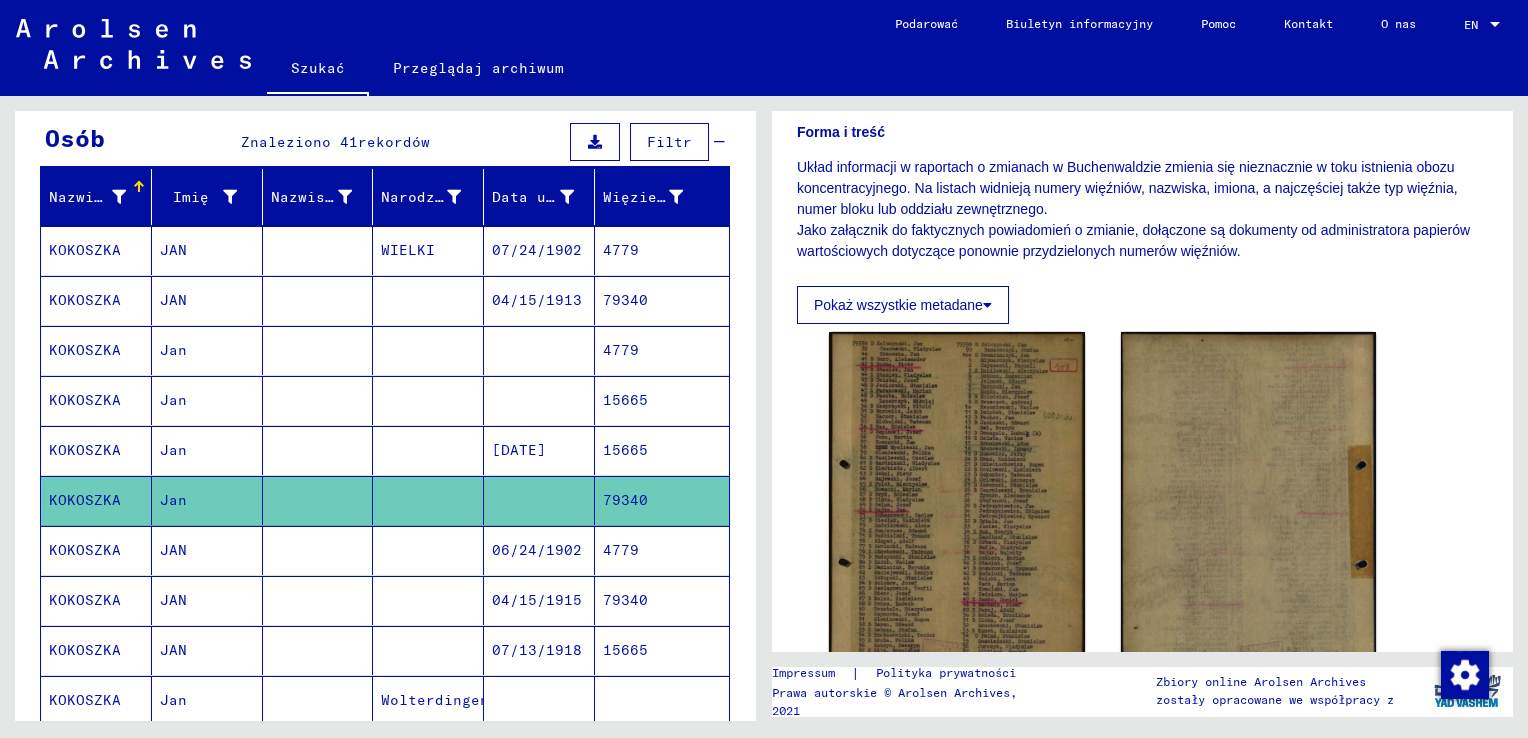 click on "4779" at bounding box center (662, 600) 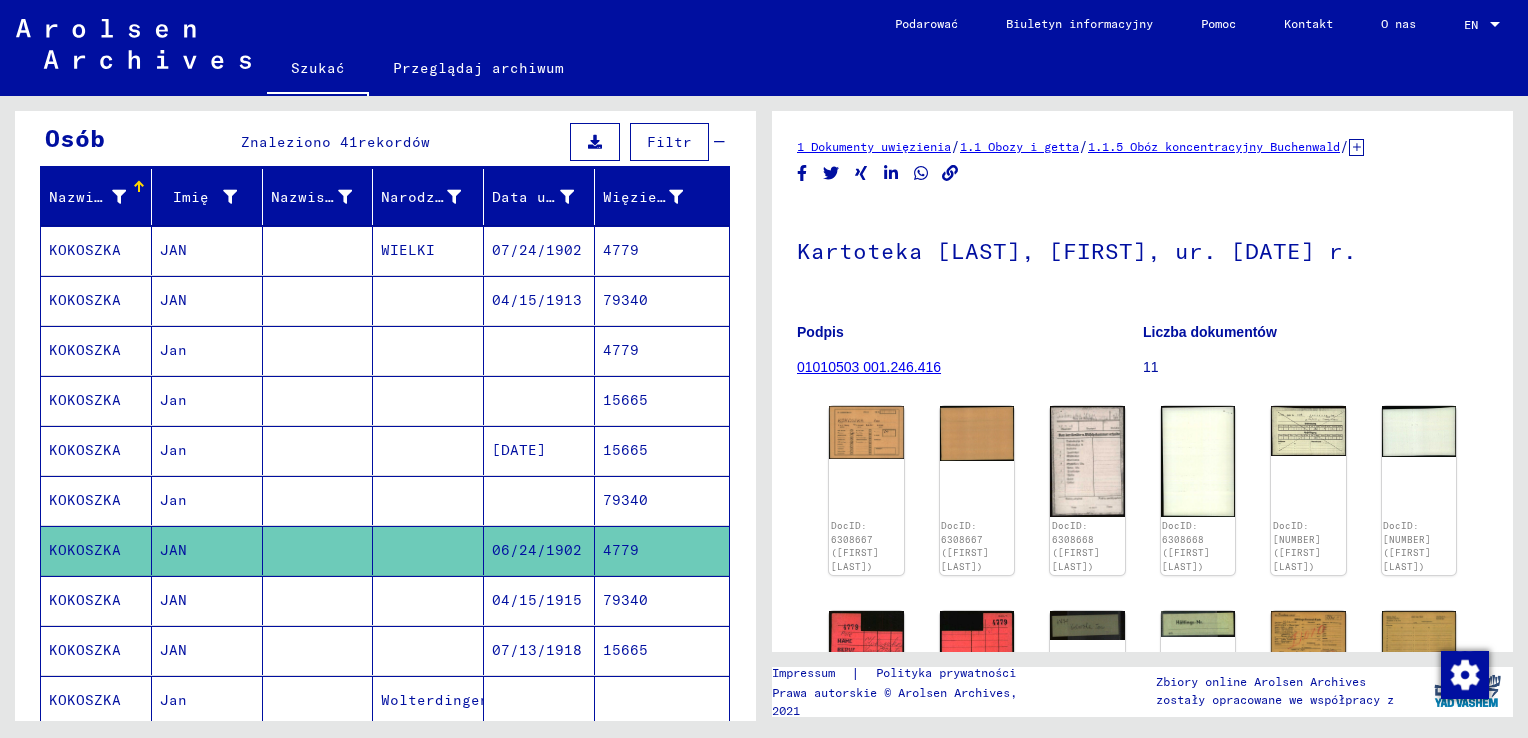 scroll, scrollTop: 0, scrollLeft: 0, axis: both 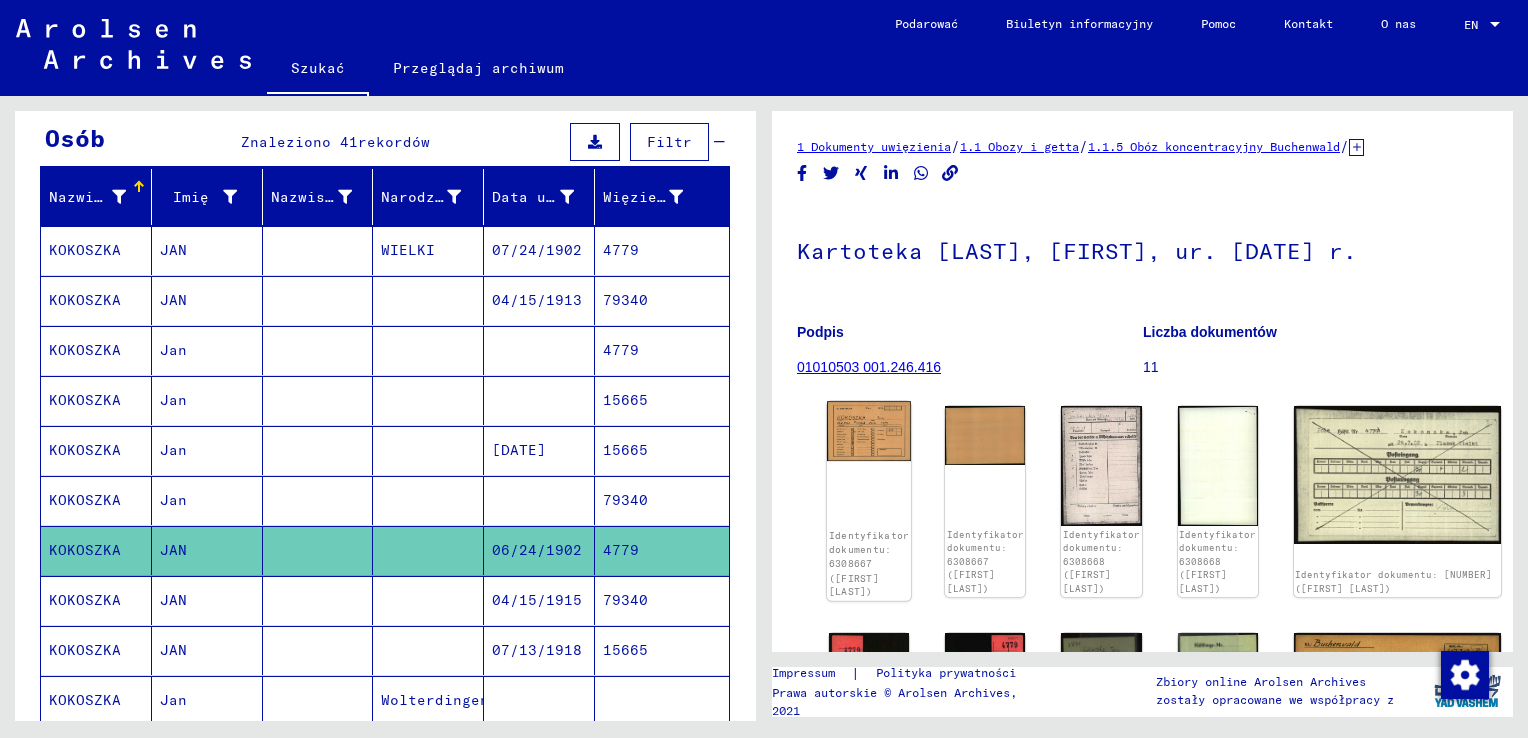 click 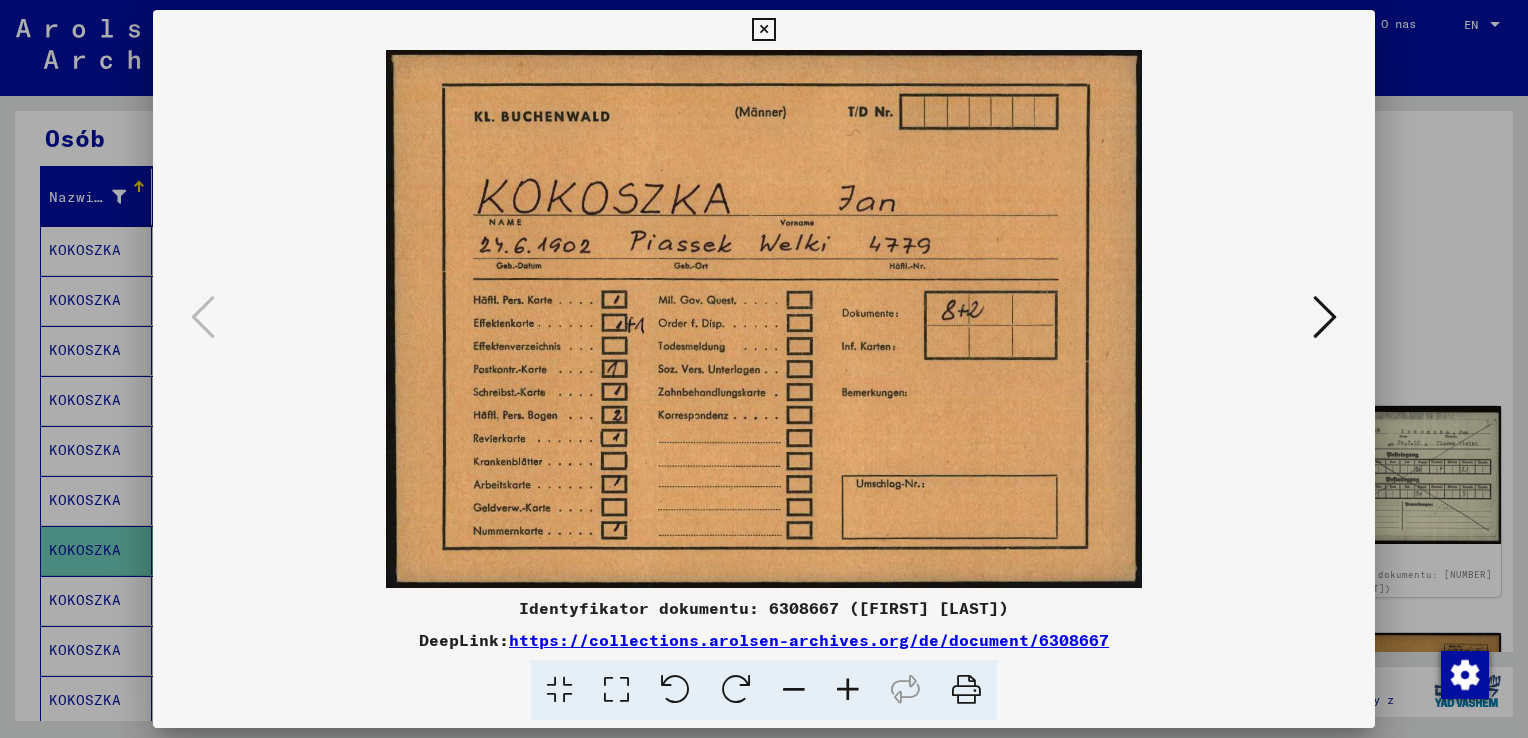 click at bounding box center (763, 30) 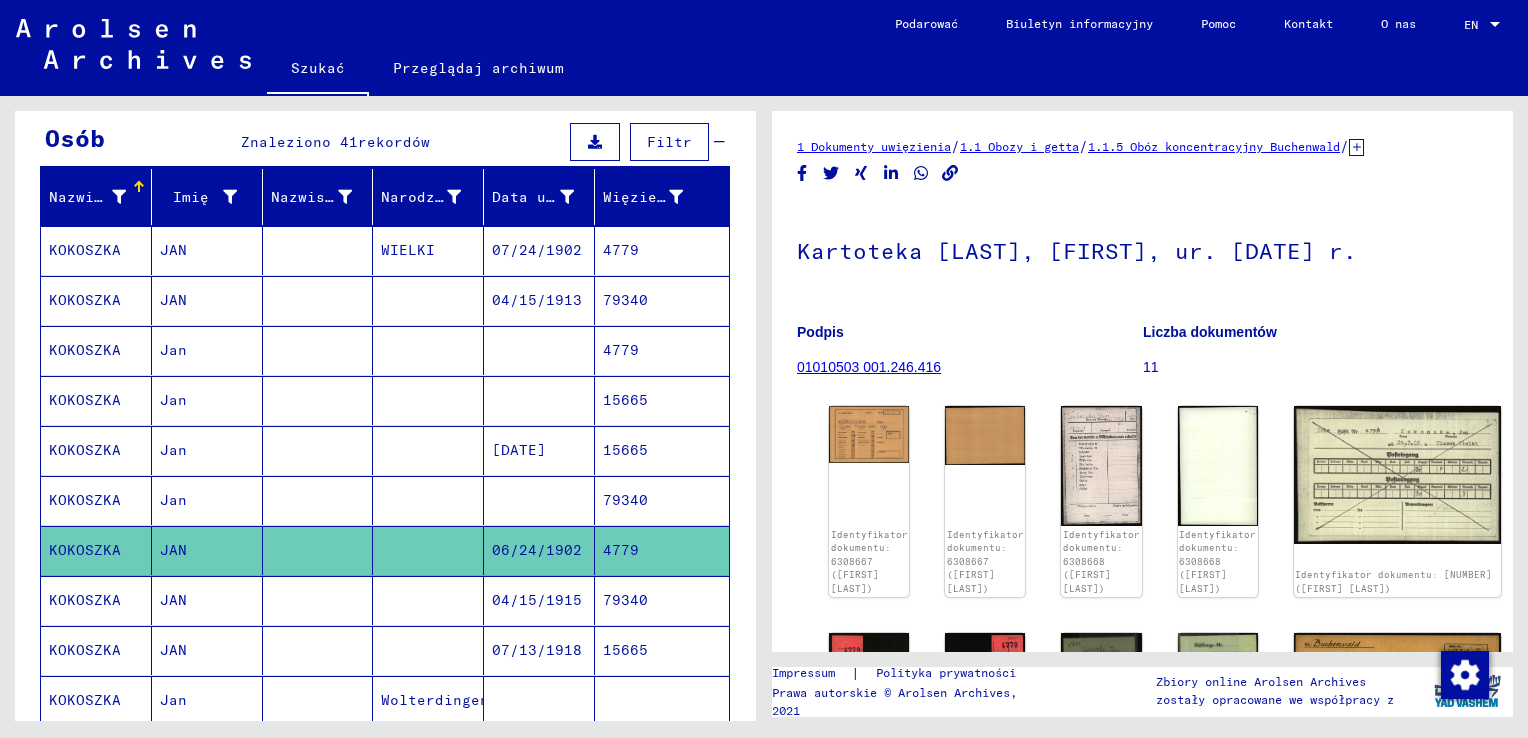 click on "79340" at bounding box center [662, 650] 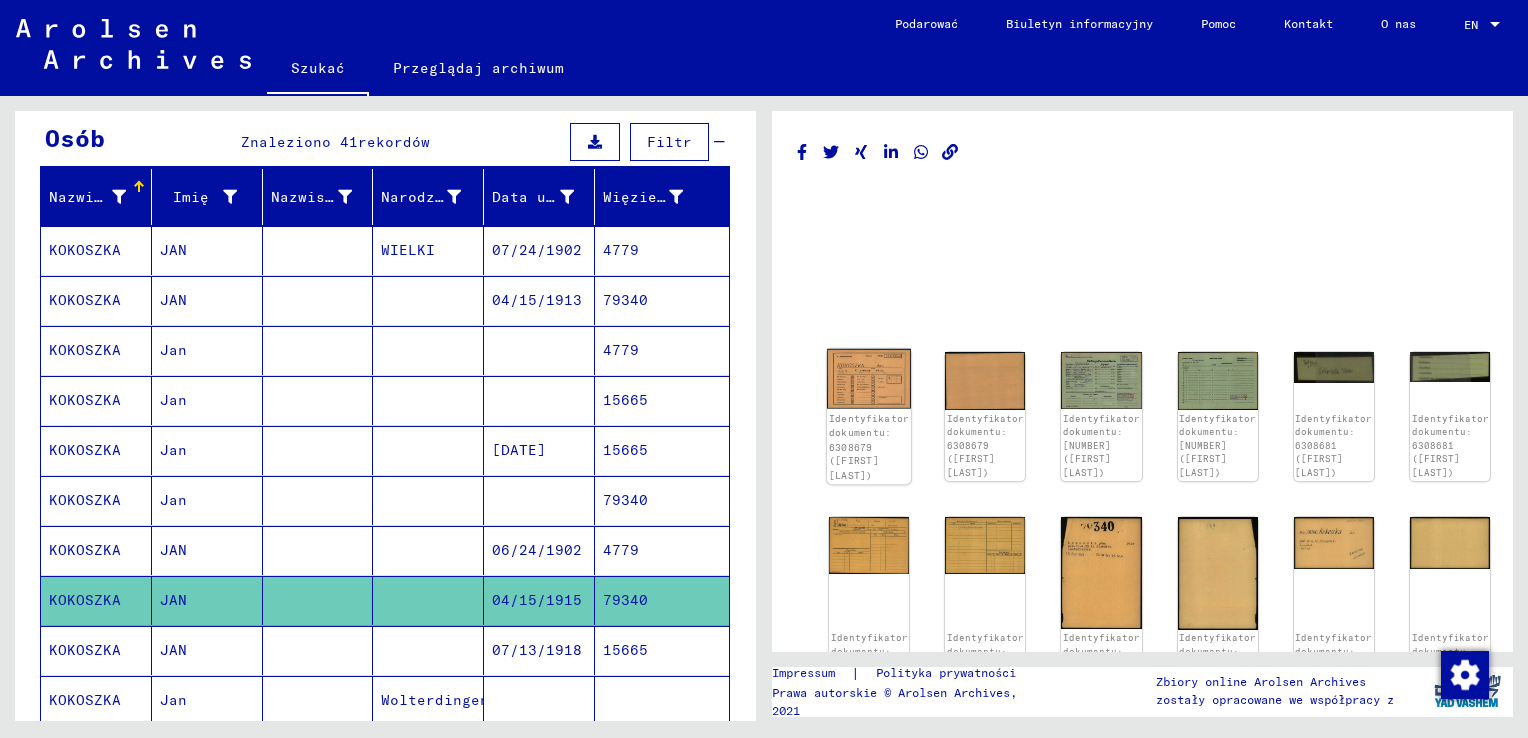 click 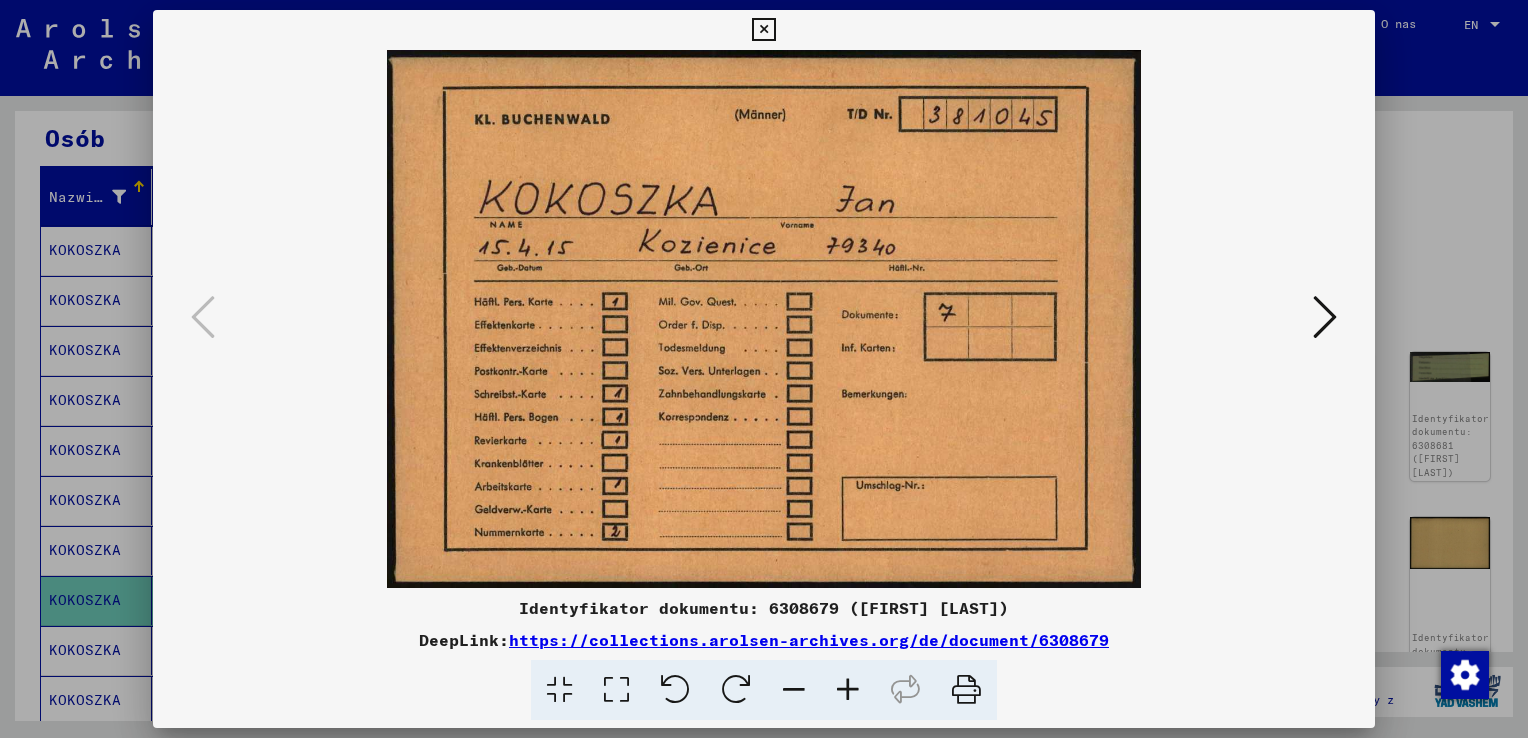 click at bounding box center (1325, 317) 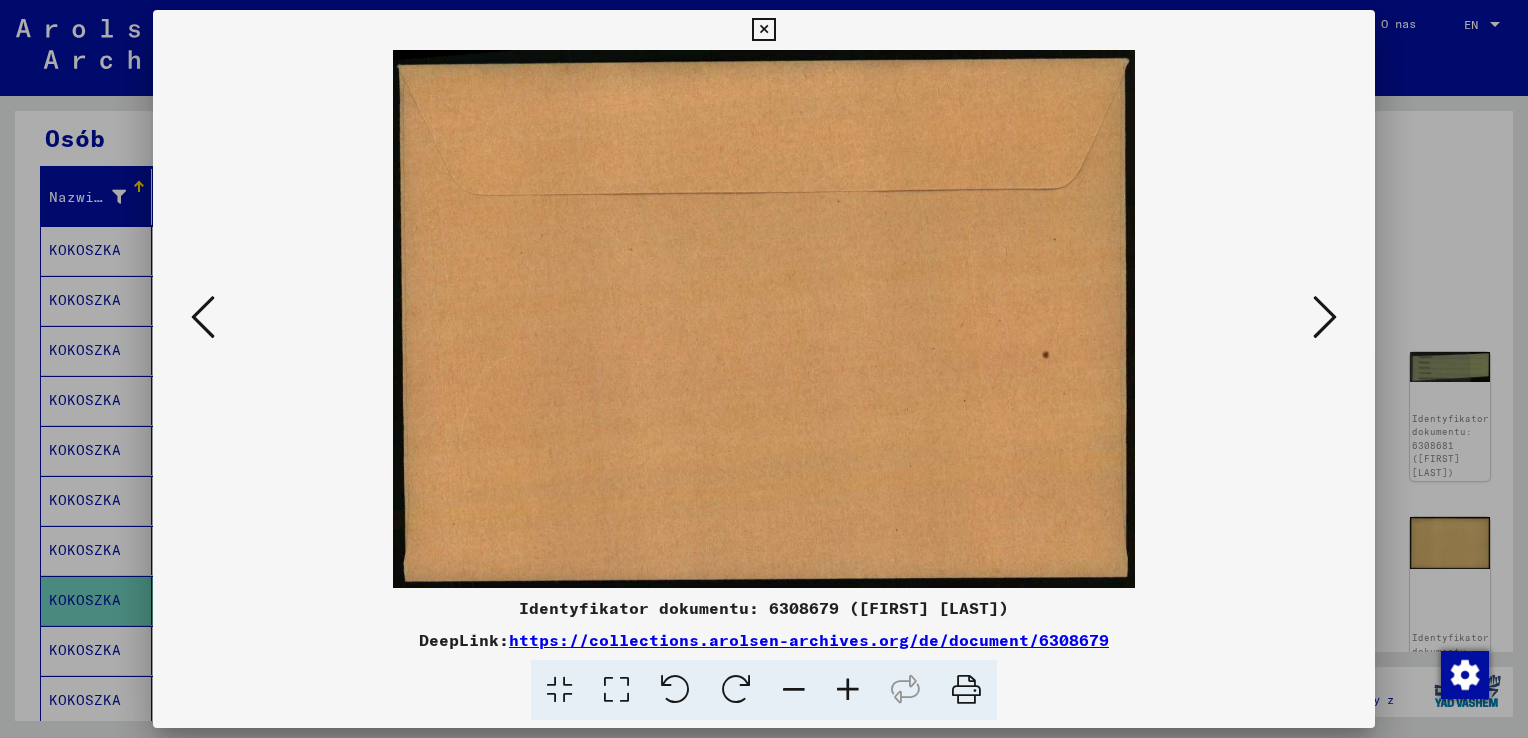 click at bounding box center (1325, 317) 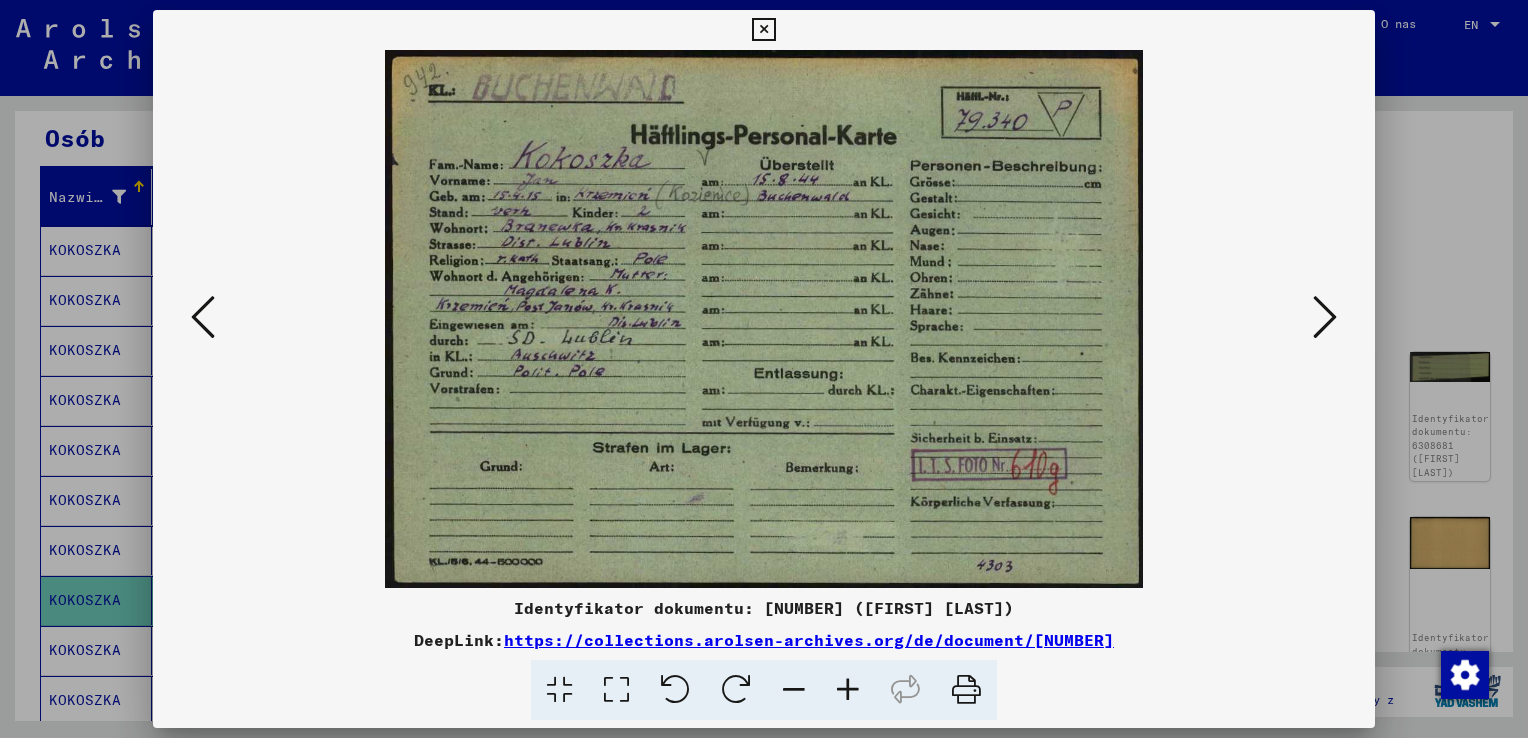 click at bounding box center (1325, 317) 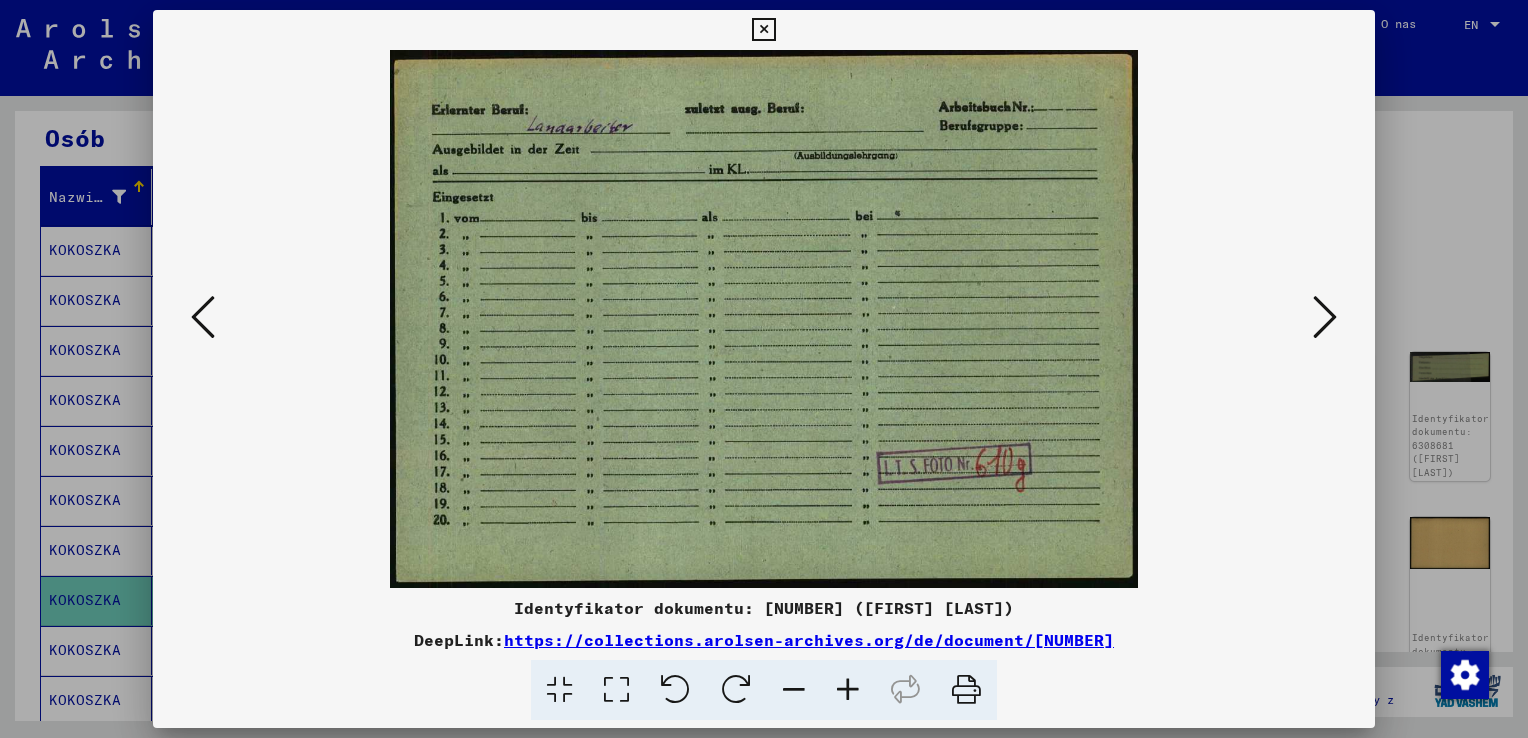 click at bounding box center (1325, 317) 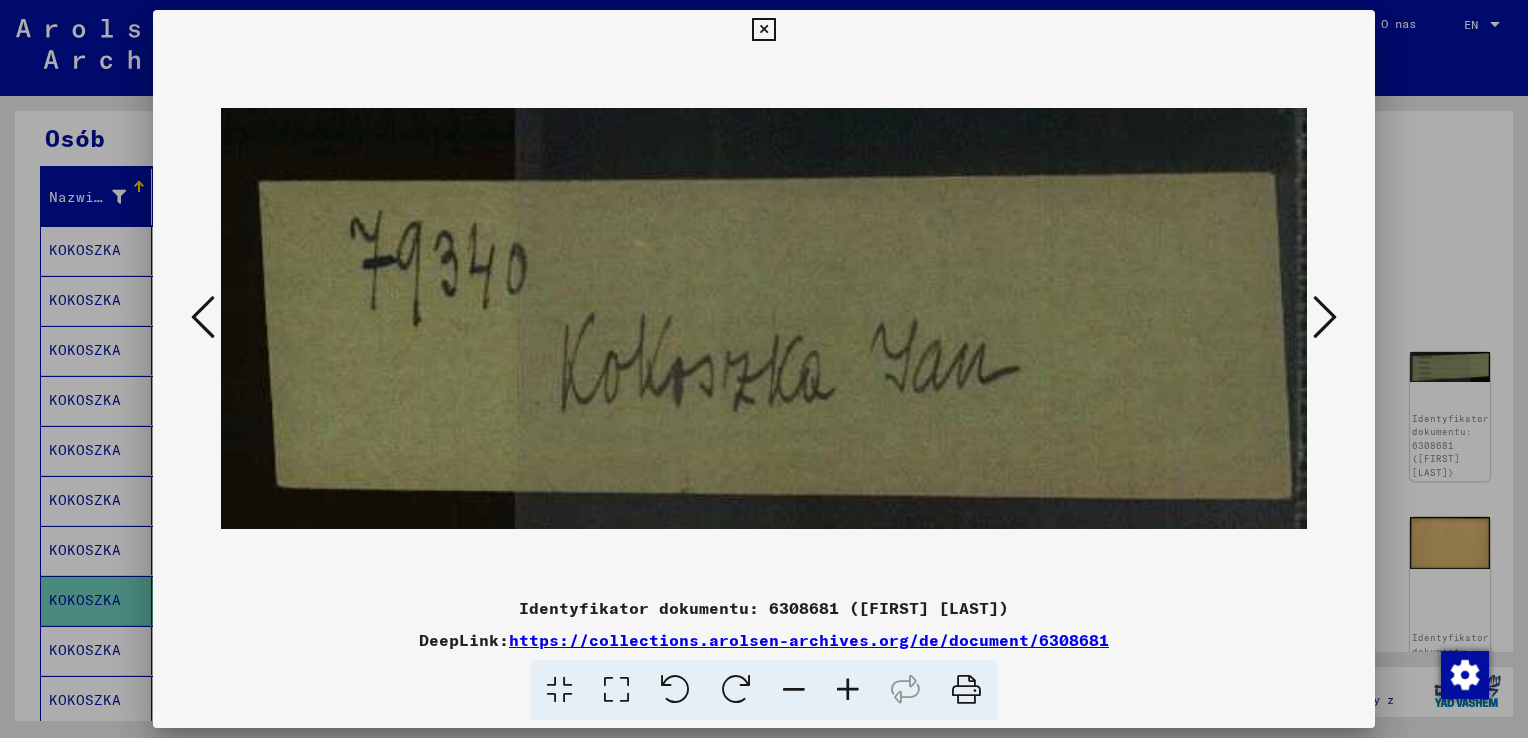 click at bounding box center (1325, 317) 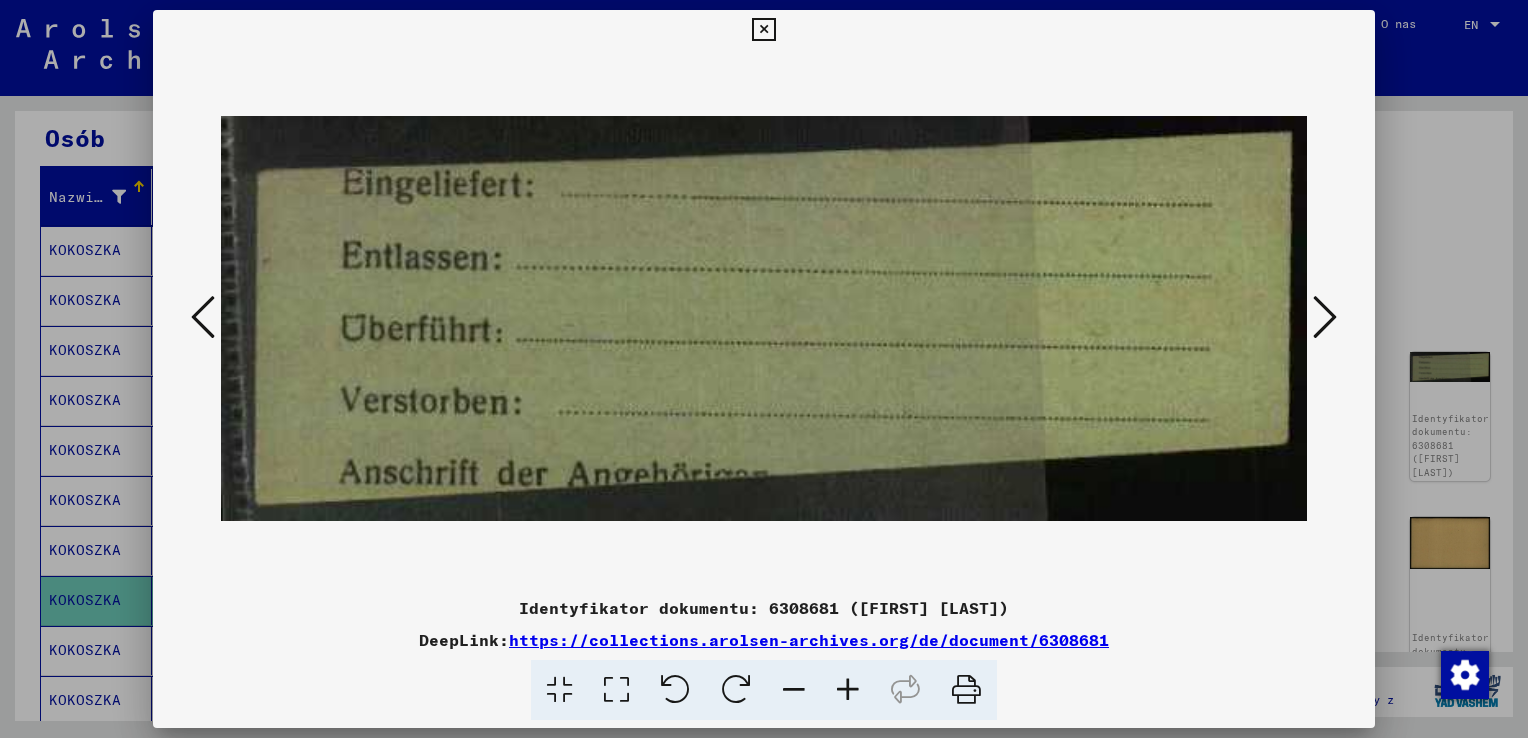 click at bounding box center [1325, 317] 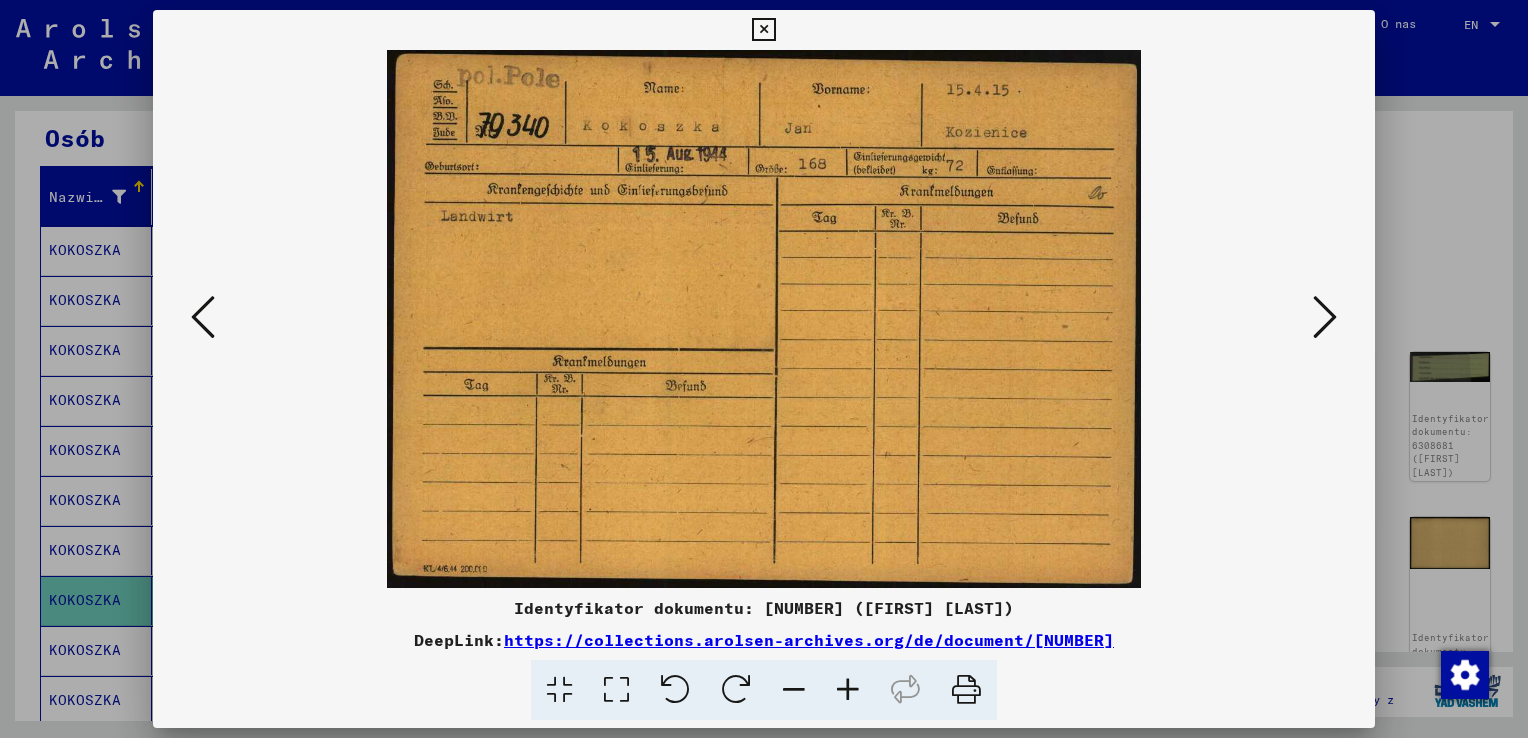 click at bounding box center [1325, 317] 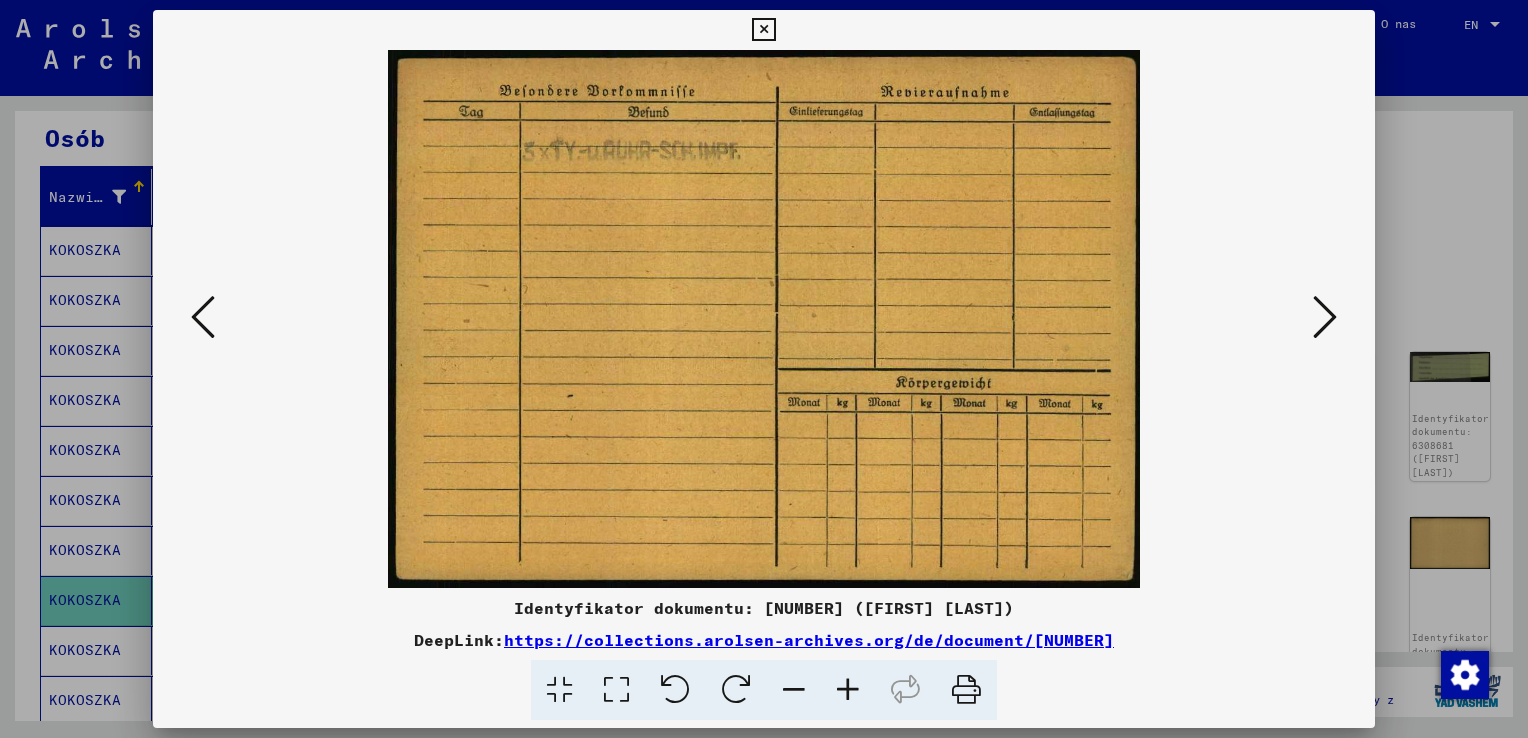 click at bounding box center (1325, 317) 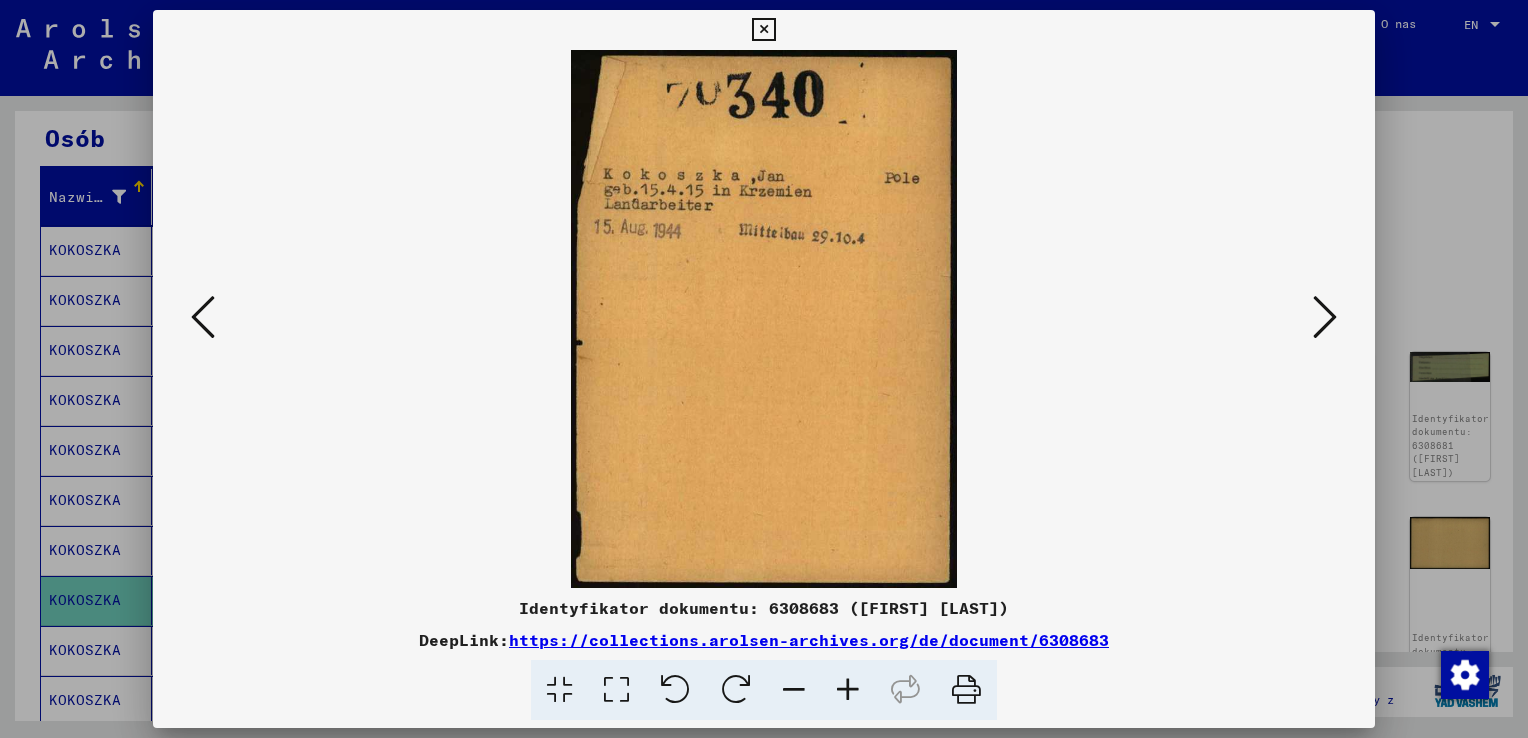 click at bounding box center (763, 30) 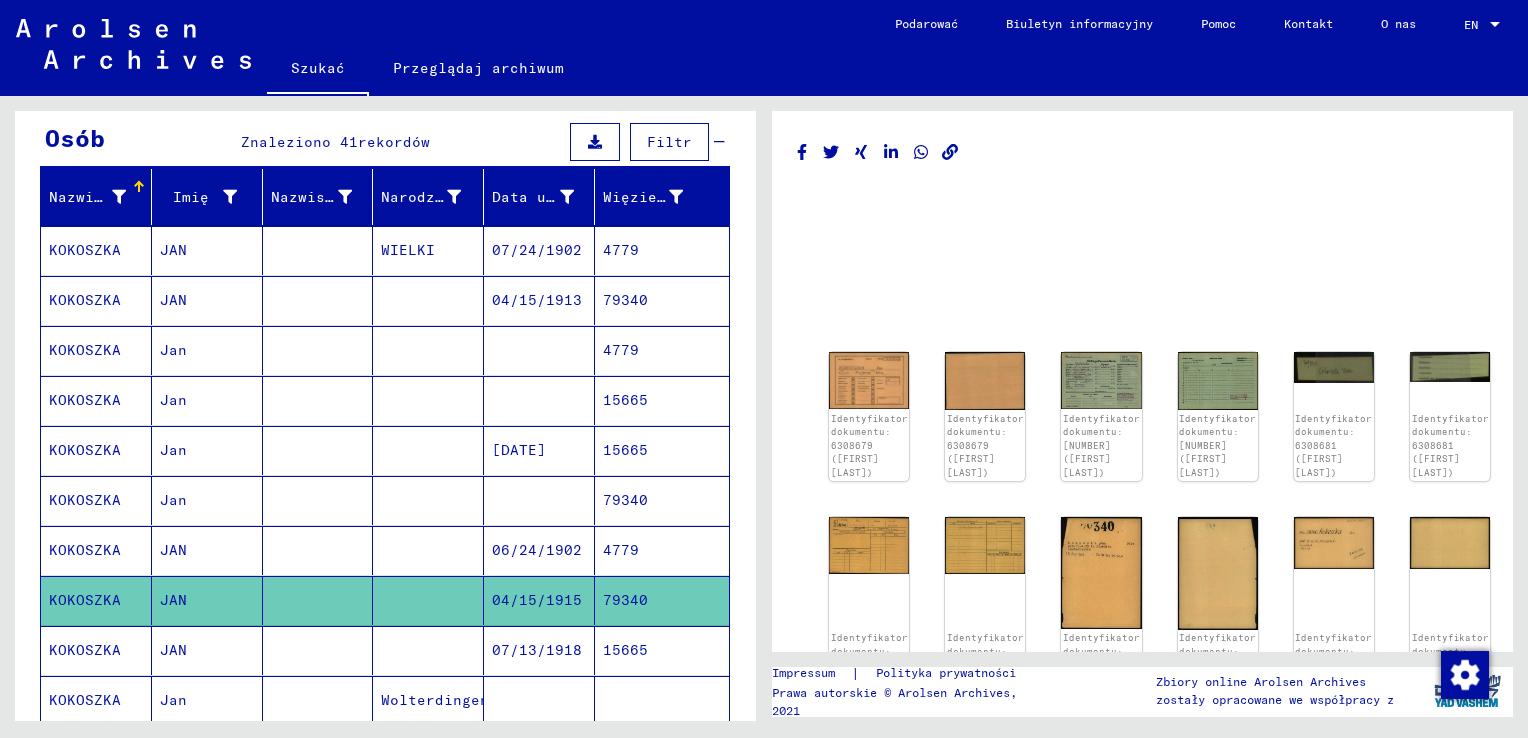 scroll, scrollTop: 0, scrollLeft: 0, axis: both 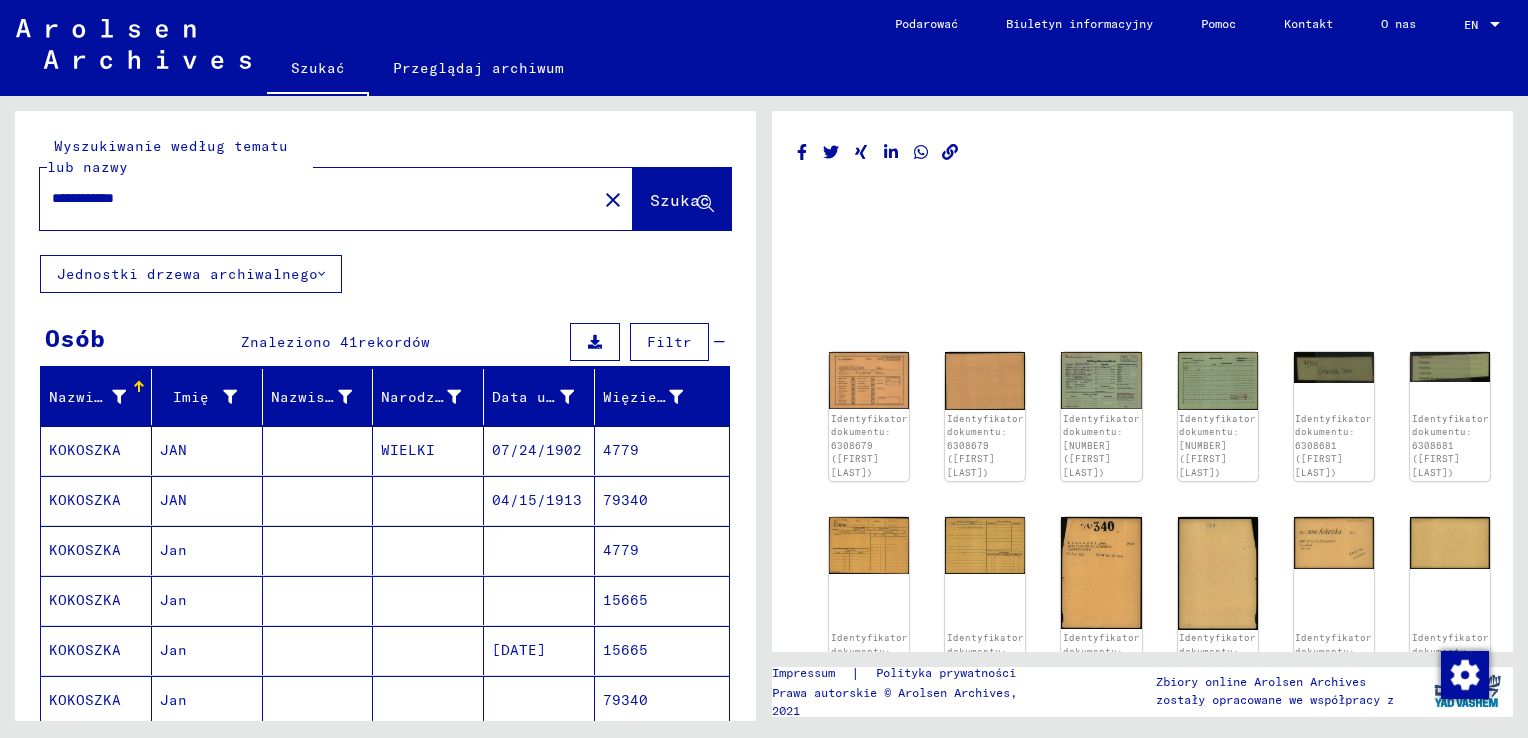 drag, startPoint x: 176, startPoint y: 207, endPoint x: -4, endPoint y: 201, distance: 180.09998 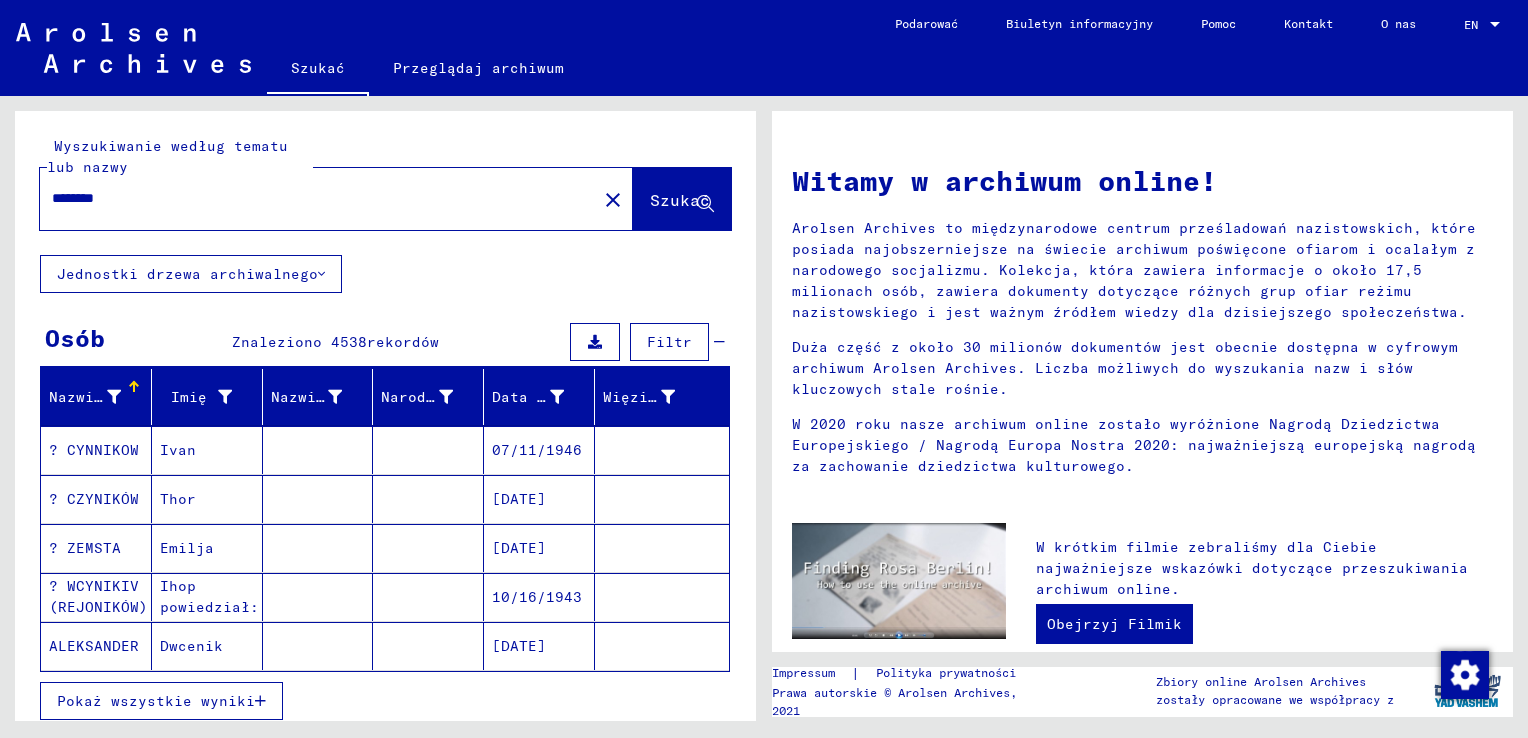 click on "********" 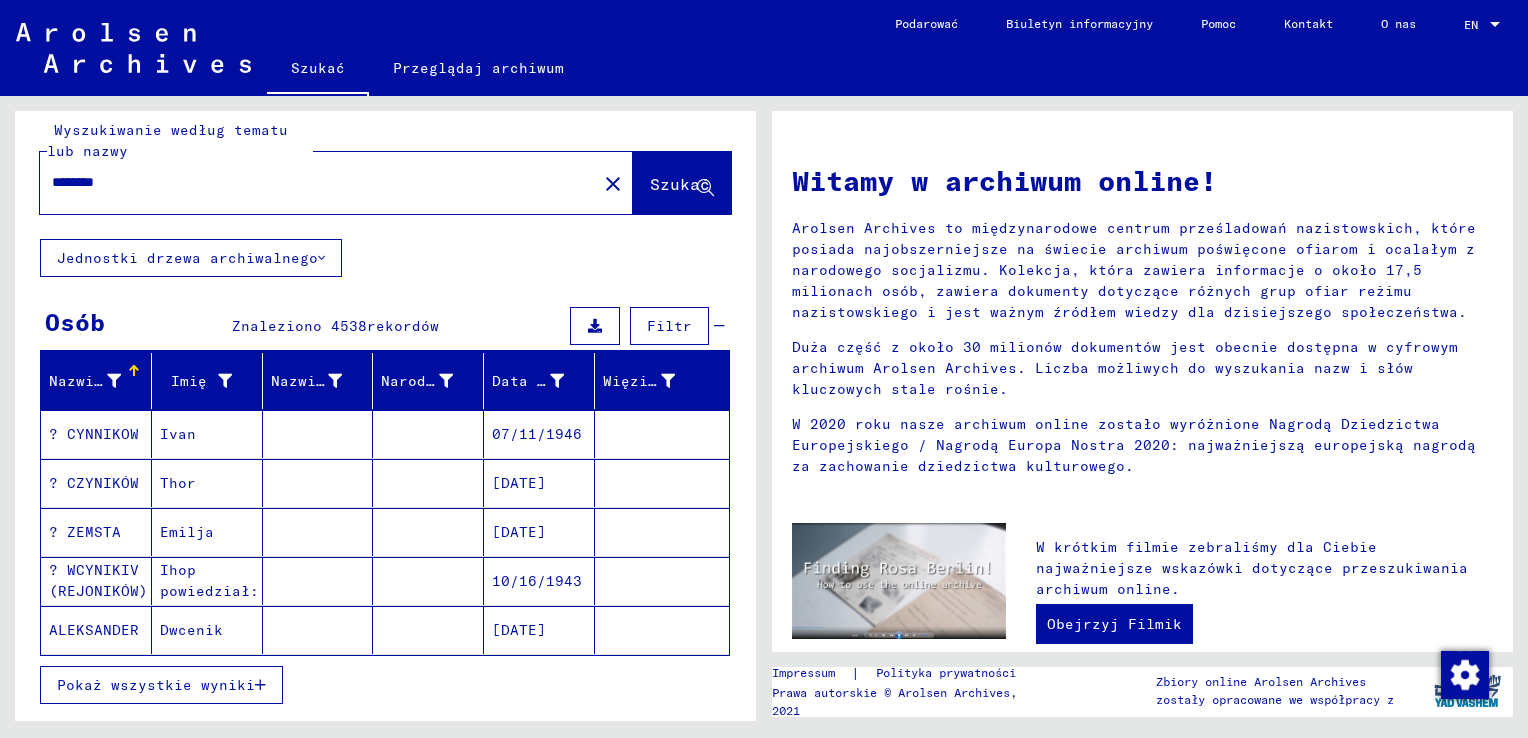 scroll, scrollTop: 0, scrollLeft: 0, axis: both 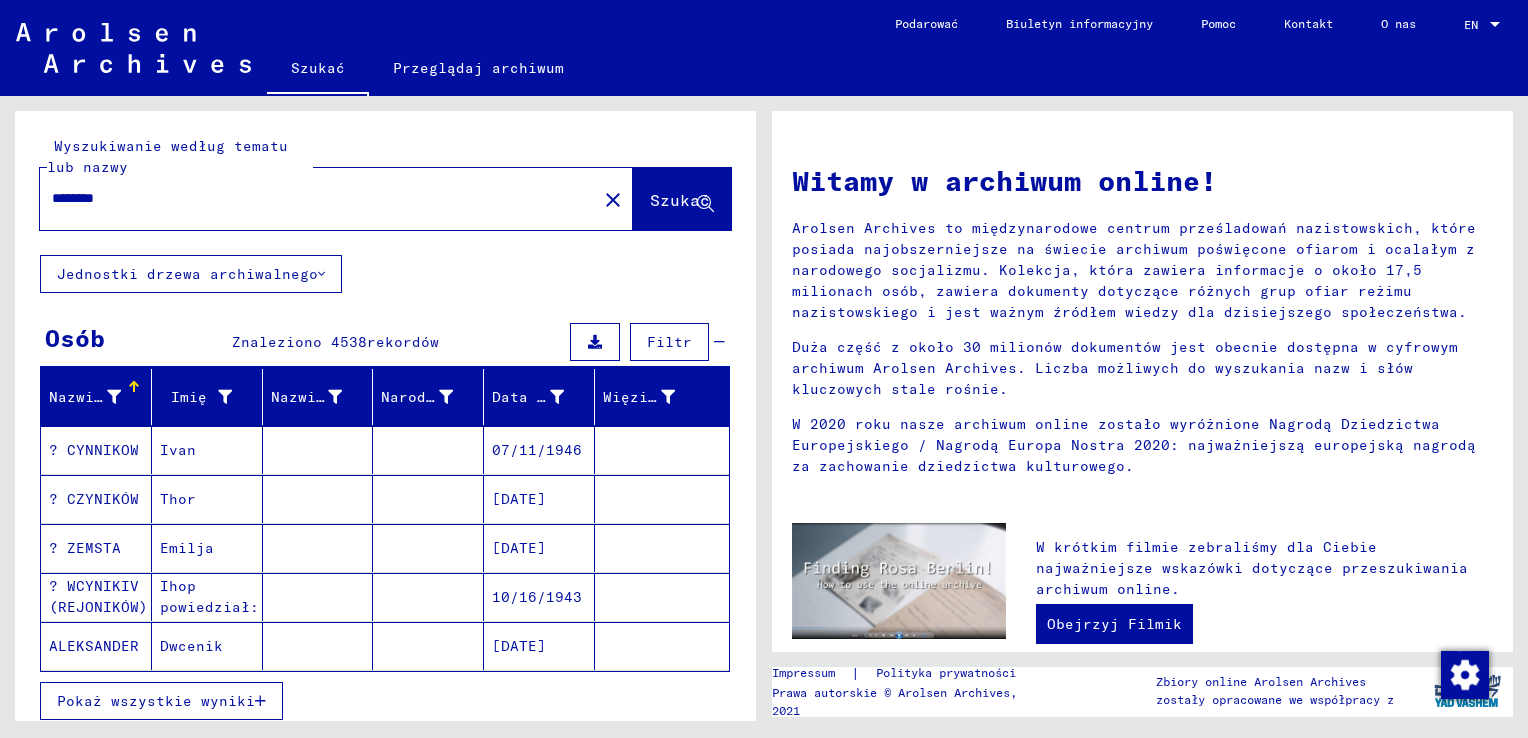 click on "******** close" 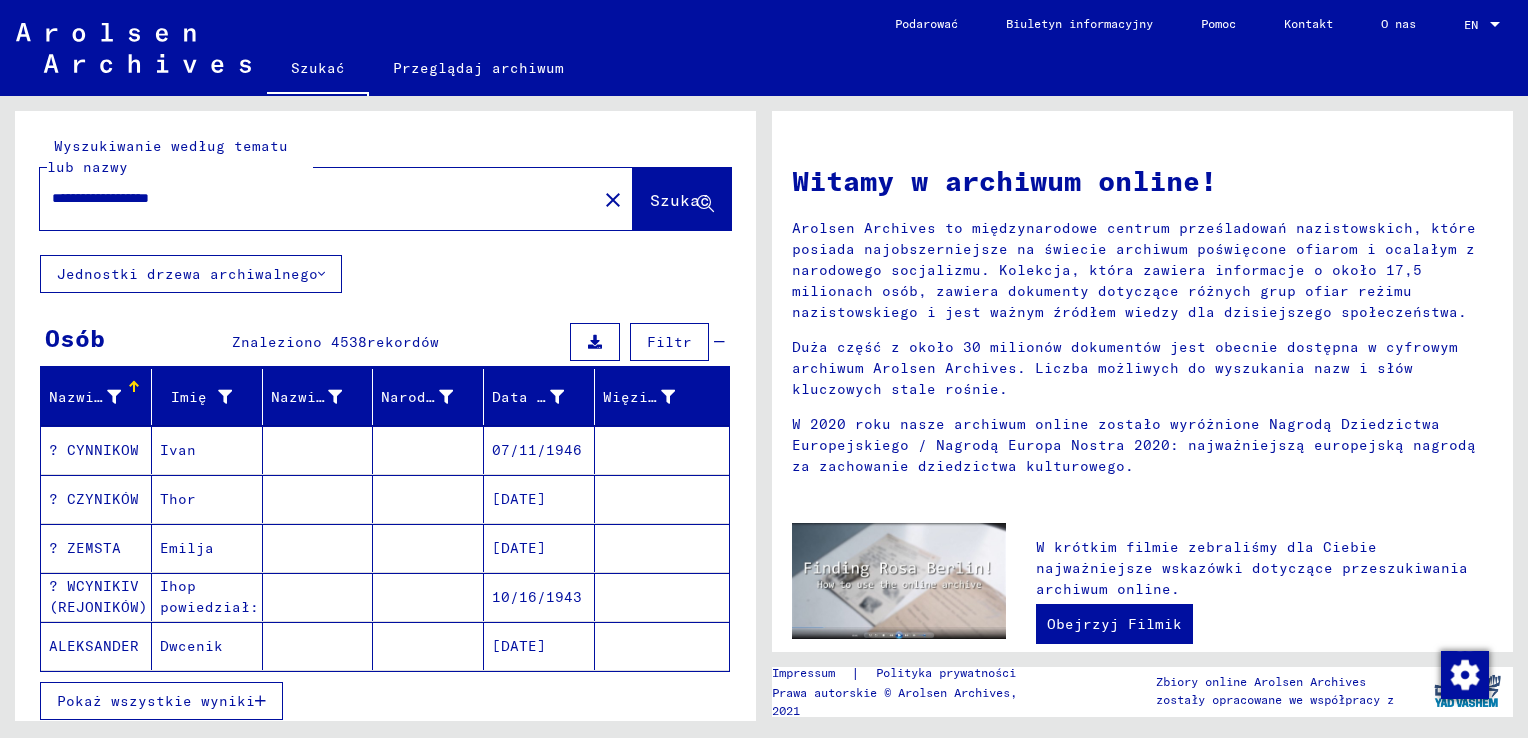 type on "**********" 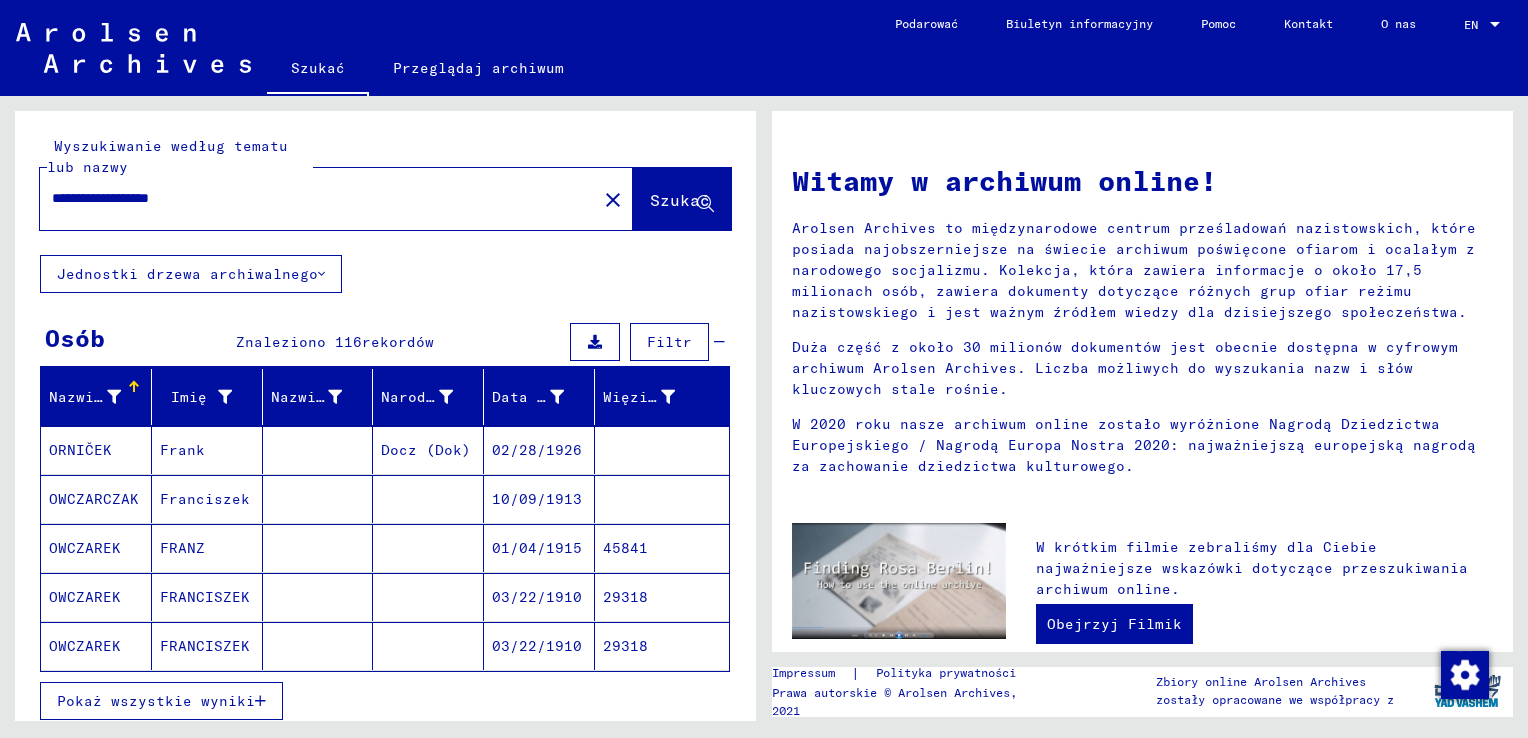 click on "01/04/1915" at bounding box center (539, 597) 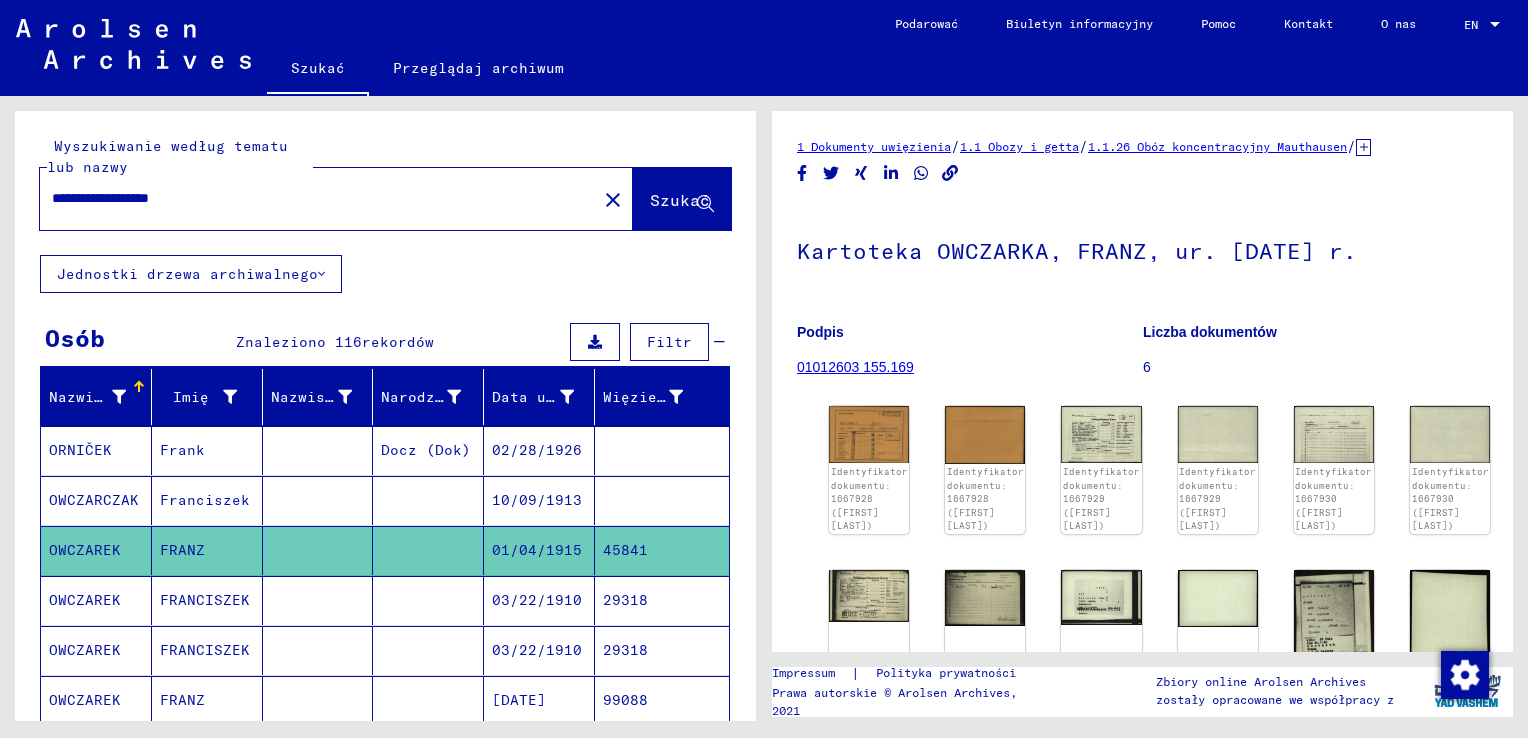 scroll, scrollTop: 0, scrollLeft: 0, axis: both 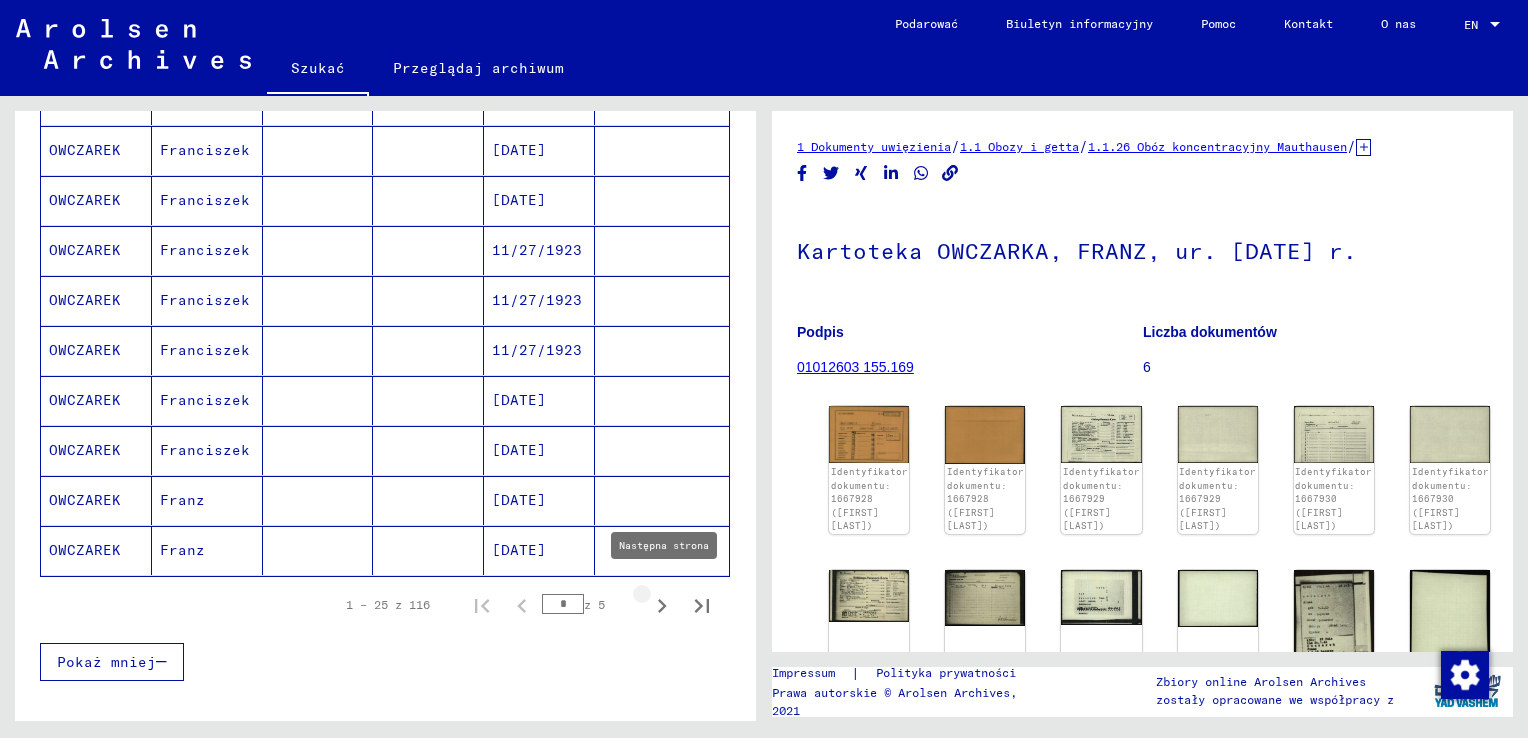 click 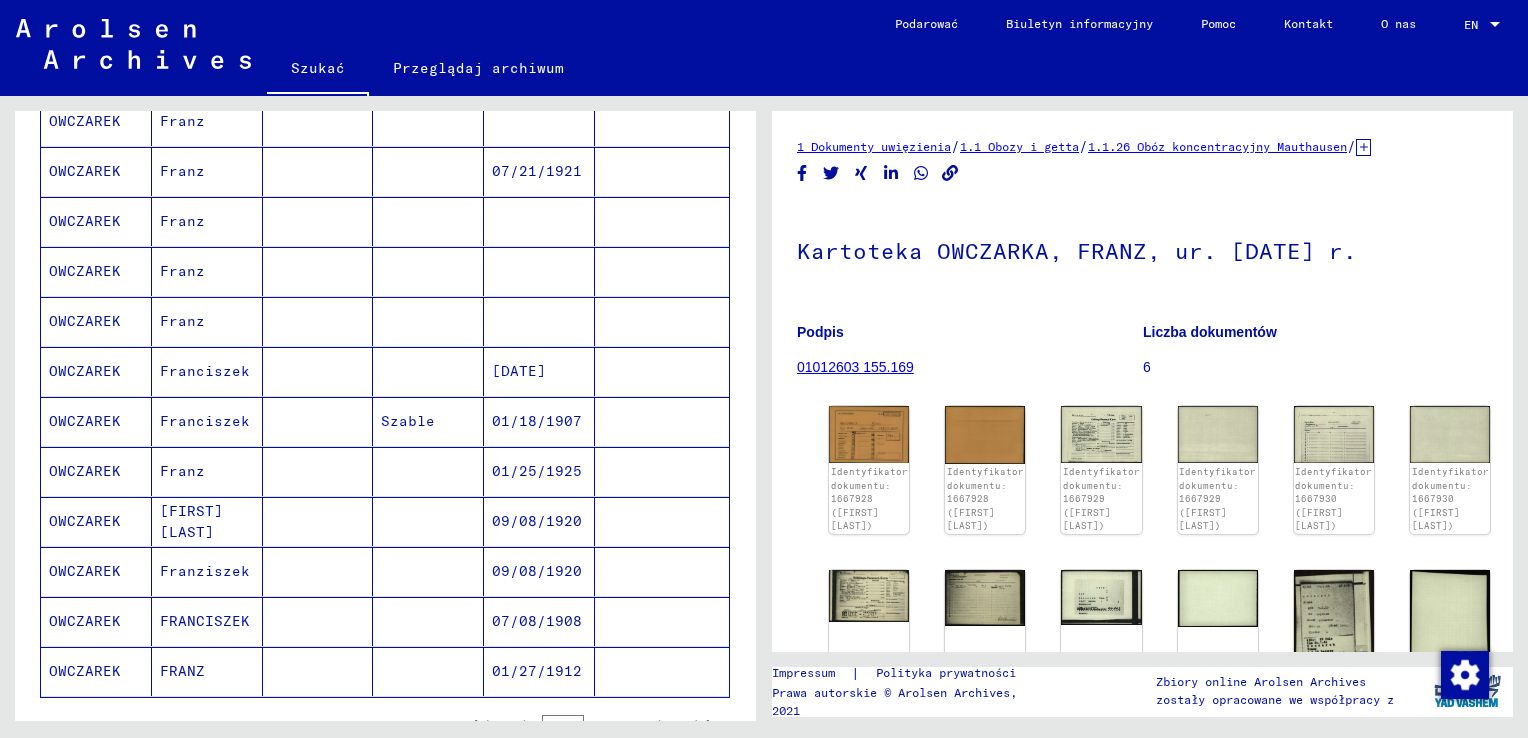 scroll, scrollTop: 1100, scrollLeft: 0, axis: vertical 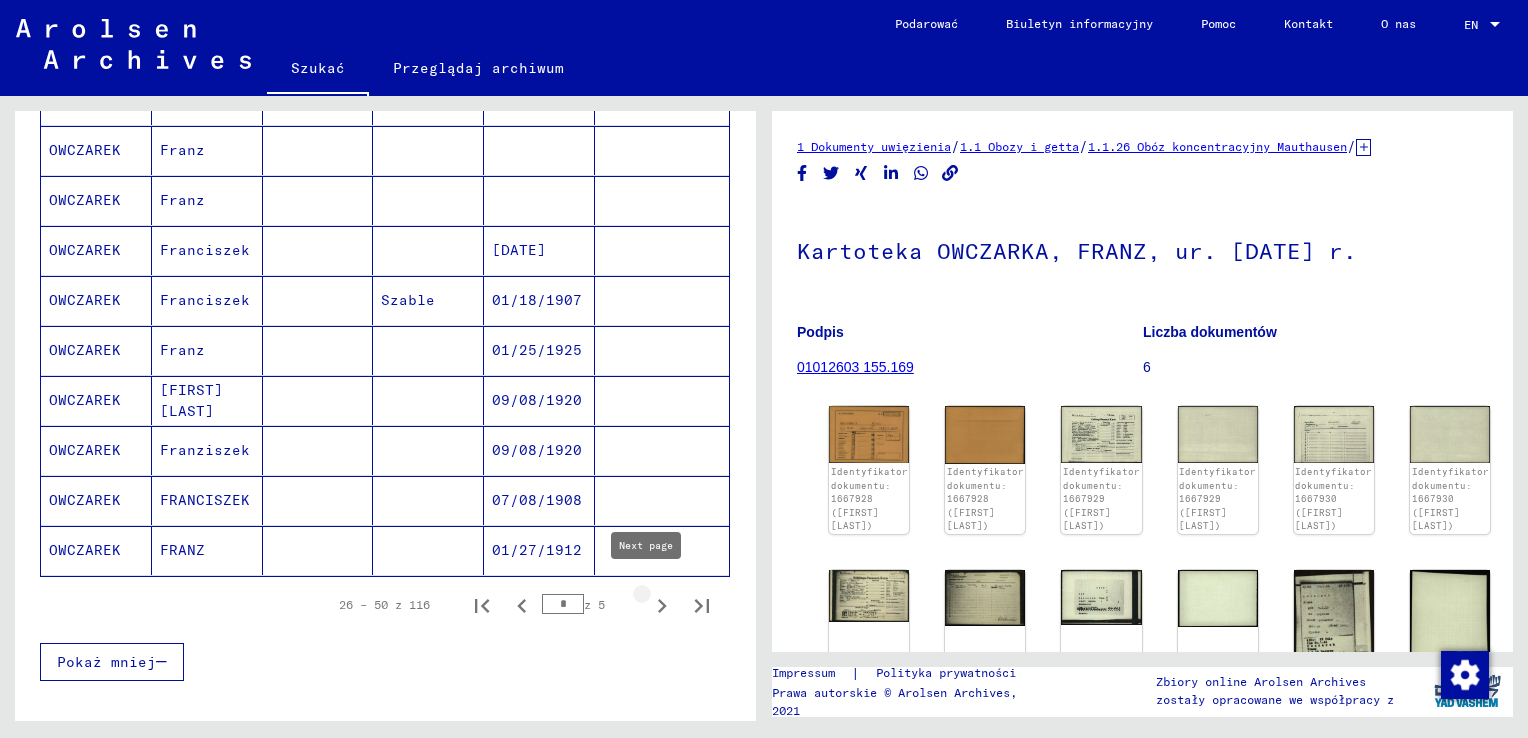 click 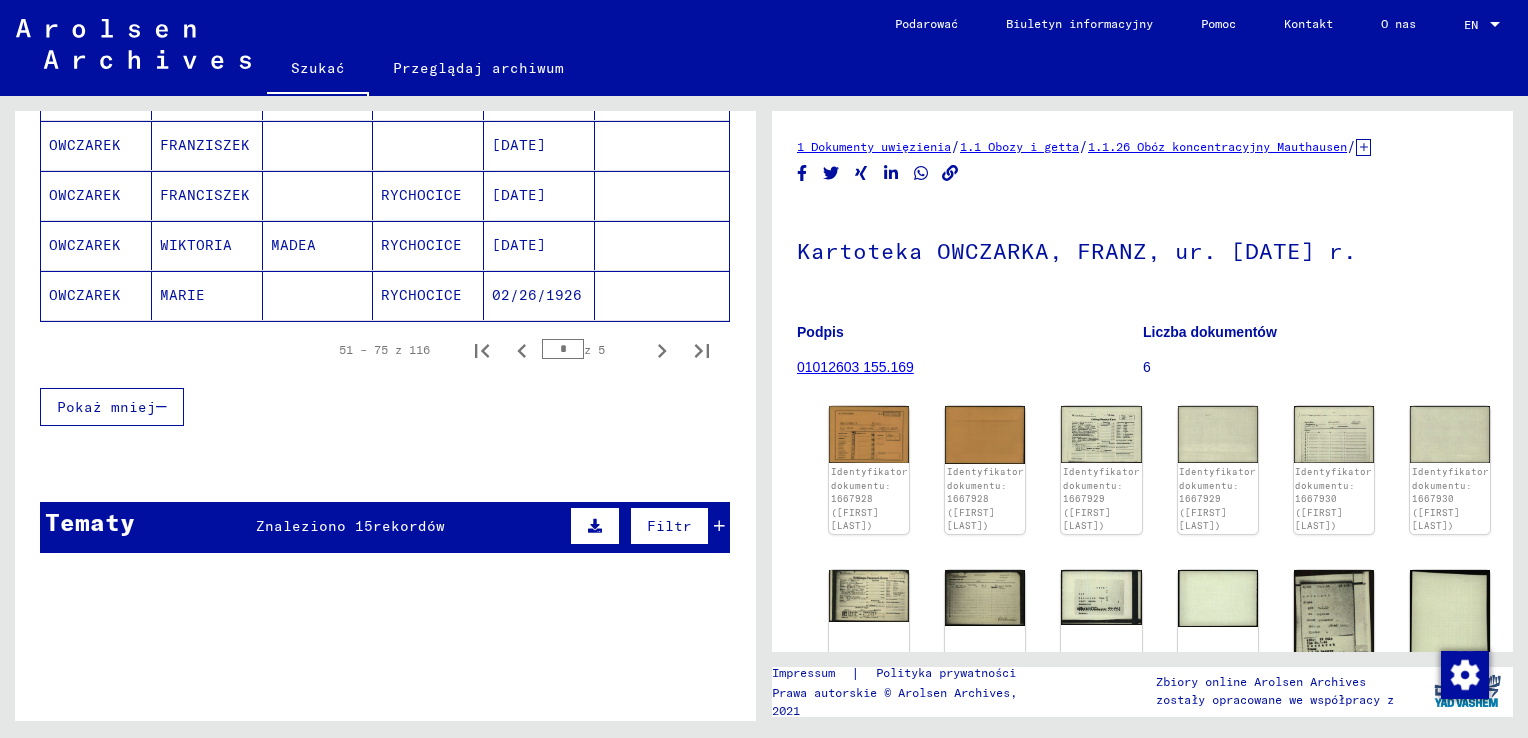scroll, scrollTop: 1500, scrollLeft: 0, axis: vertical 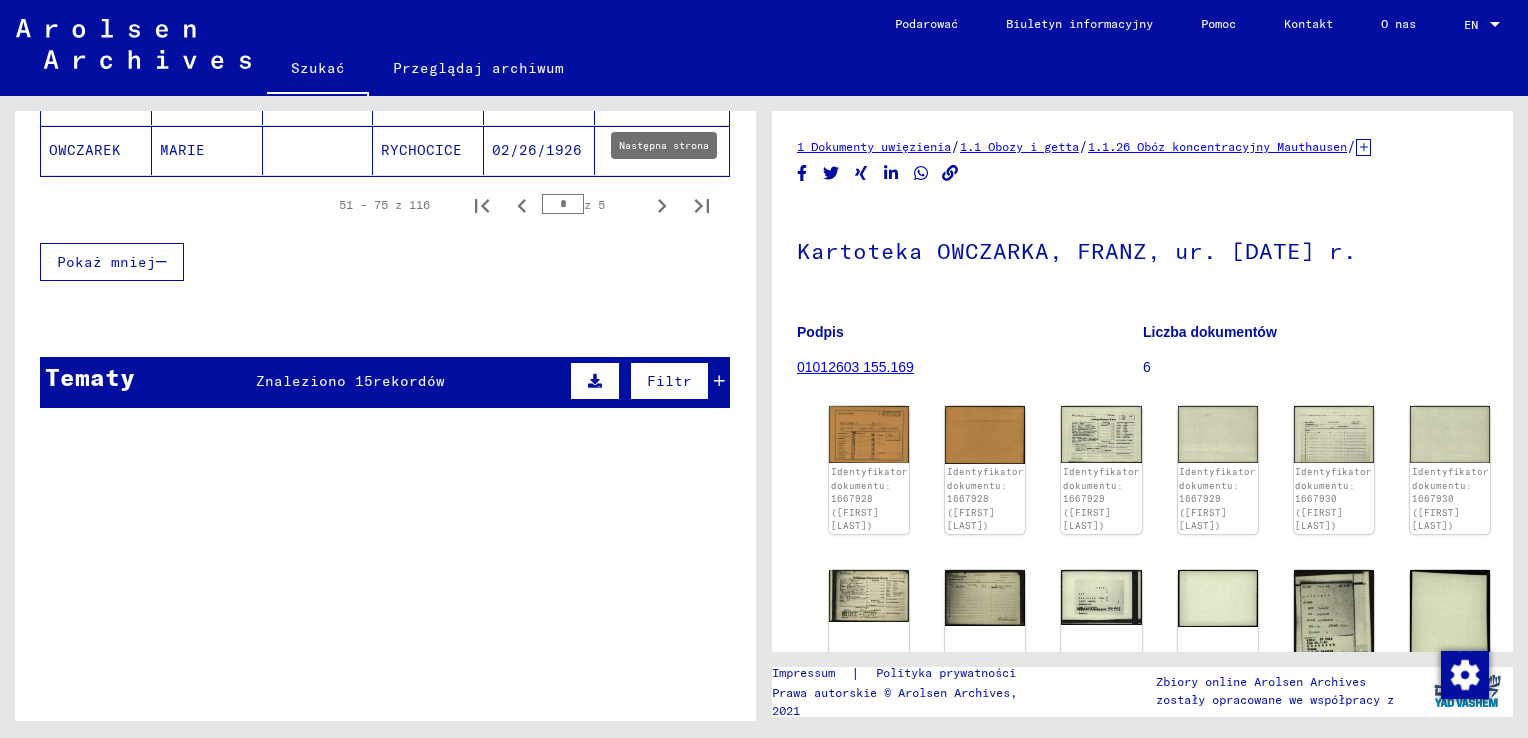 click 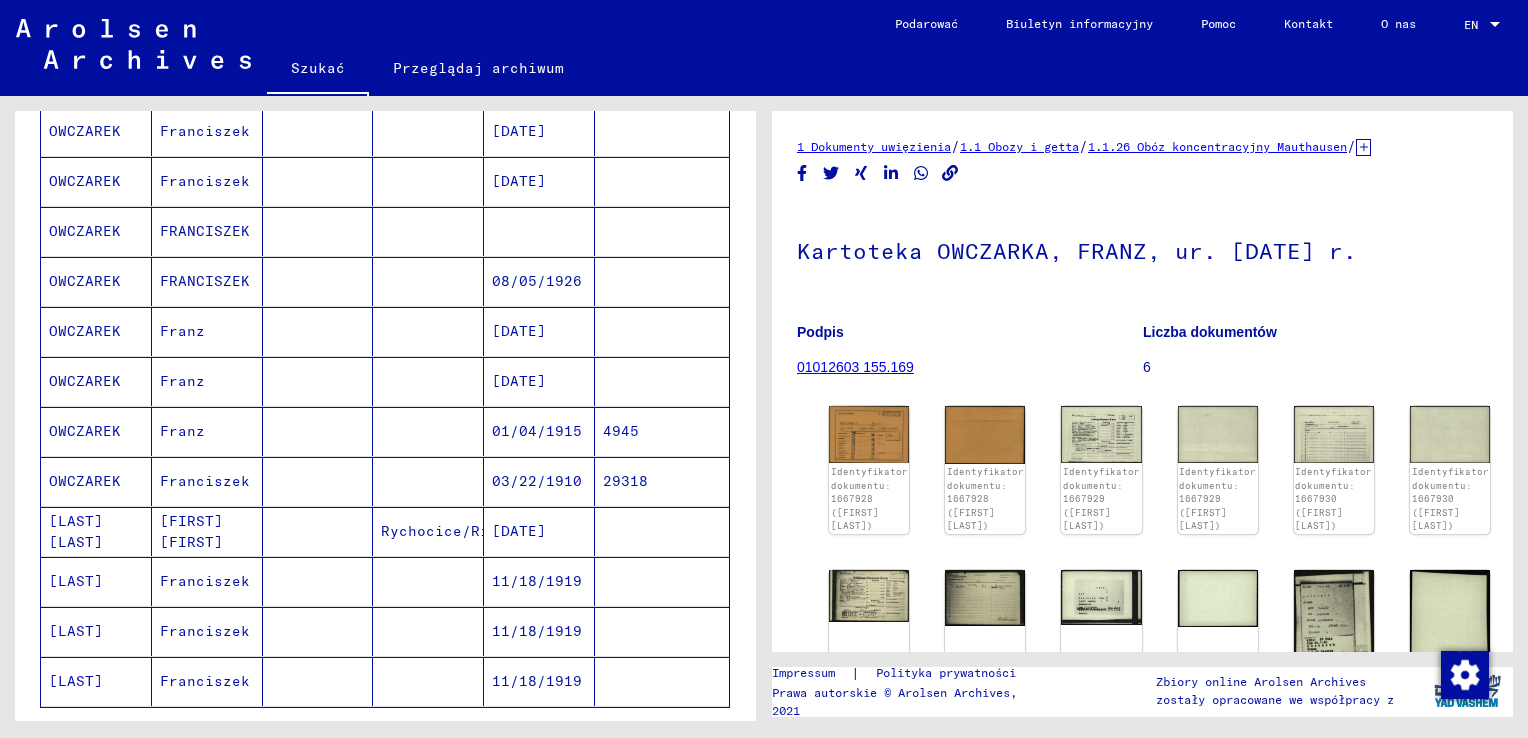 scroll, scrollTop: 1000, scrollLeft: 0, axis: vertical 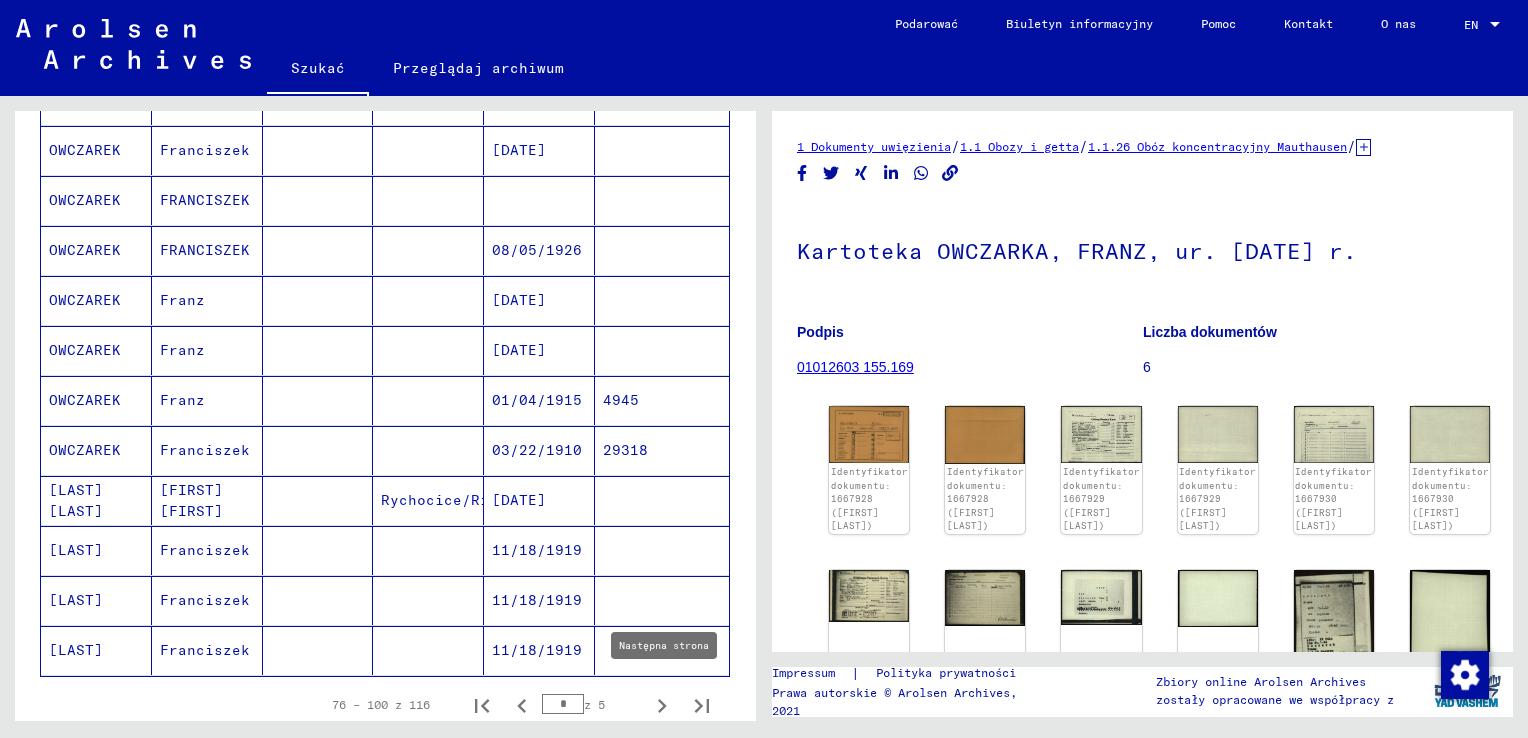 click 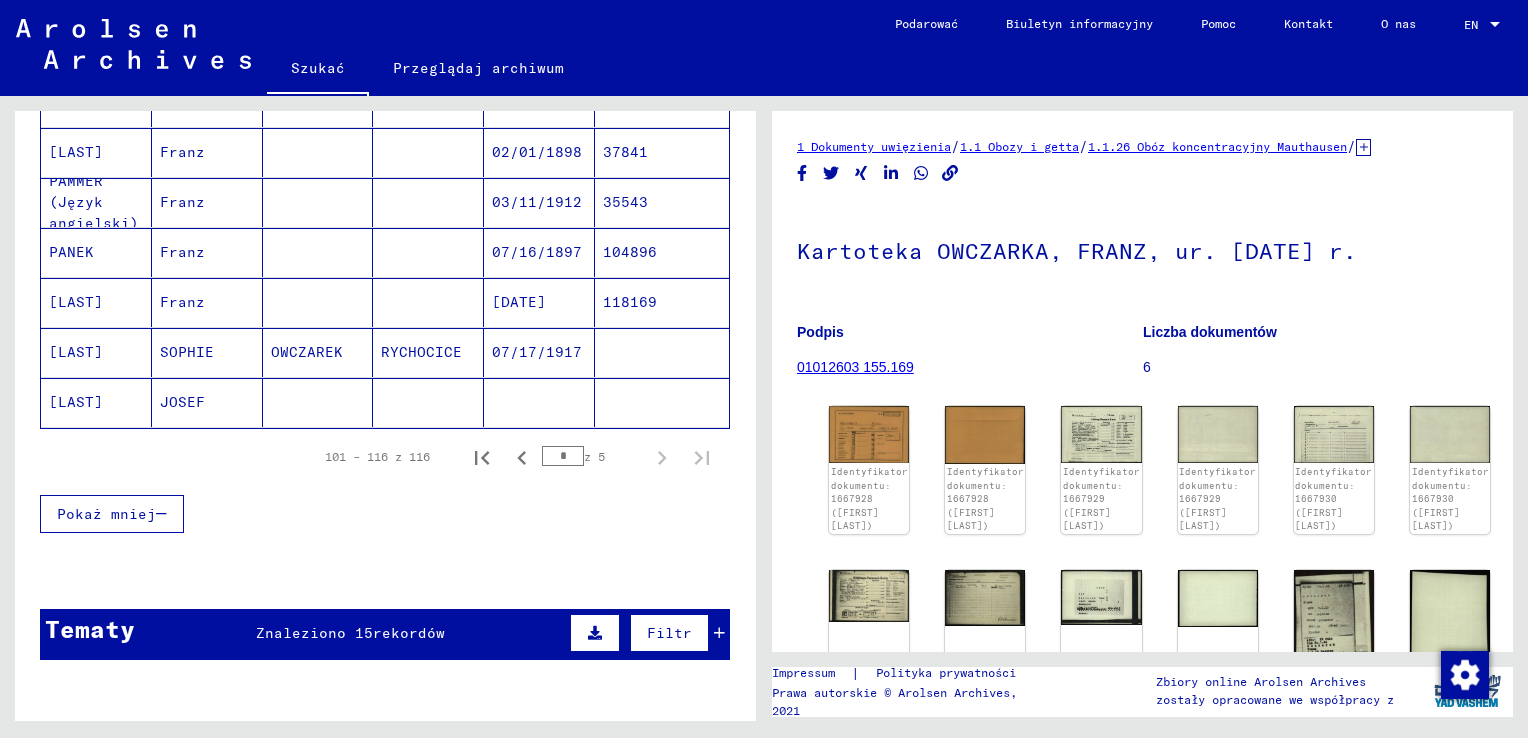 scroll, scrollTop: 764, scrollLeft: 0, axis: vertical 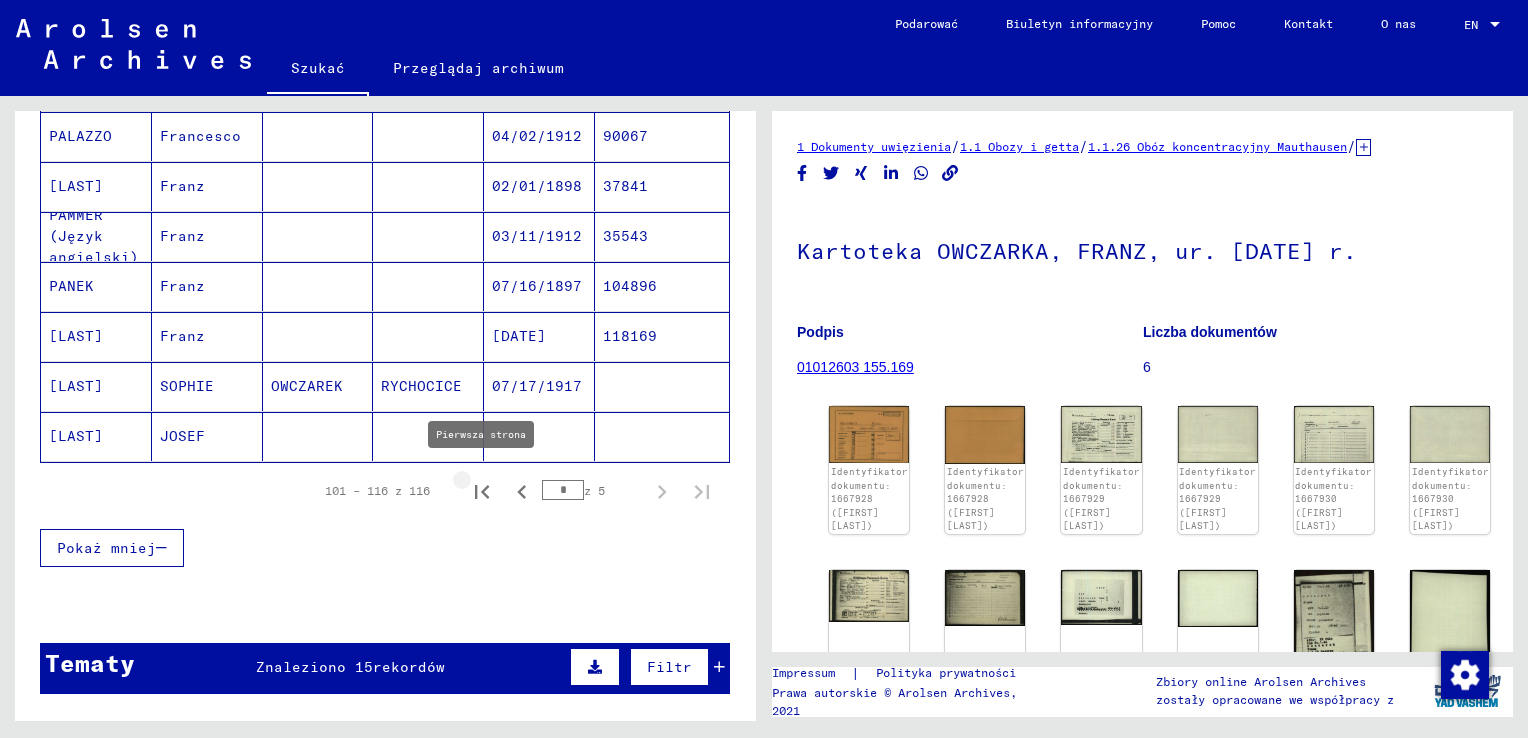 click 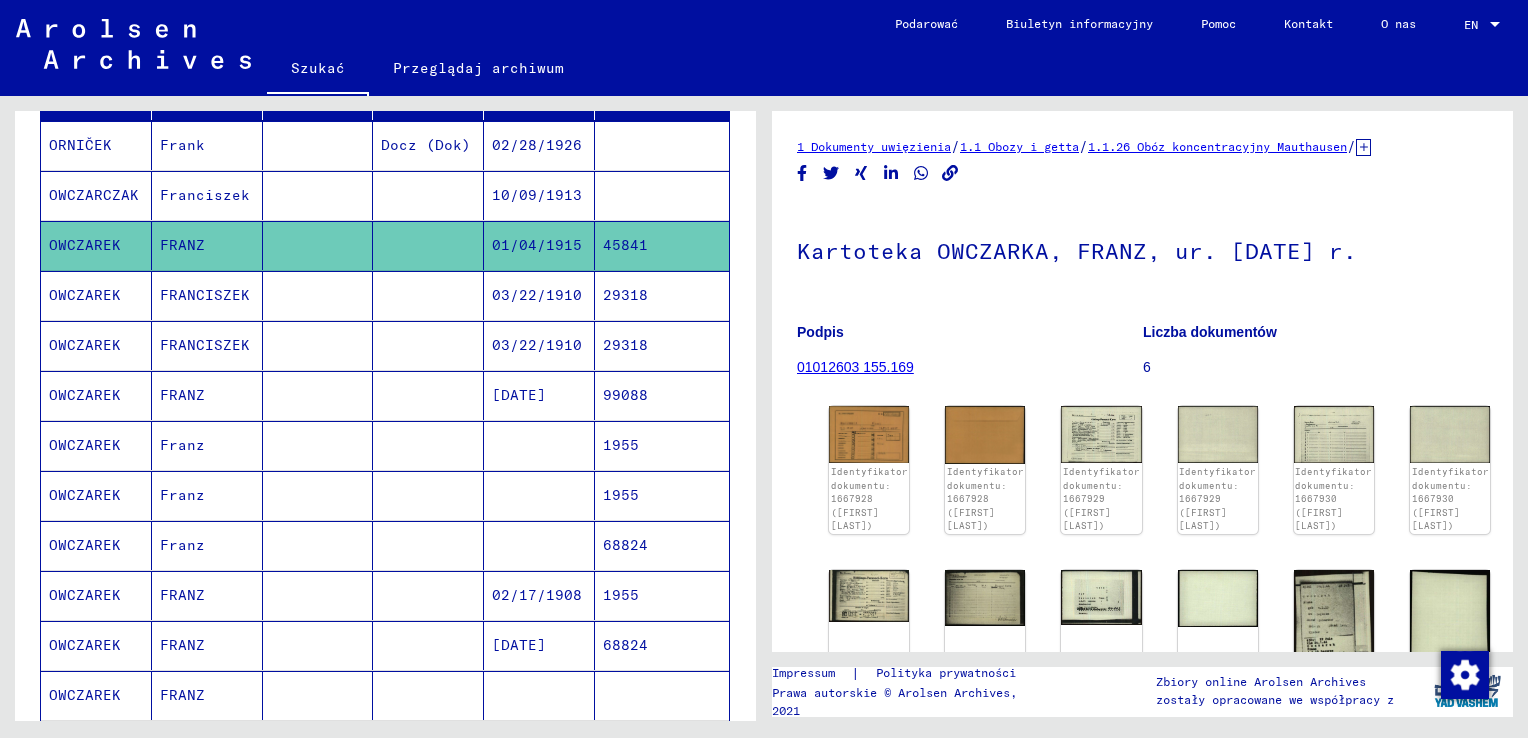 scroll, scrollTop: 264, scrollLeft: 0, axis: vertical 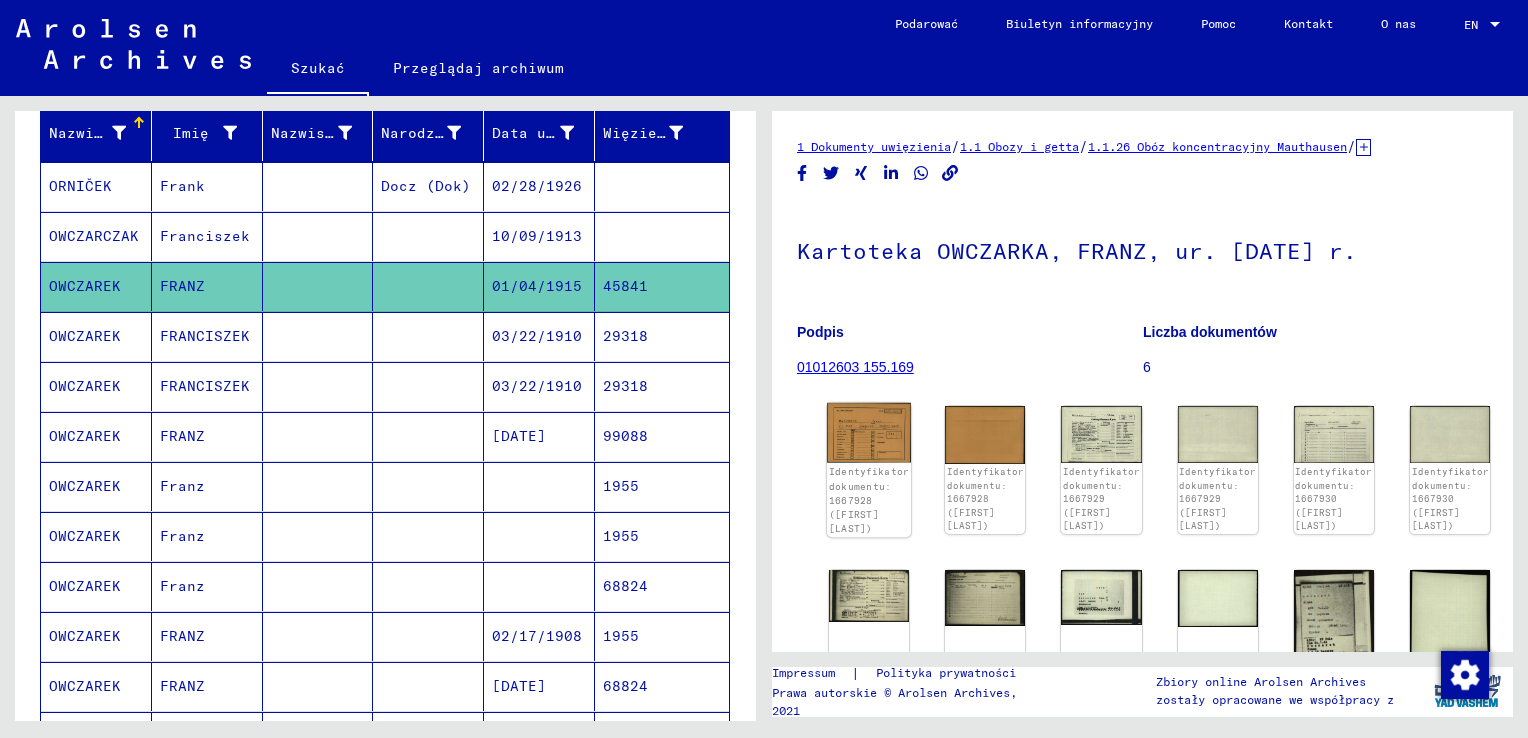 click 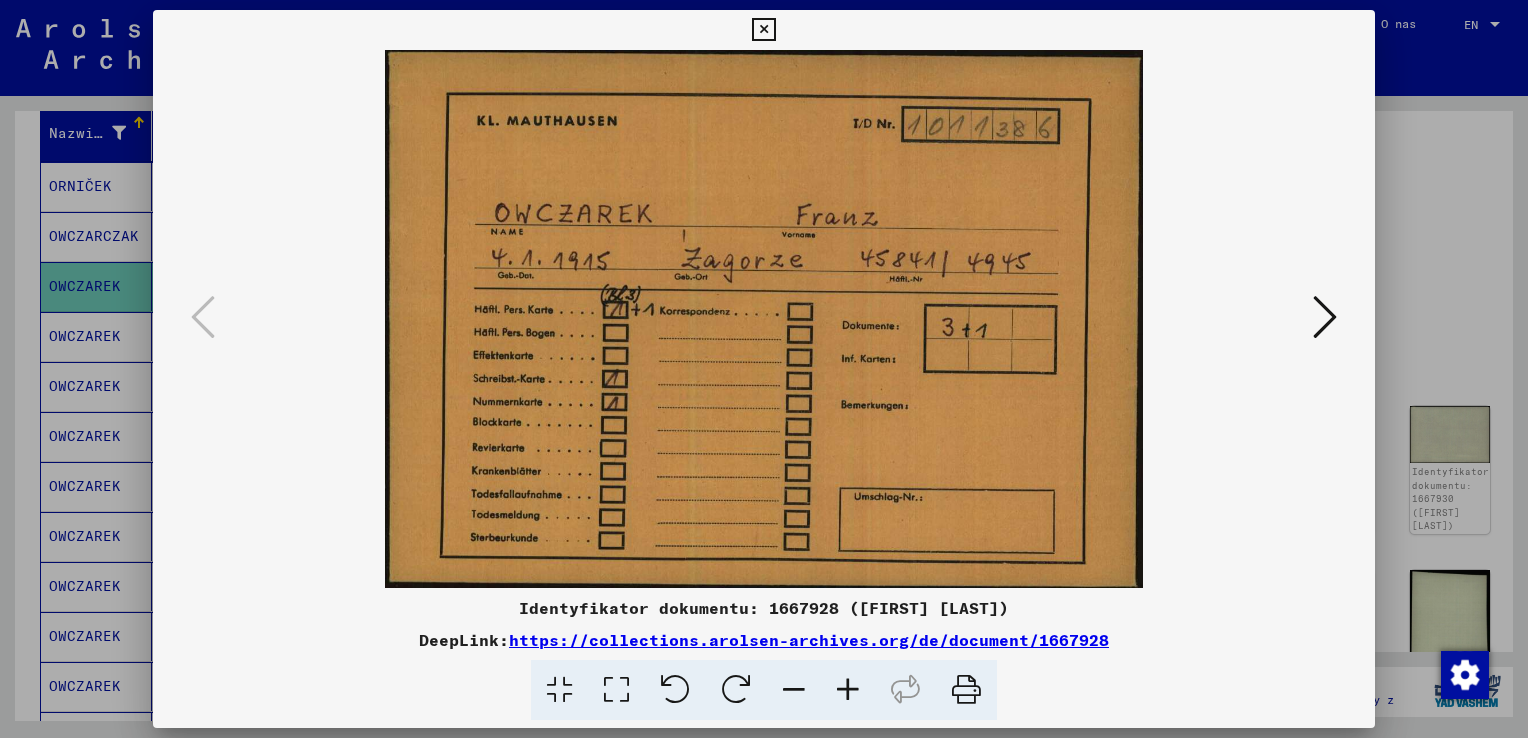 click at bounding box center [1325, 317] 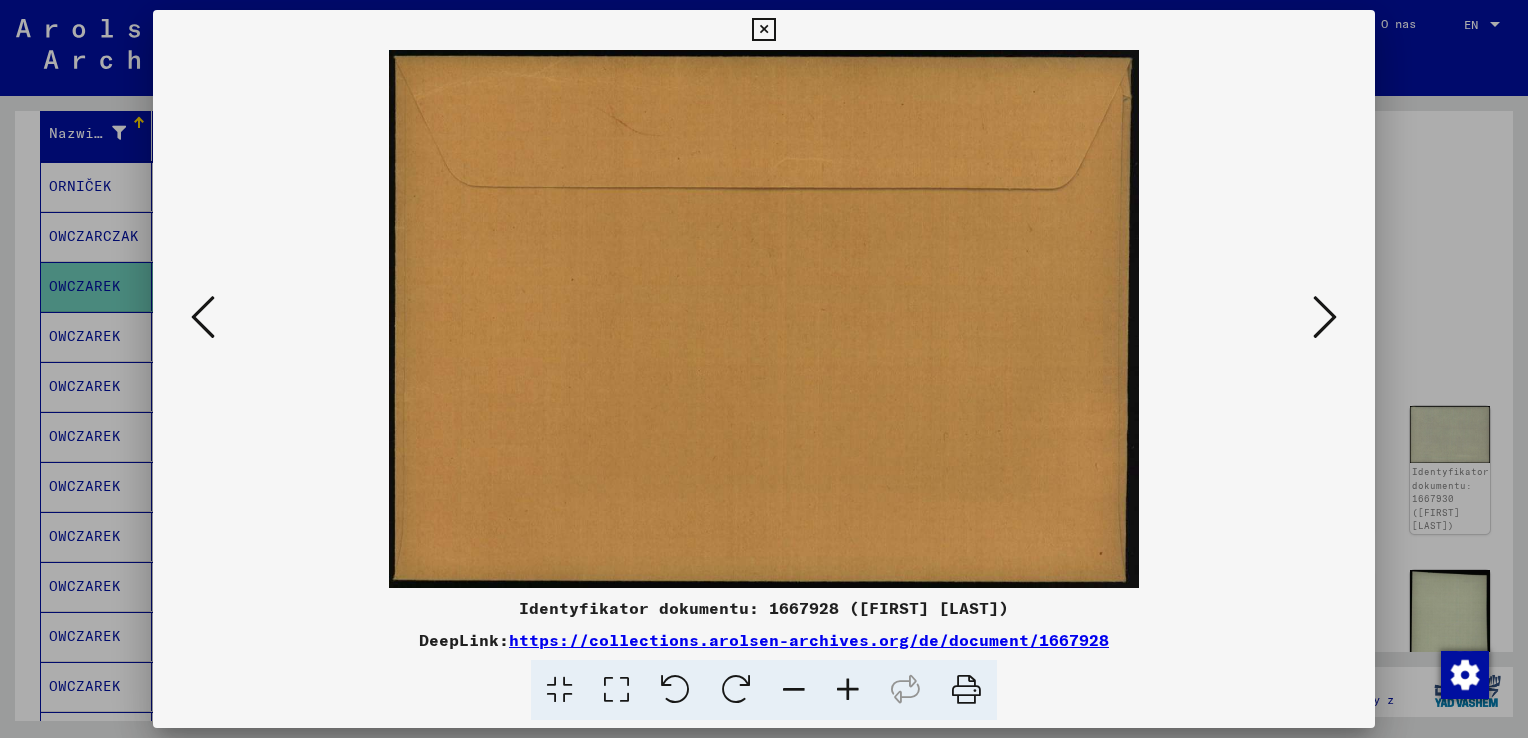 click at bounding box center [1325, 317] 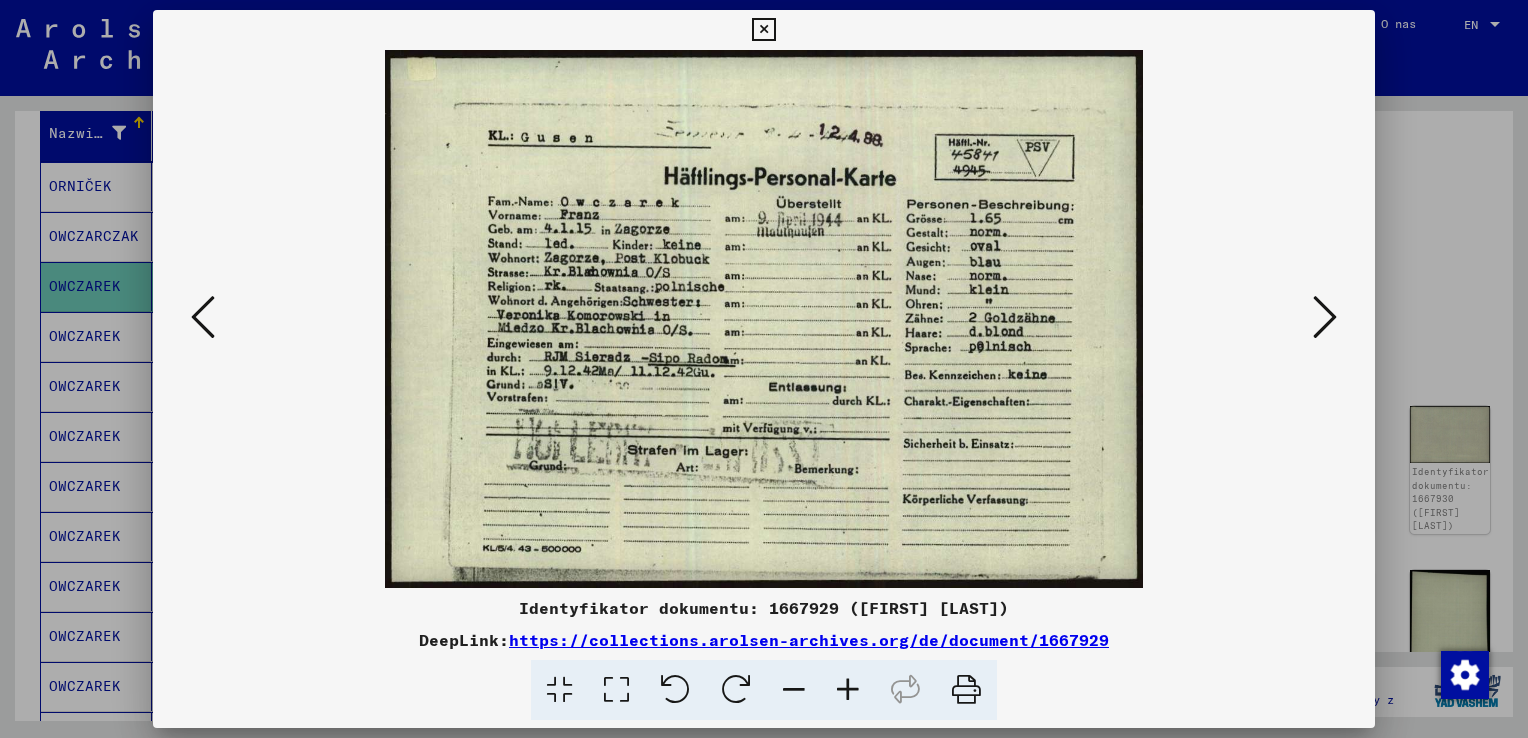 click at bounding box center [763, 30] 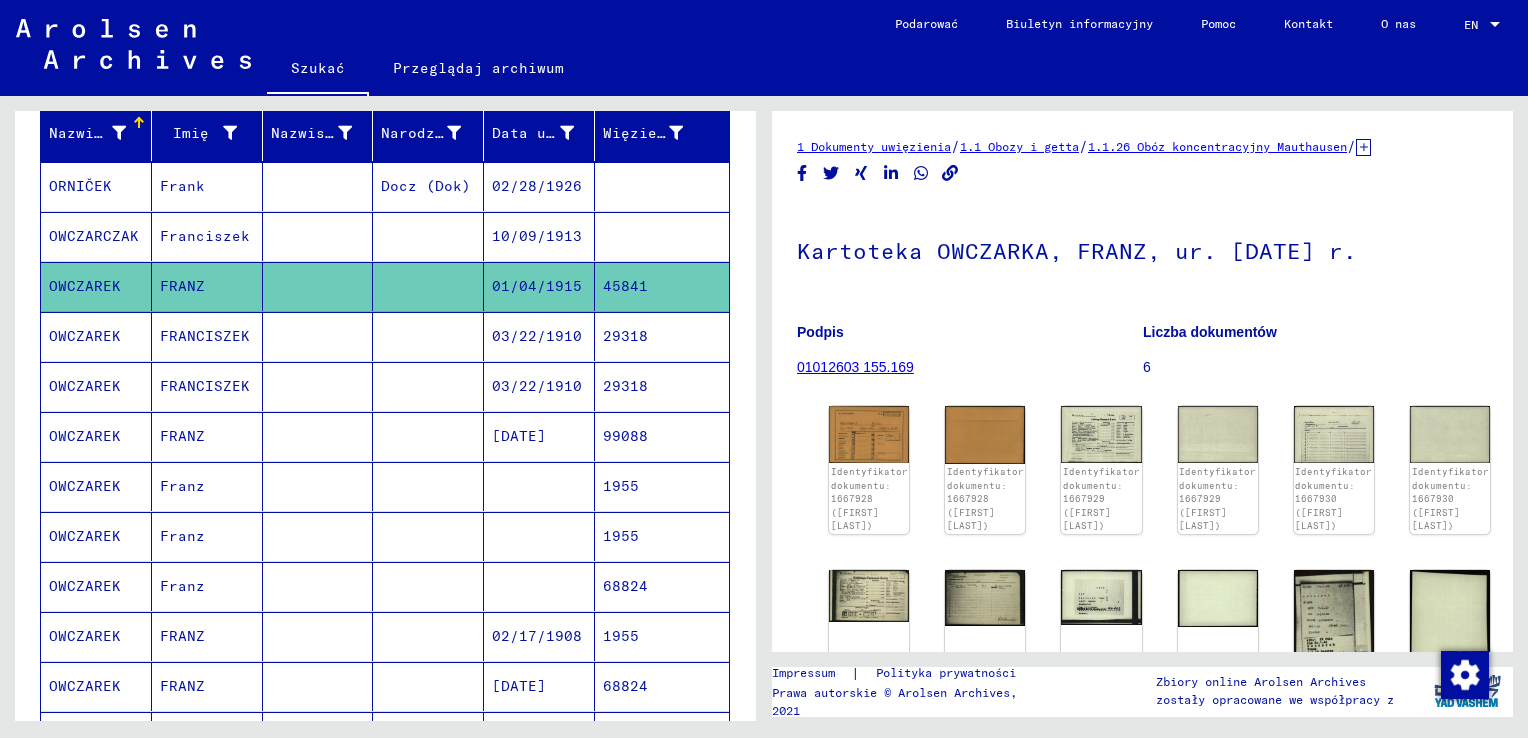 drag, startPoint x: 541, startPoint y: 439, endPoint x: 480, endPoint y: 478, distance: 72.40166 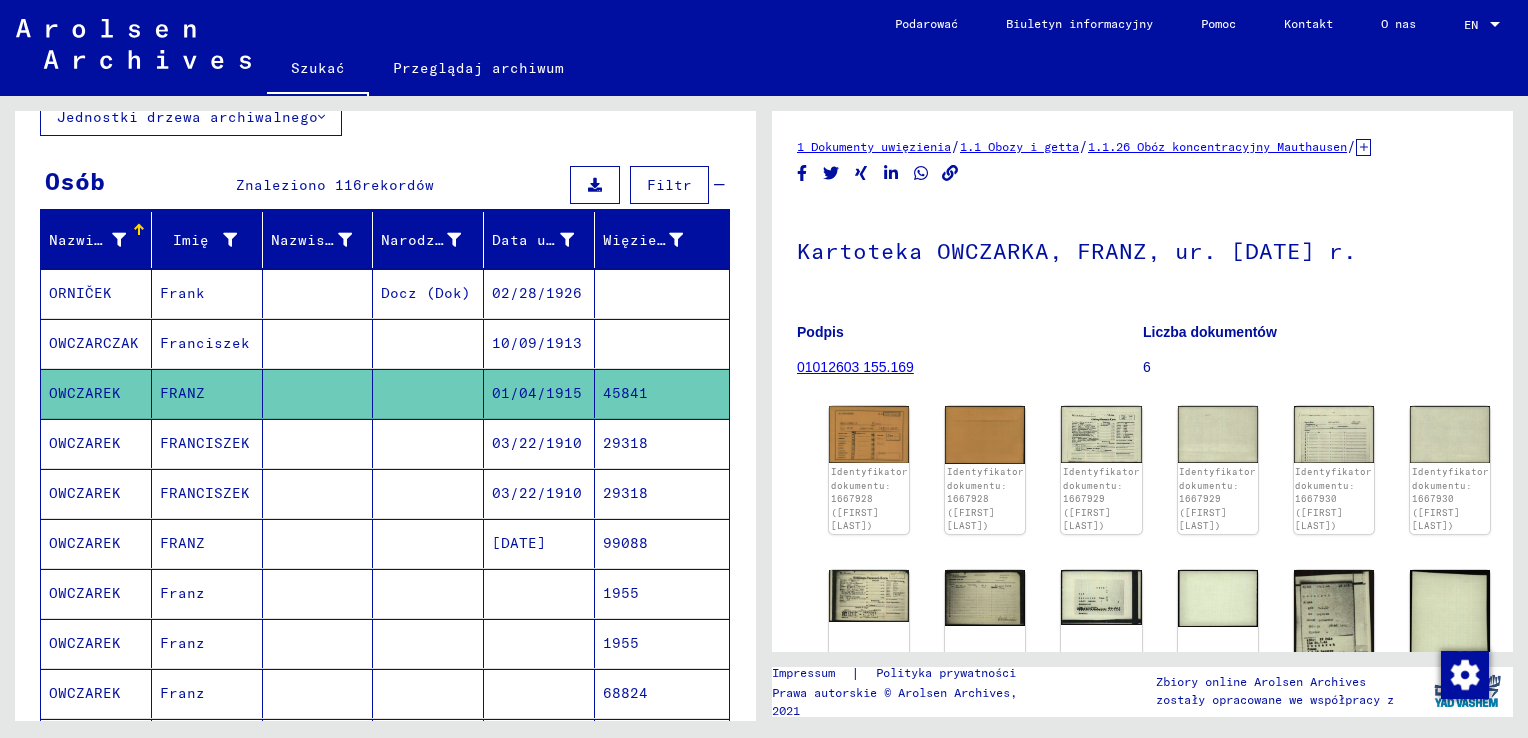 scroll, scrollTop: 0, scrollLeft: 0, axis: both 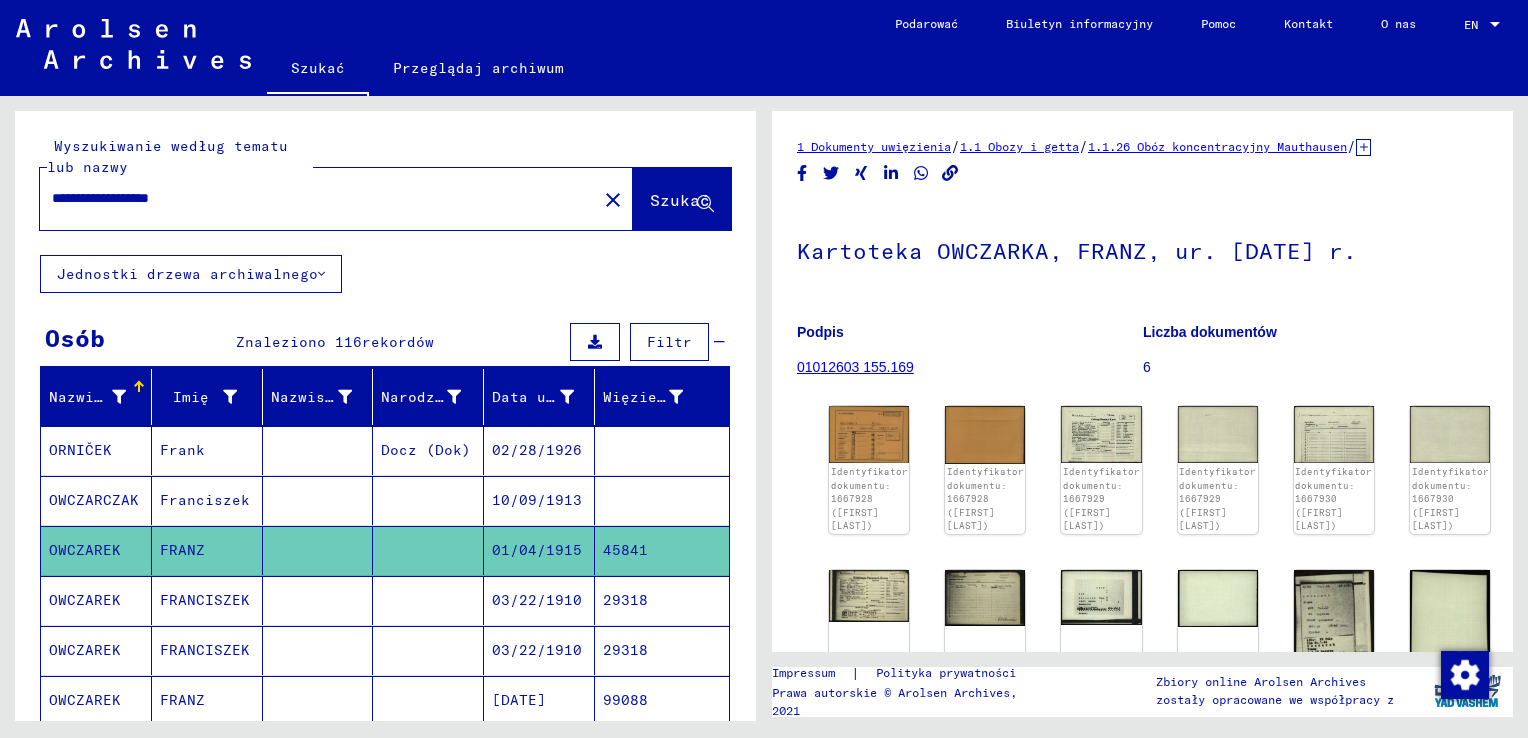 drag, startPoint x: 480, startPoint y: 478, endPoint x: 416, endPoint y: 267, distance: 220.49263 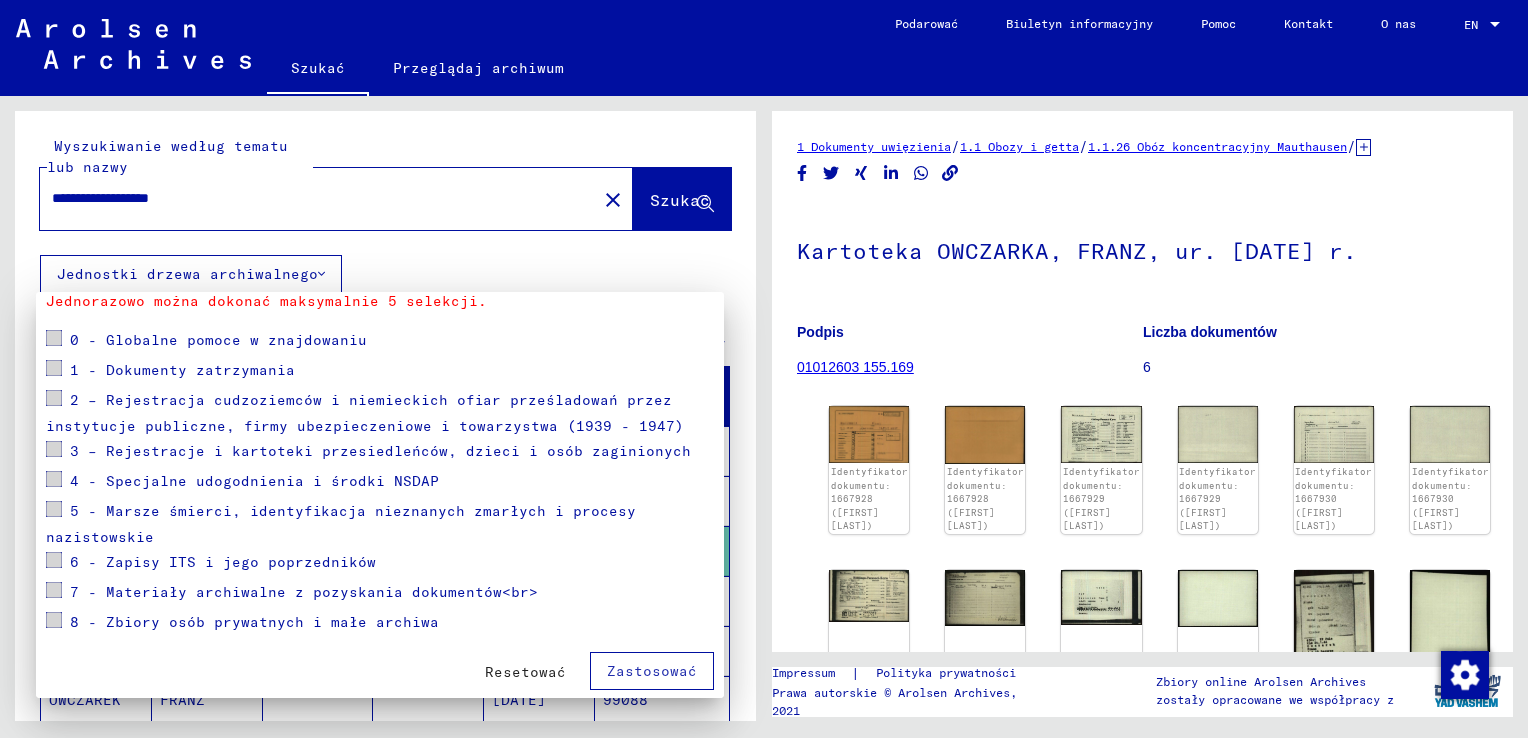 scroll, scrollTop: 0, scrollLeft: 0, axis: both 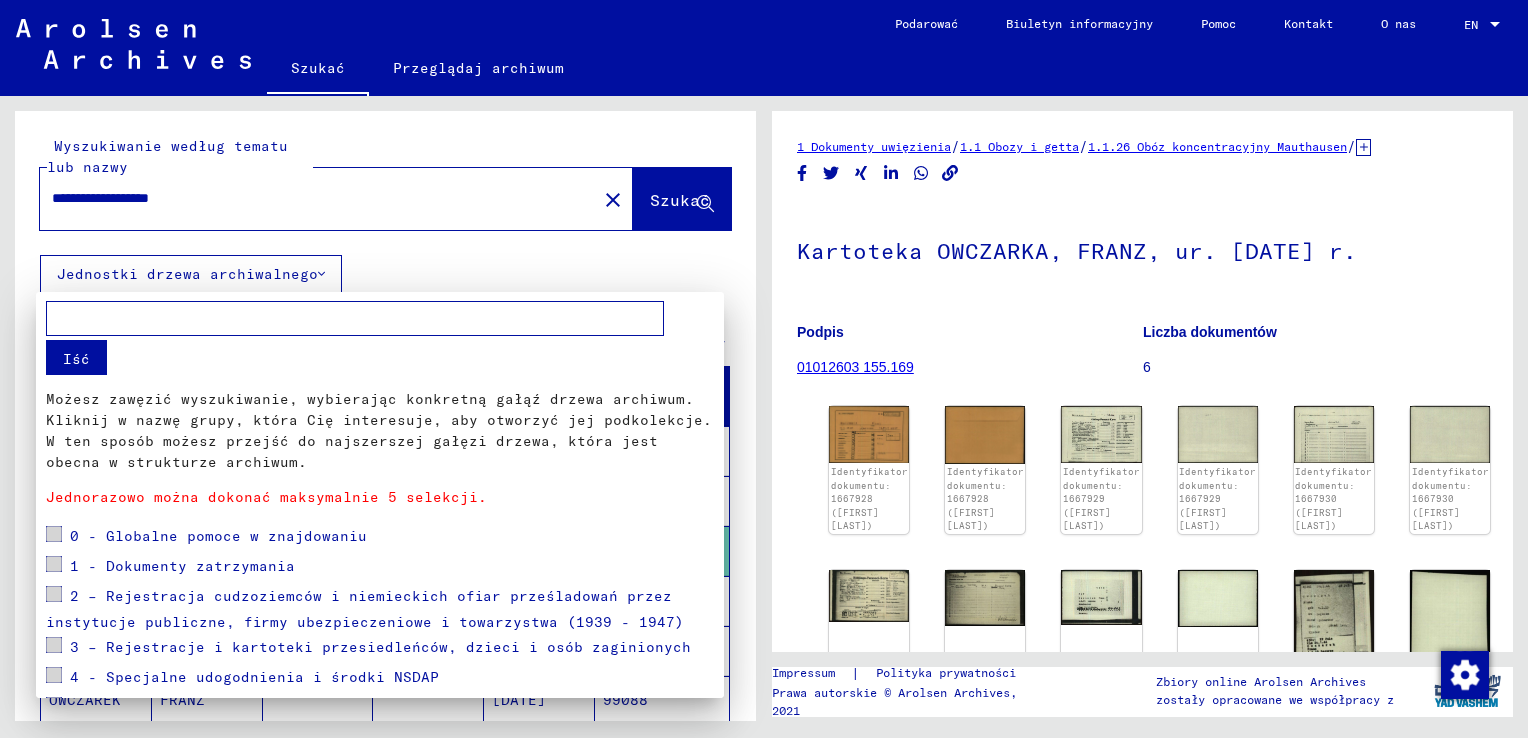 click at bounding box center (764, 369) 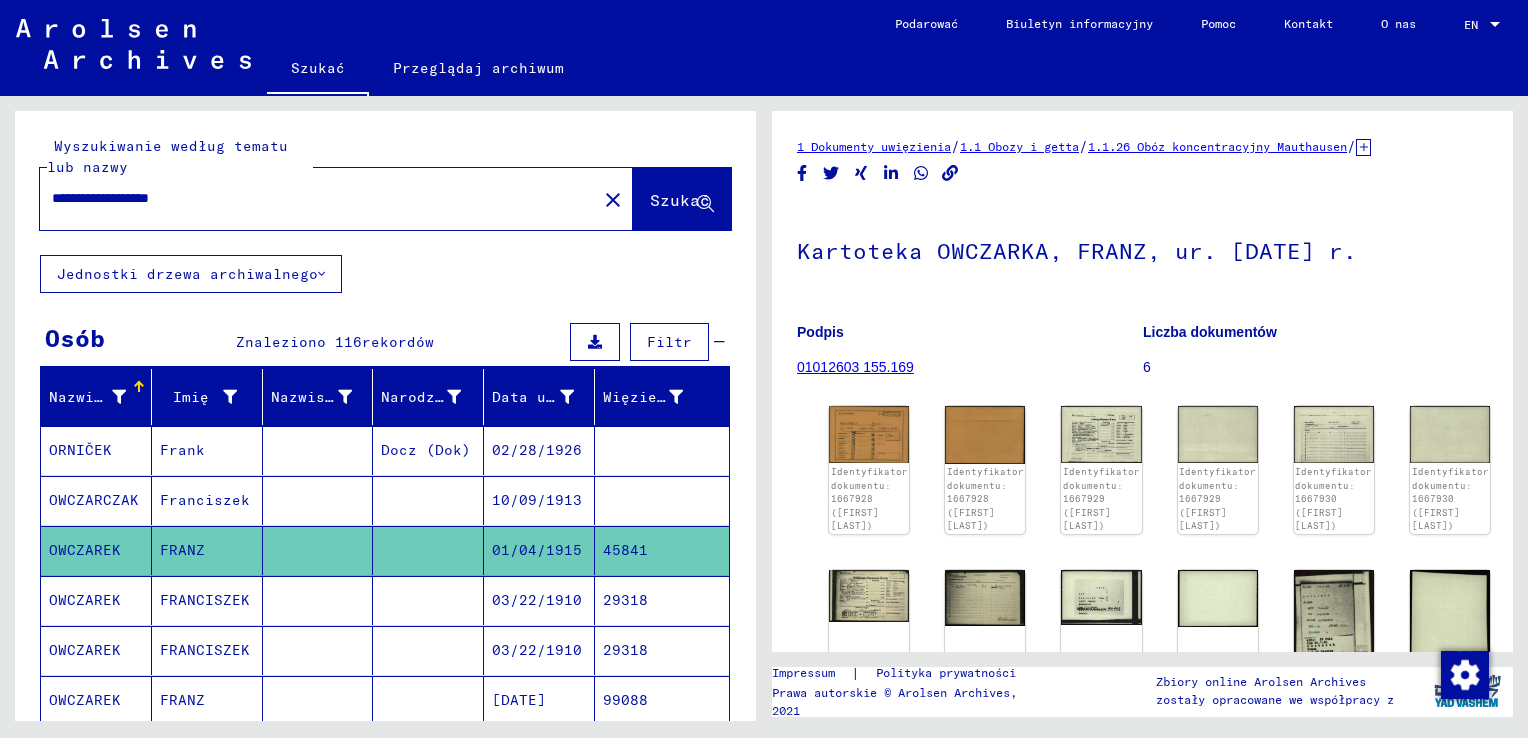click on "29318" at bounding box center (662, 650) 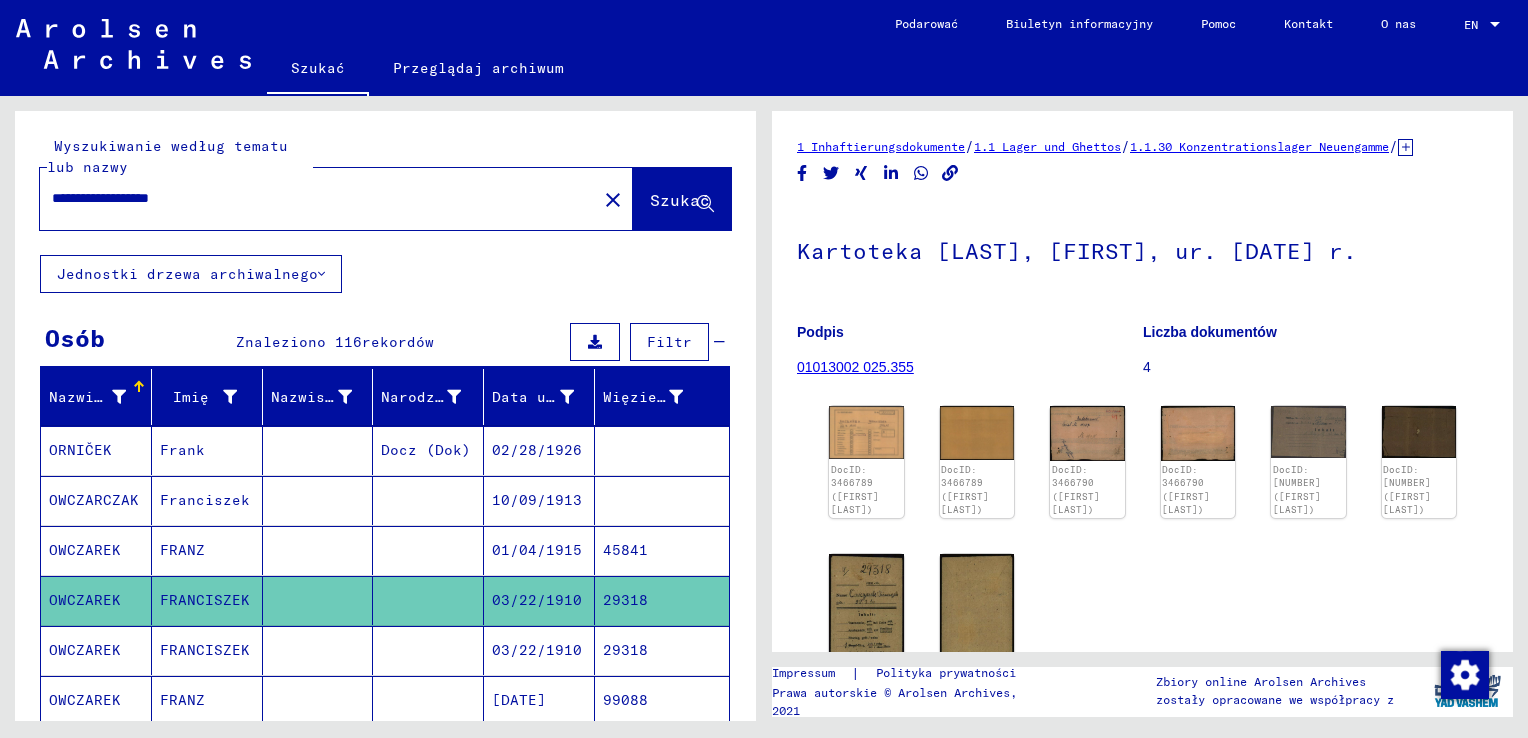 scroll, scrollTop: 0, scrollLeft: 0, axis: both 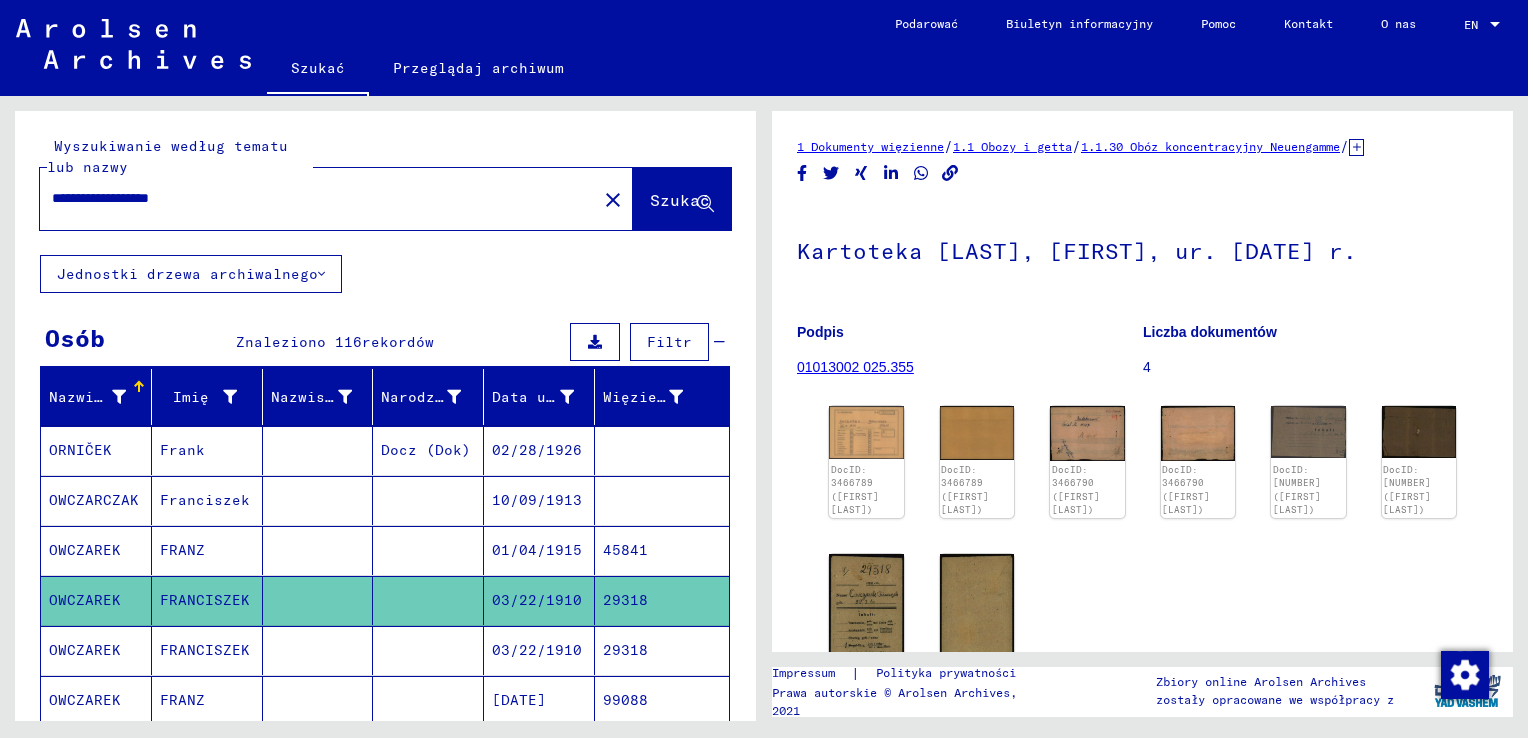 click on "[DATE]" at bounding box center (539, 750) 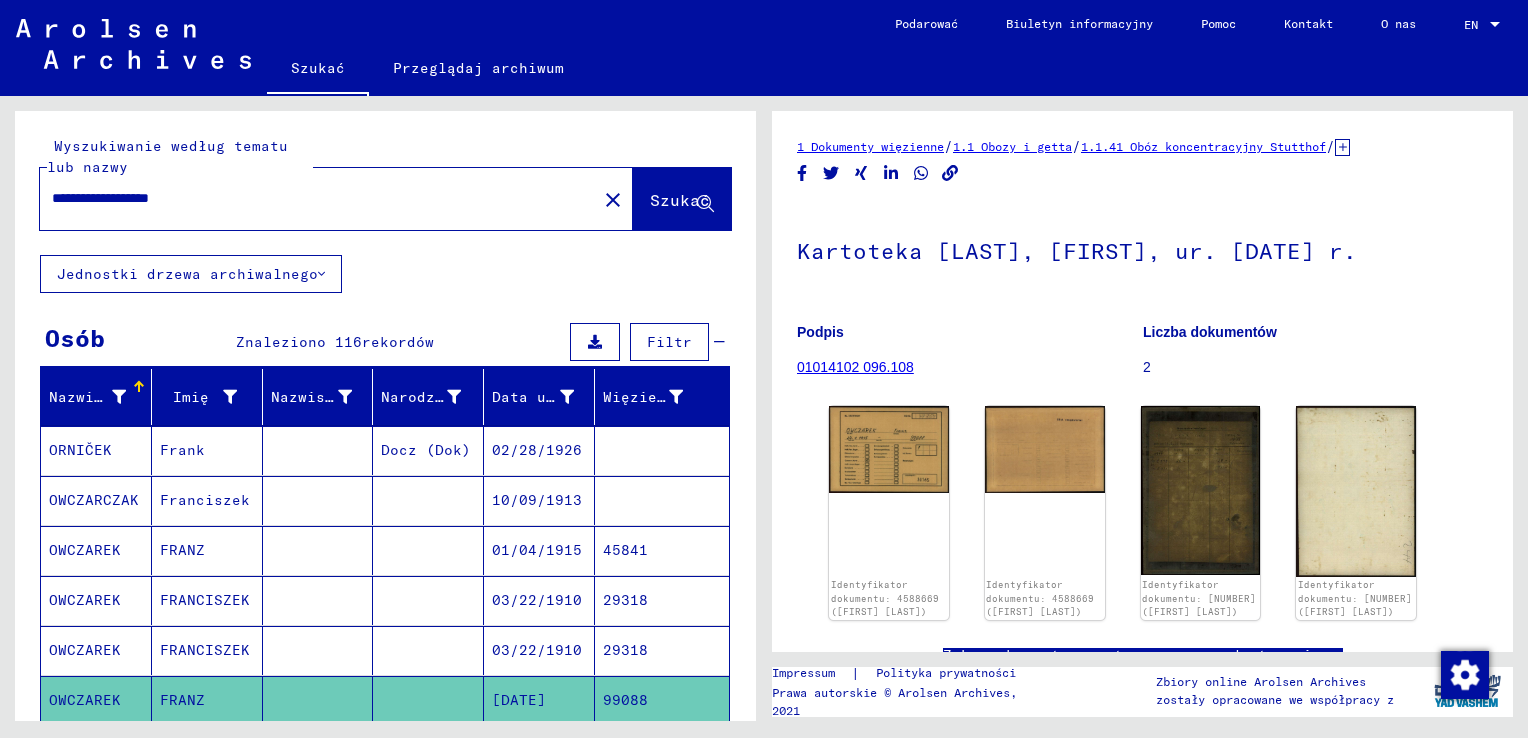 scroll, scrollTop: 0, scrollLeft: 0, axis: both 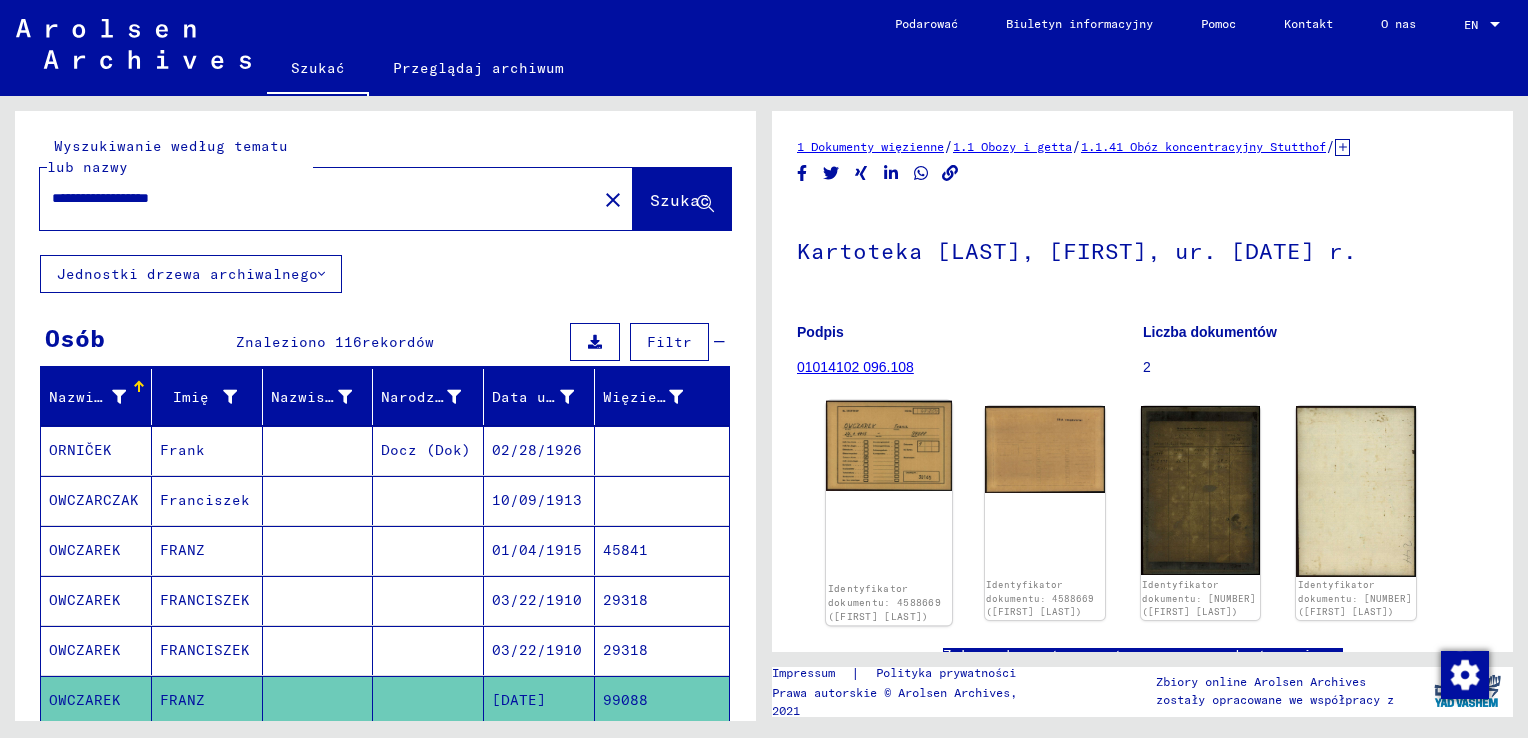 click 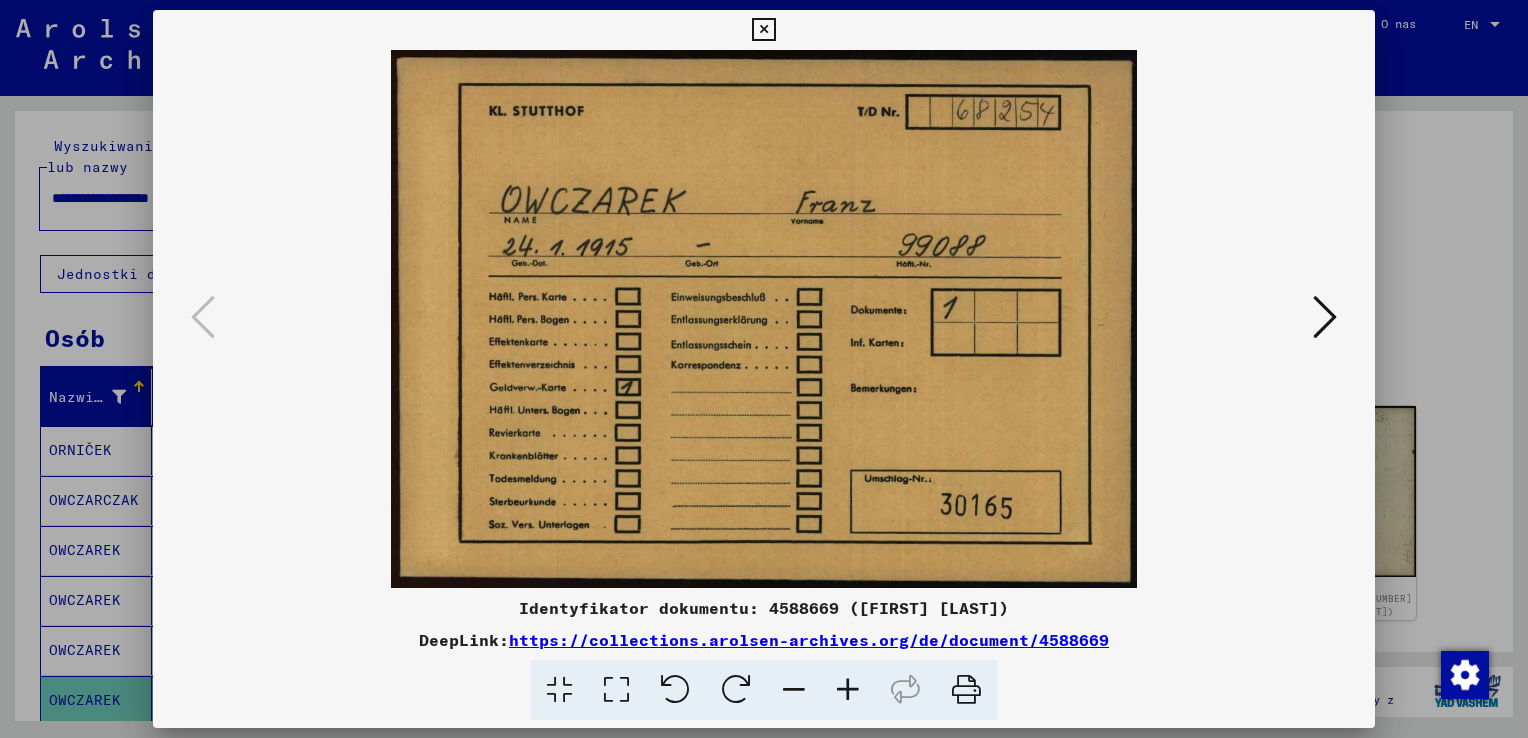 click at bounding box center [1325, 317] 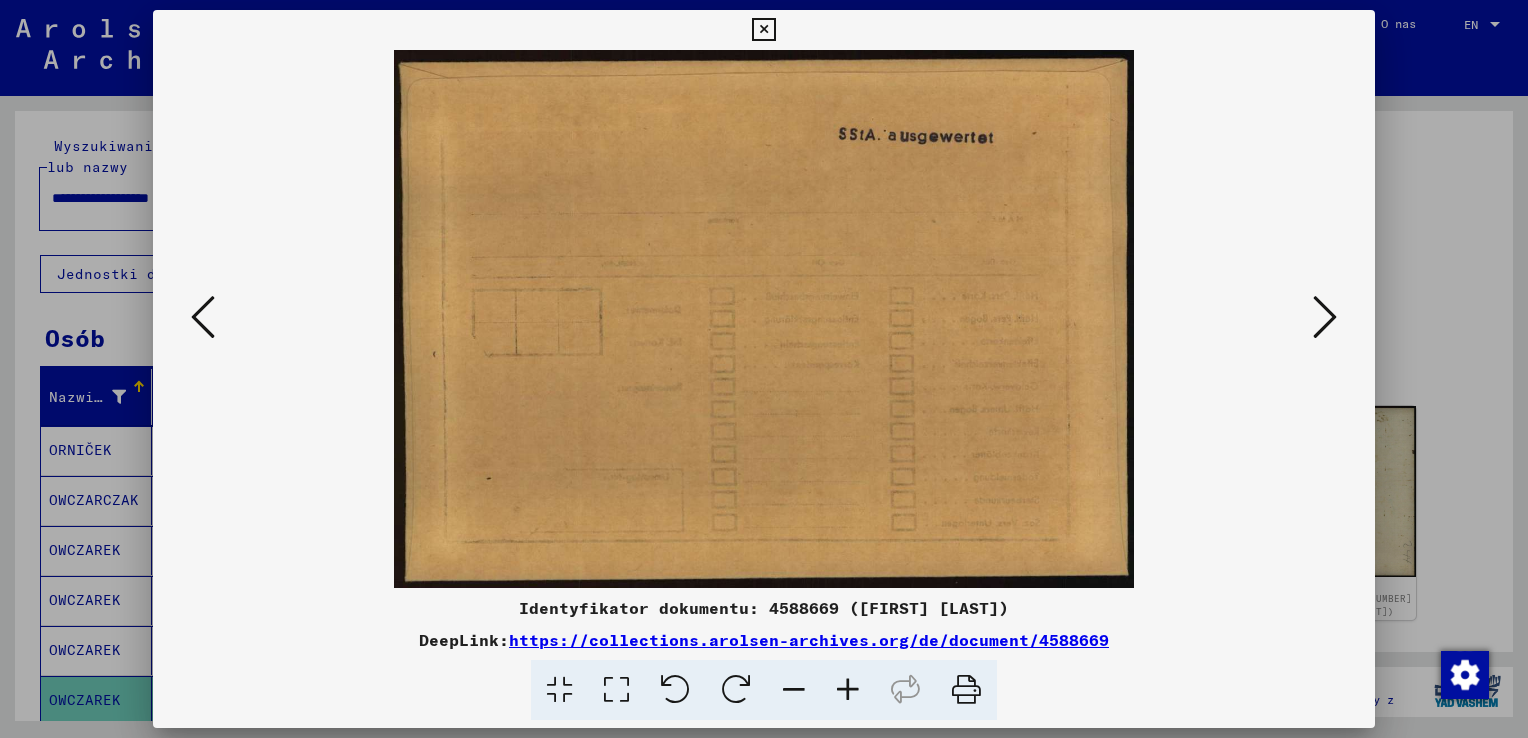 click at bounding box center [1325, 317] 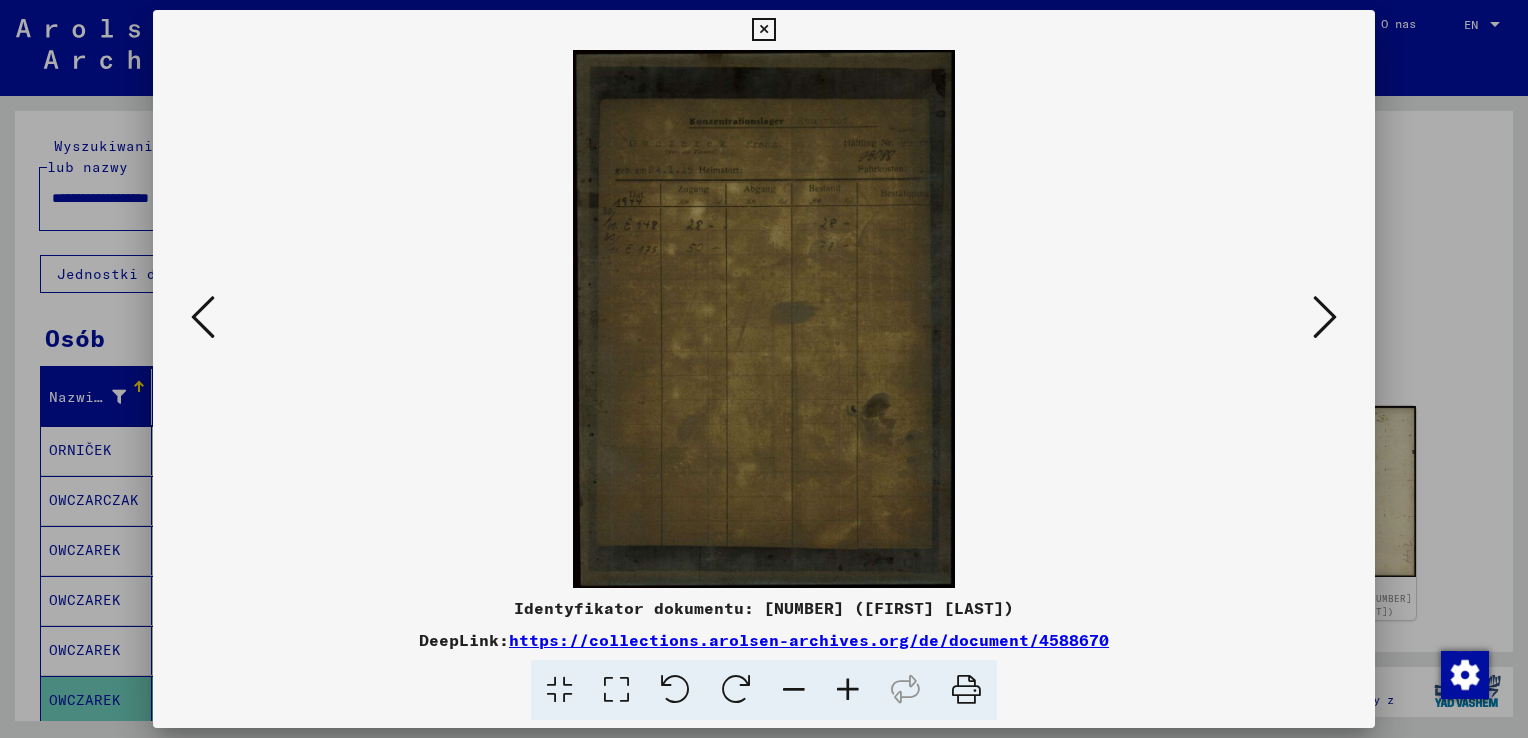 click at bounding box center (1325, 317) 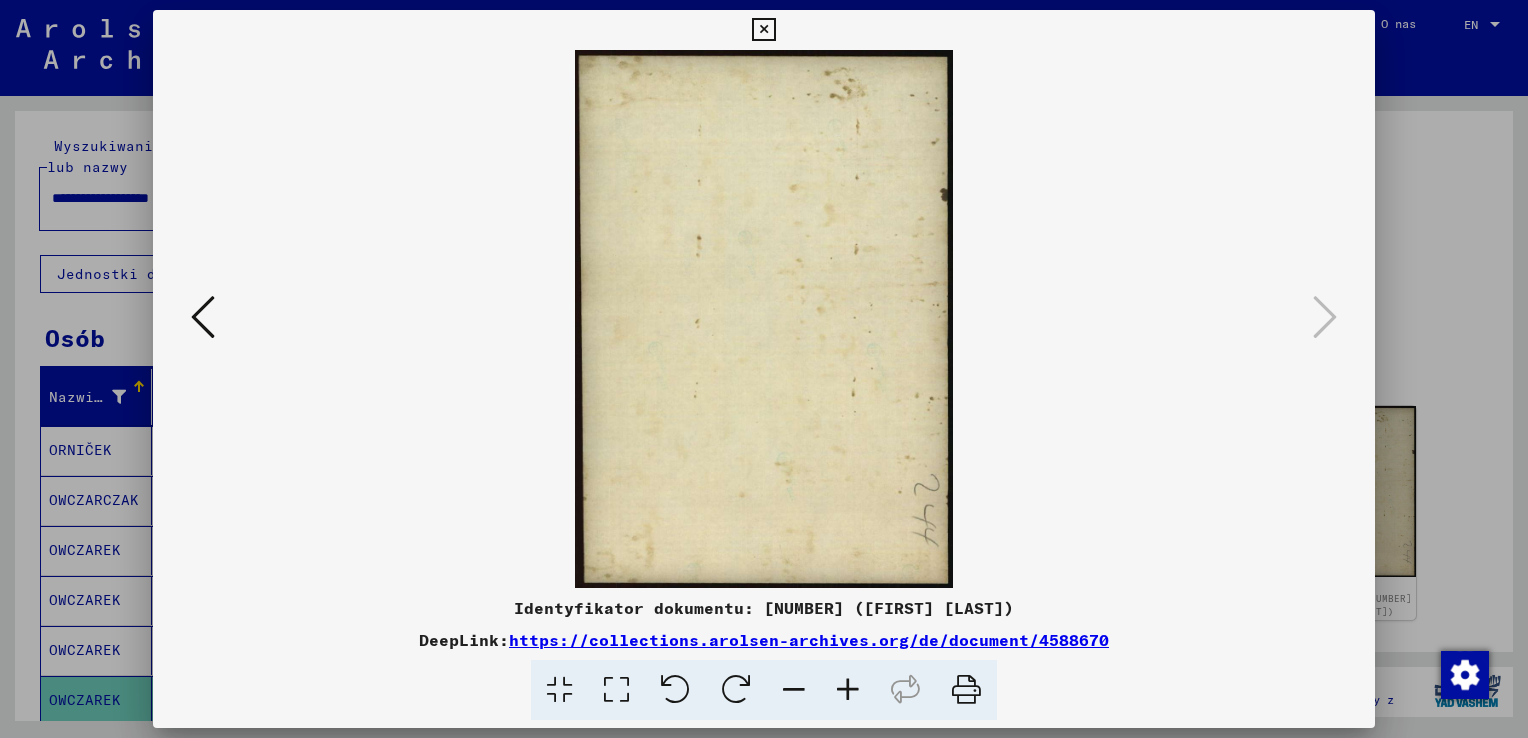 drag, startPoint x: 758, startPoint y: 28, endPoint x: 760, endPoint y: 39, distance: 11.18034 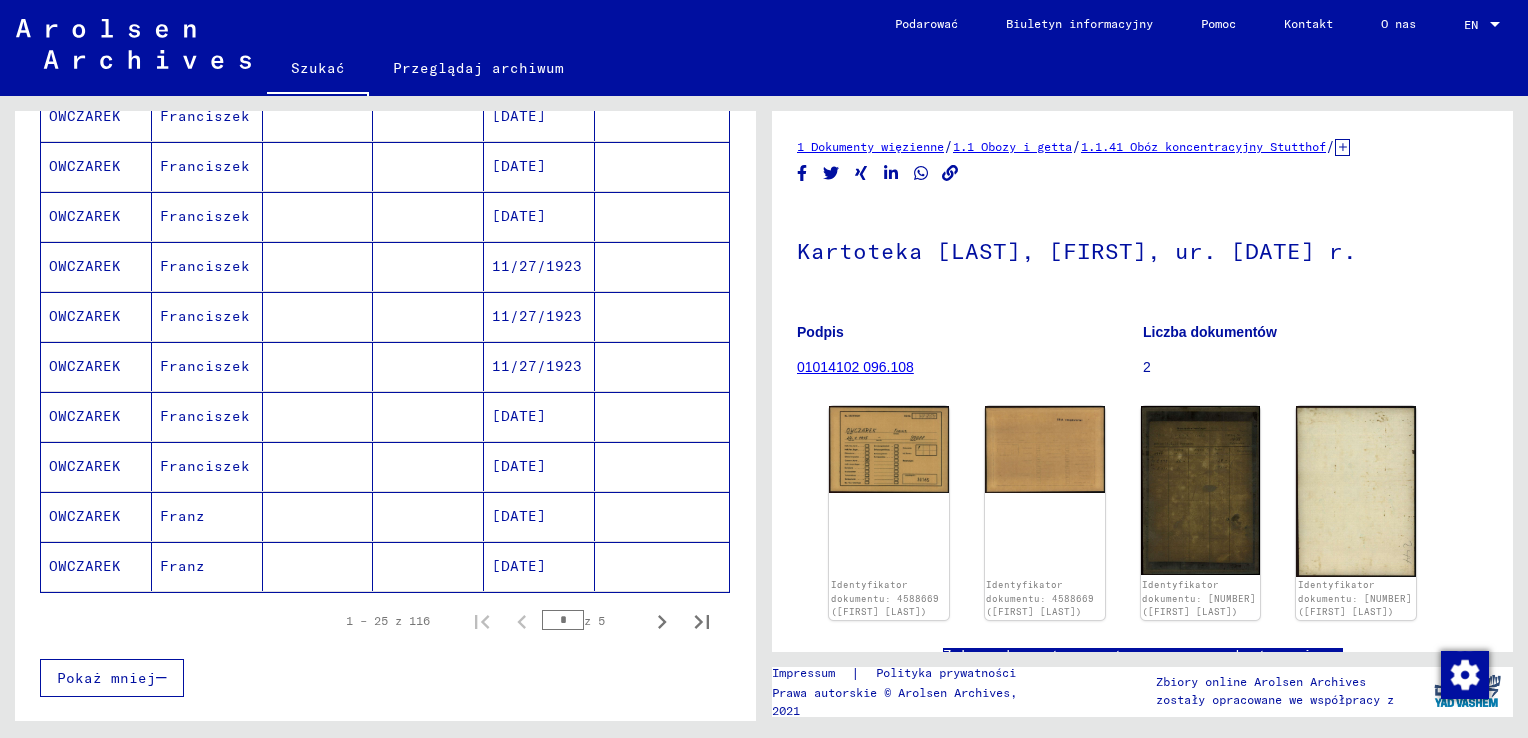 scroll, scrollTop: 1100, scrollLeft: 0, axis: vertical 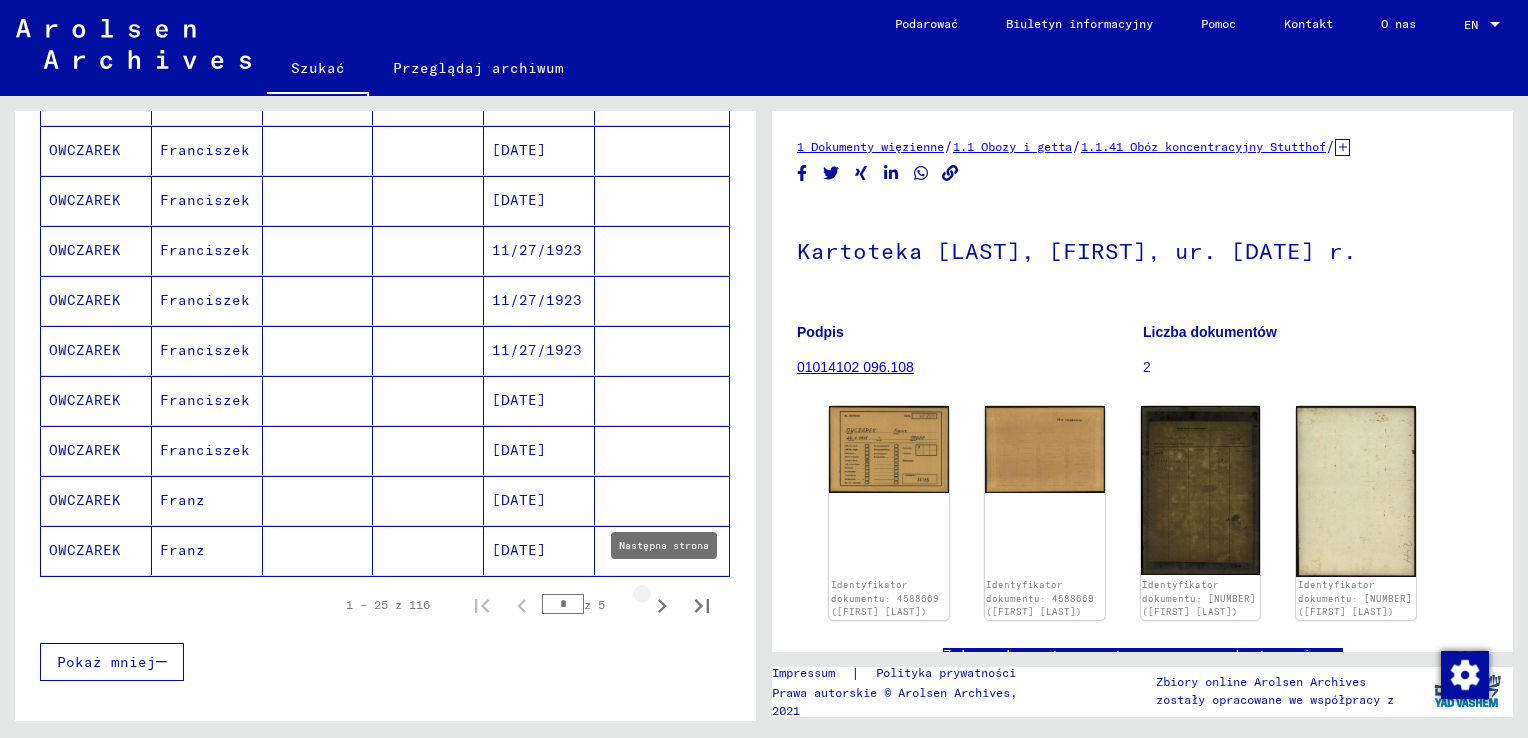 click 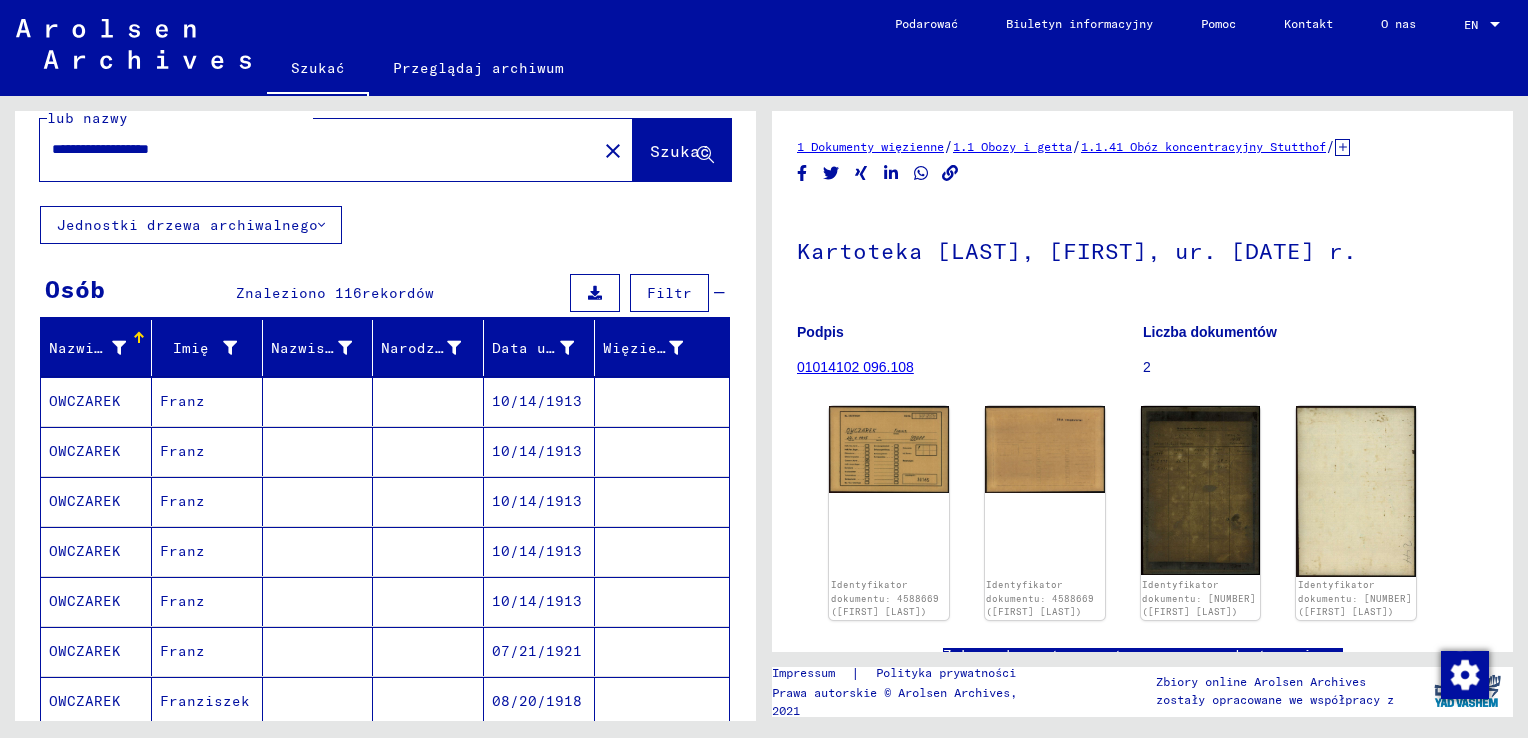 scroll, scrollTop: 0, scrollLeft: 0, axis: both 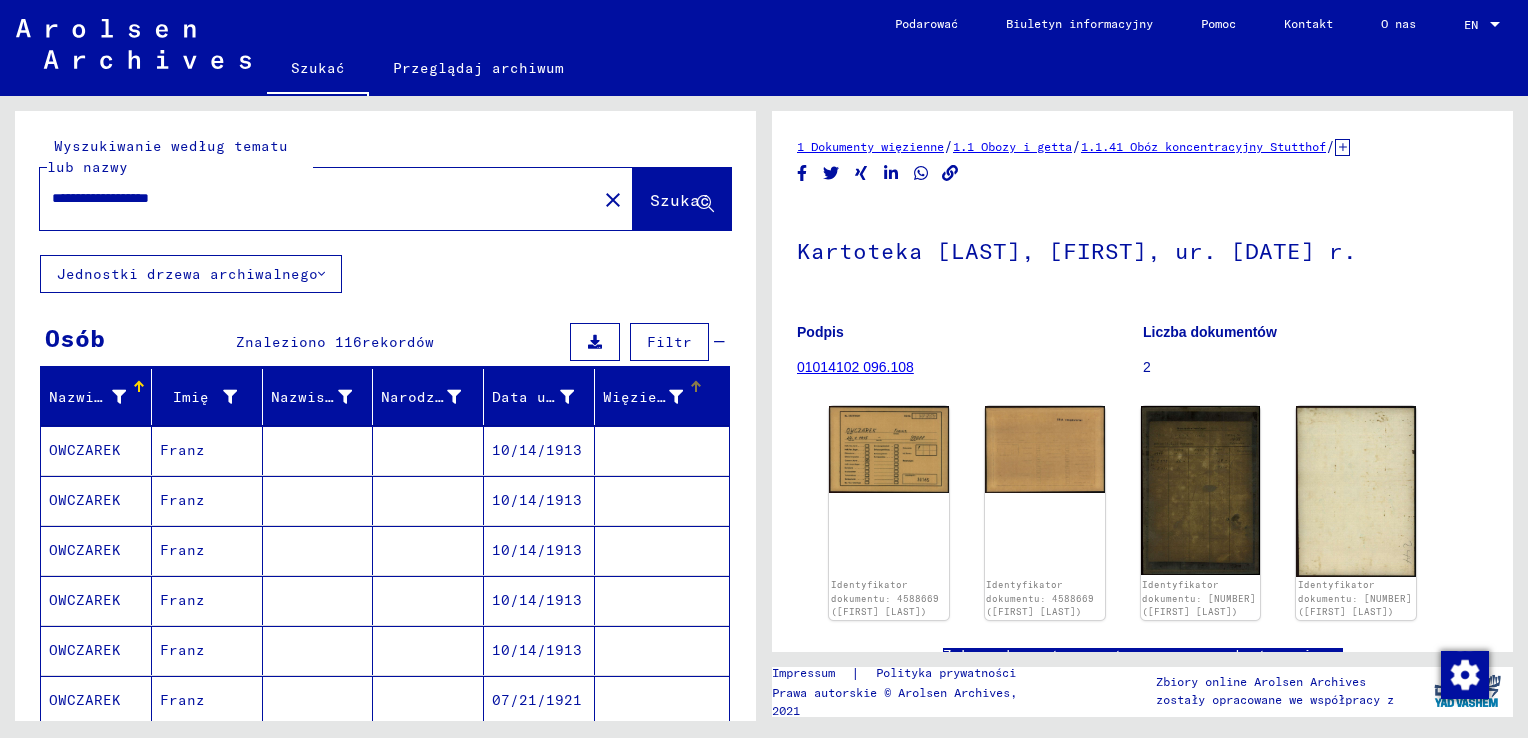 click on "Więzień #" at bounding box center (643, 397) 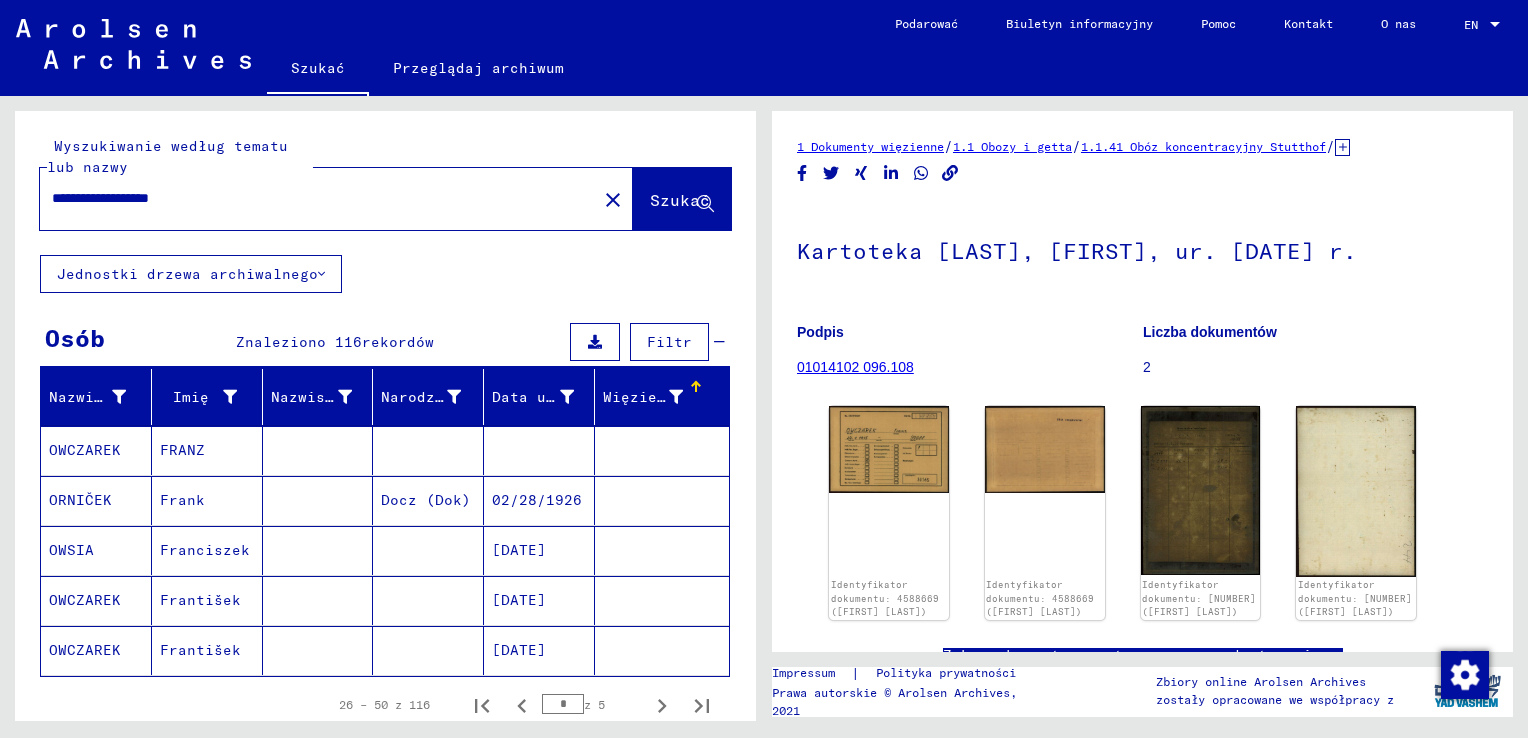 click on "Więzień #" at bounding box center [643, 397] 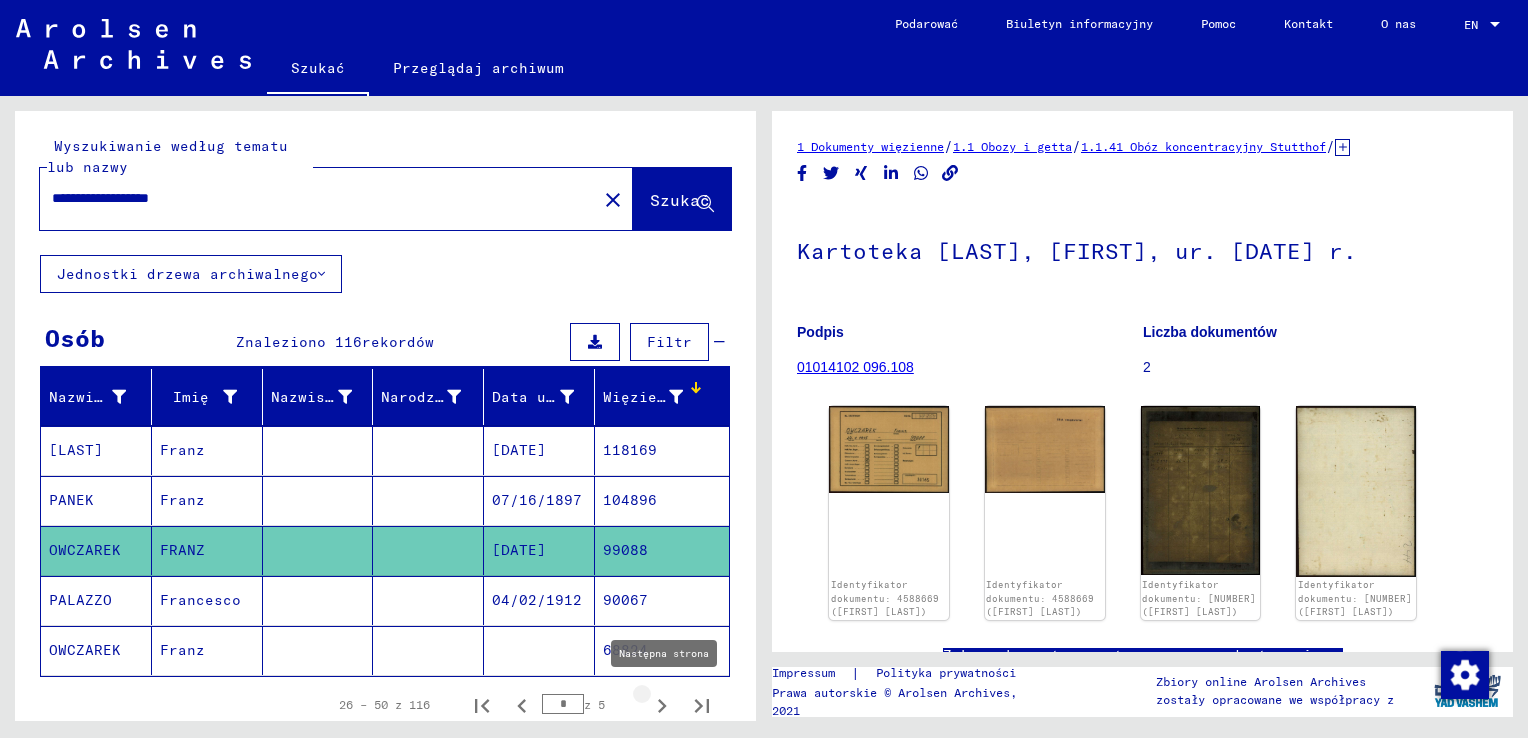 click 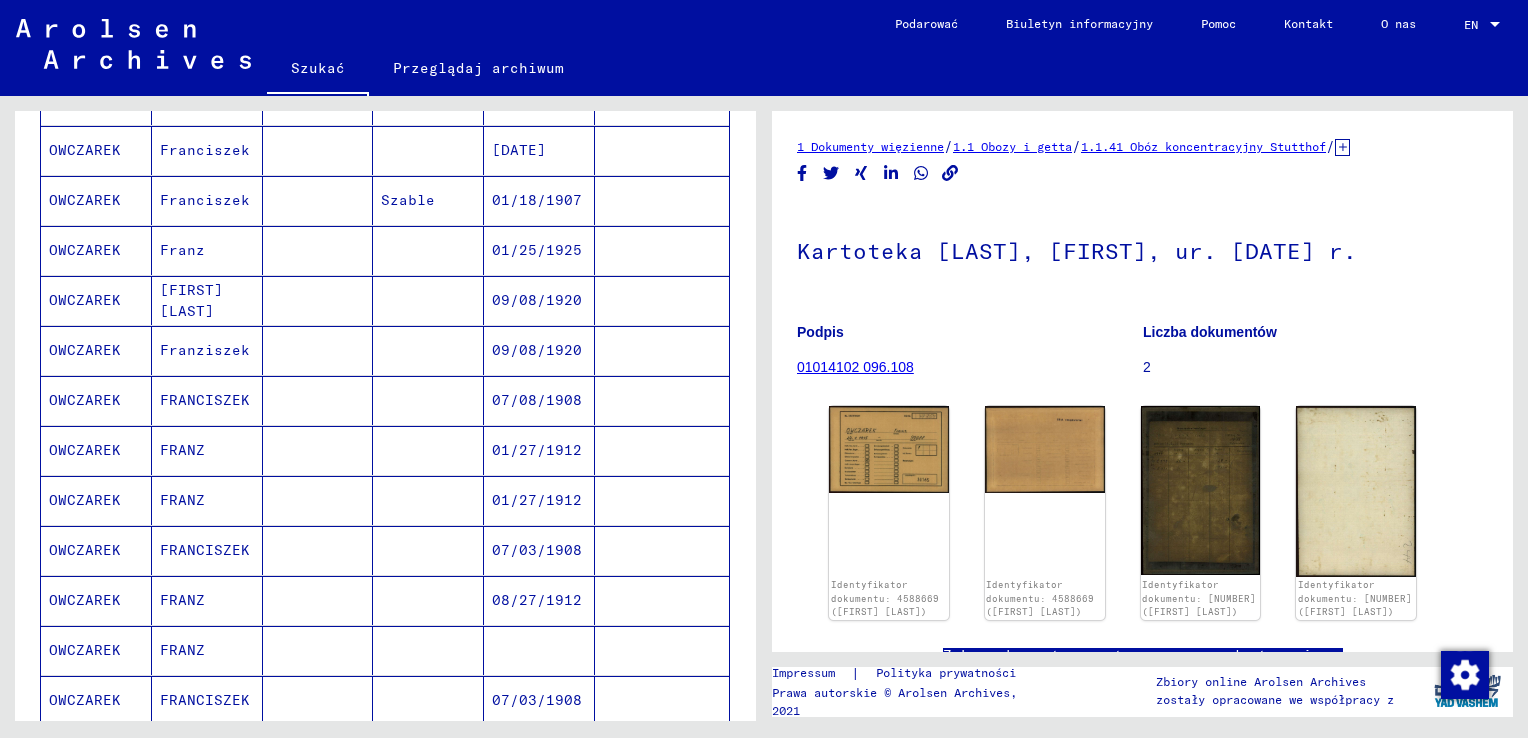 scroll, scrollTop: 1100, scrollLeft: 0, axis: vertical 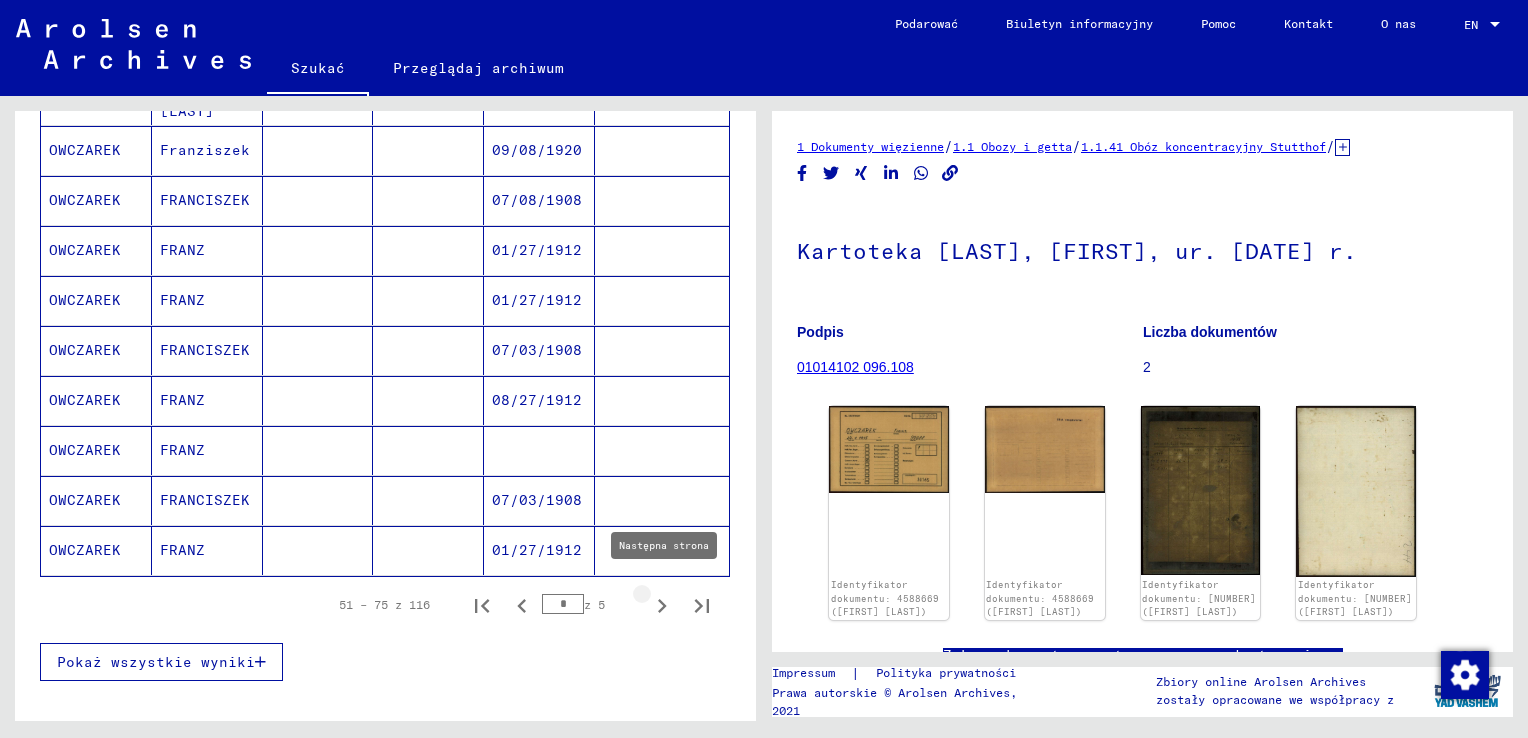 click 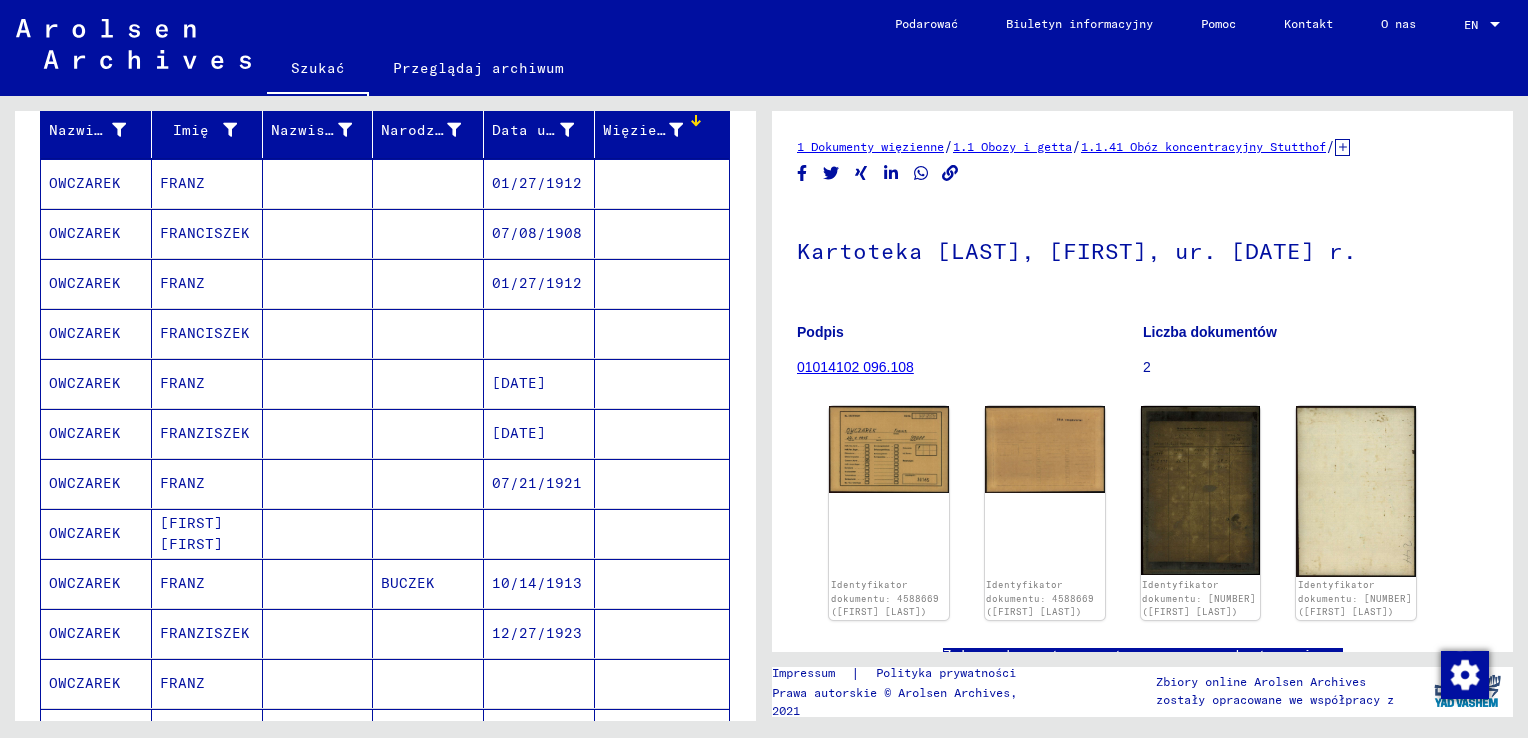 scroll, scrollTop: 0, scrollLeft: 0, axis: both 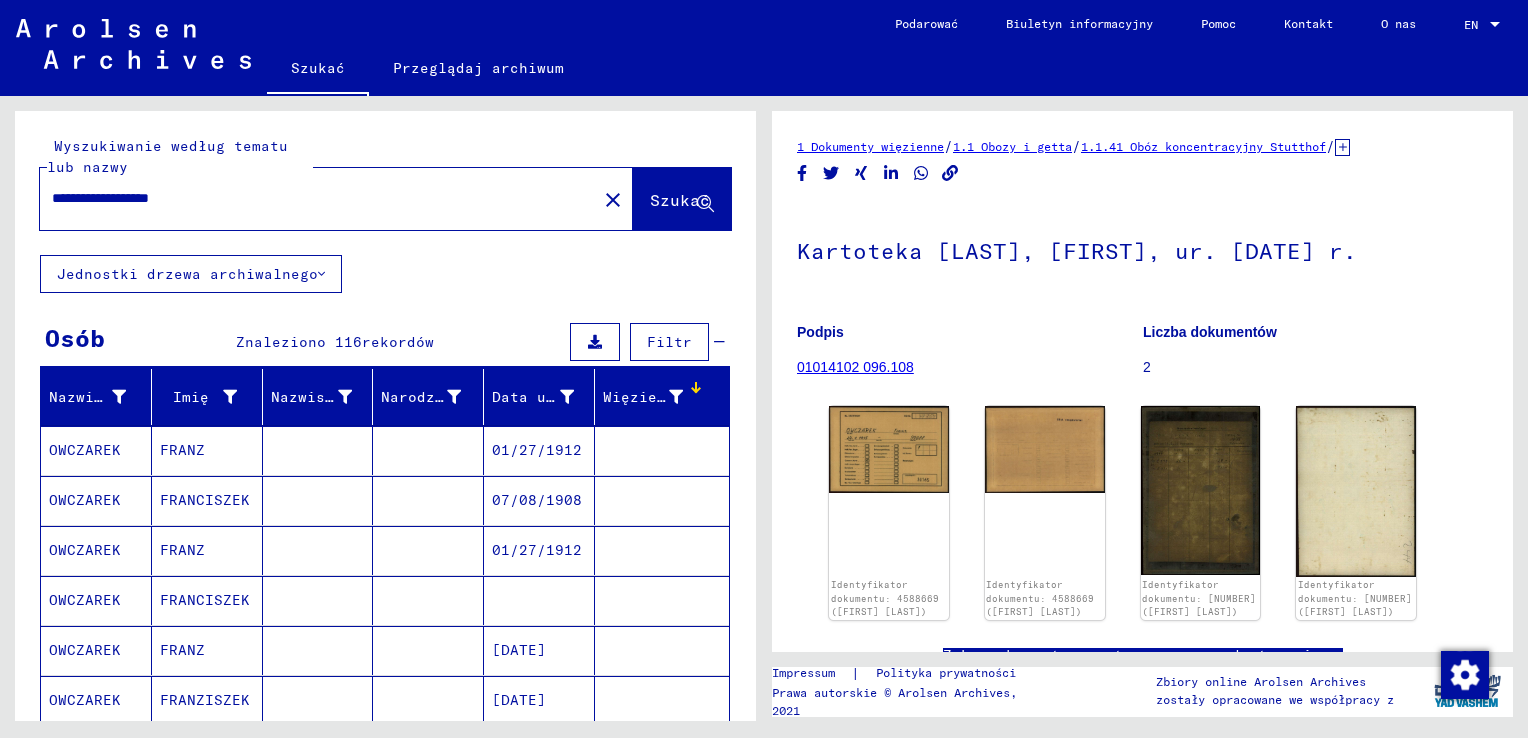 click on "close" 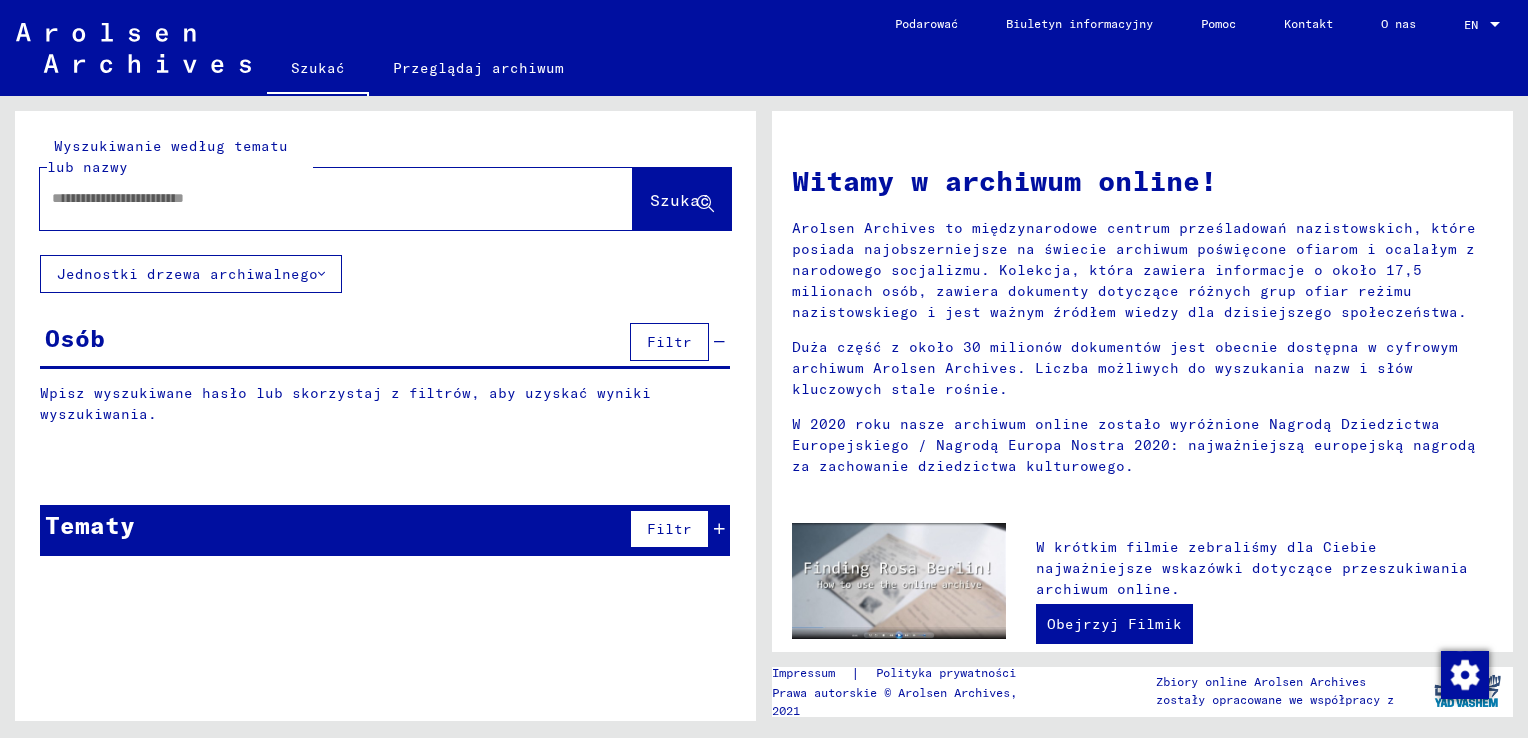 click on "Jednostki drzewa archiwalnego" 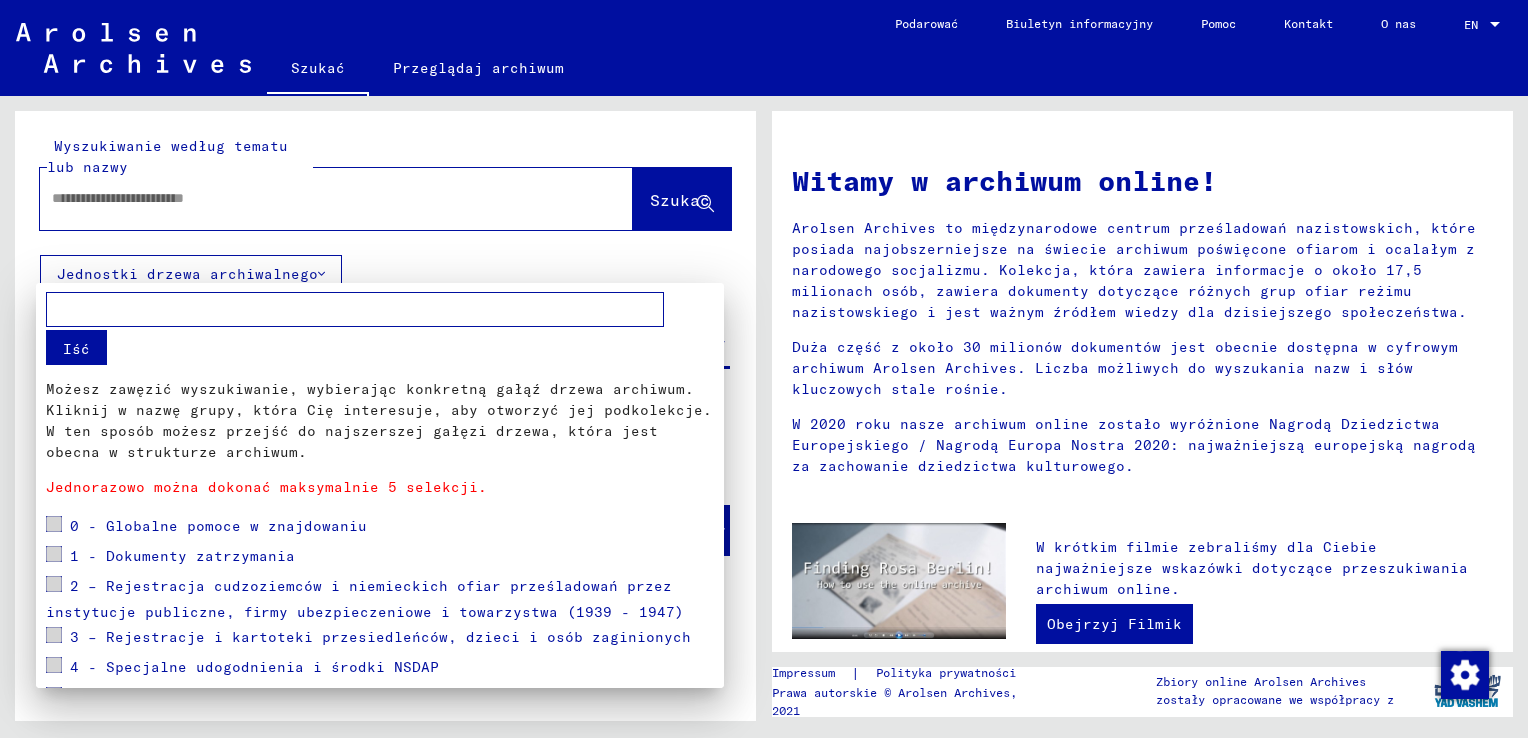 click on "Iść" at bounding box center [76, 347] 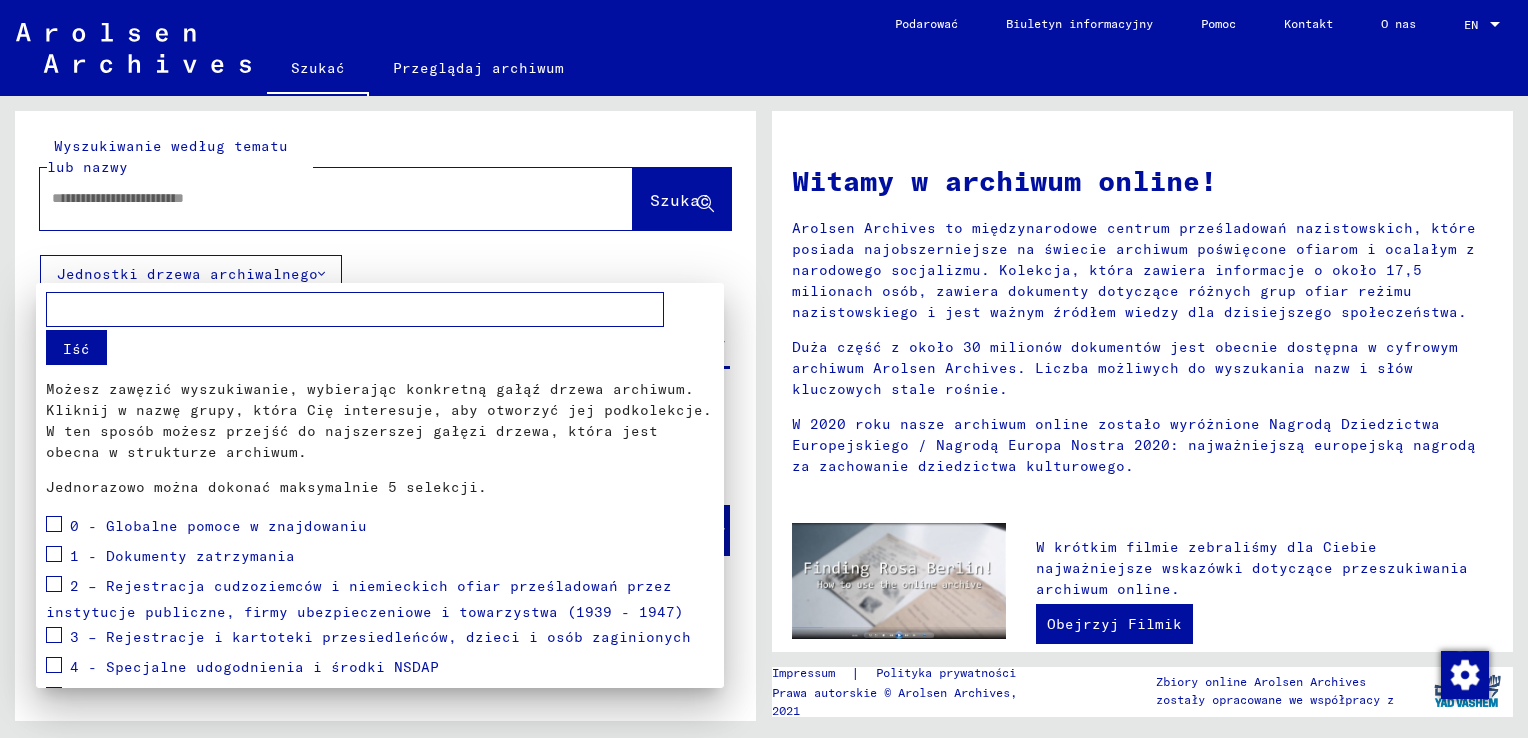 click on "Iść" at bounding box center (76, 347) 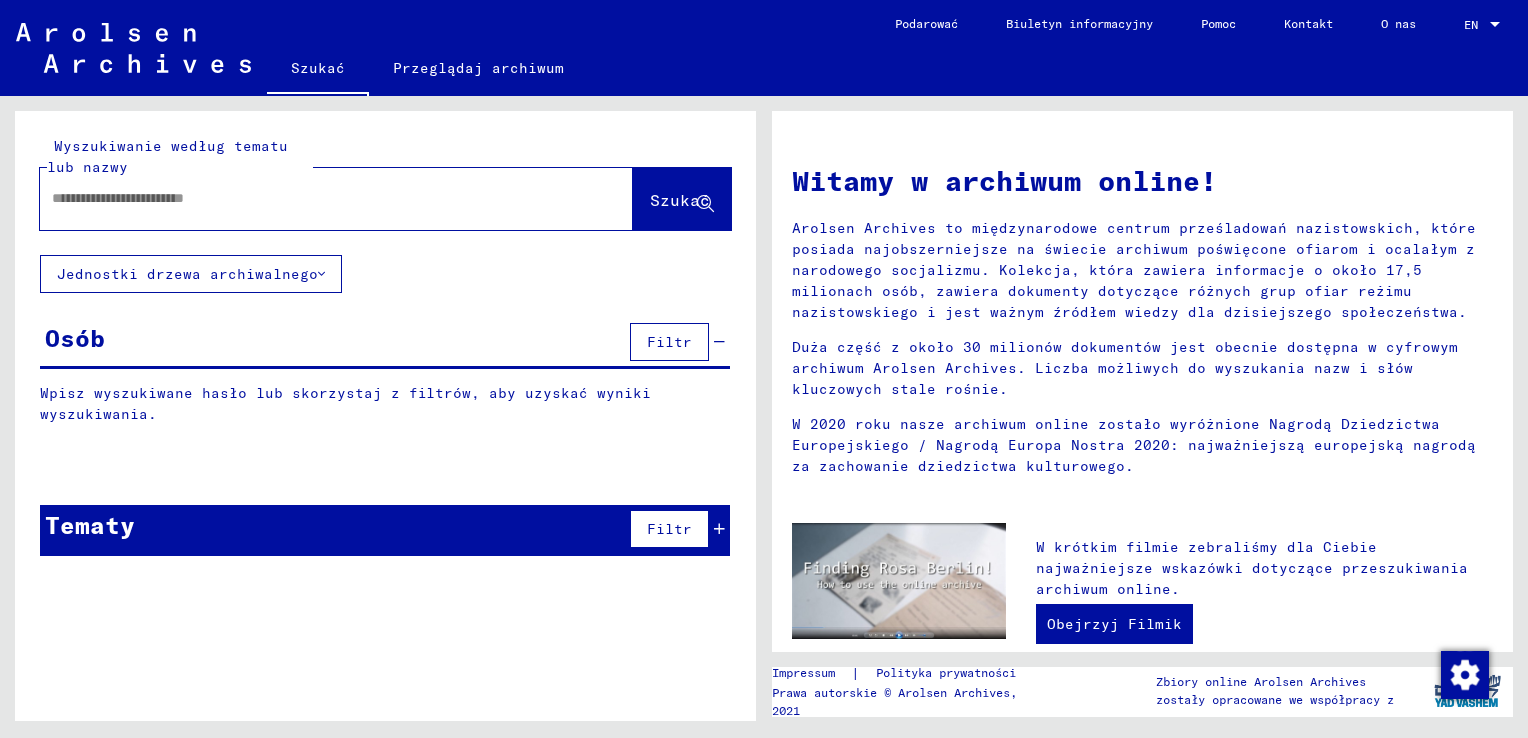 click 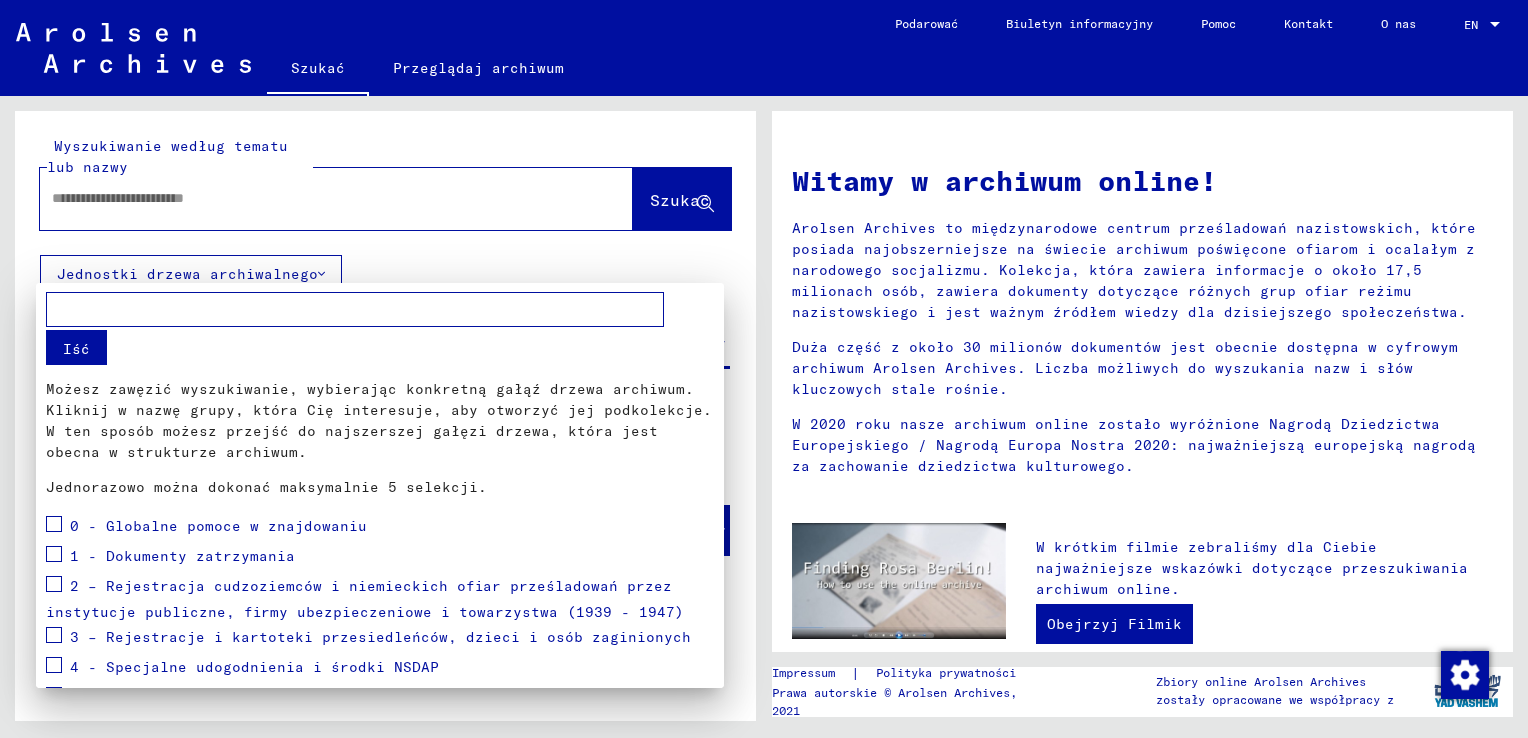 click at bounding box center (764, 369) 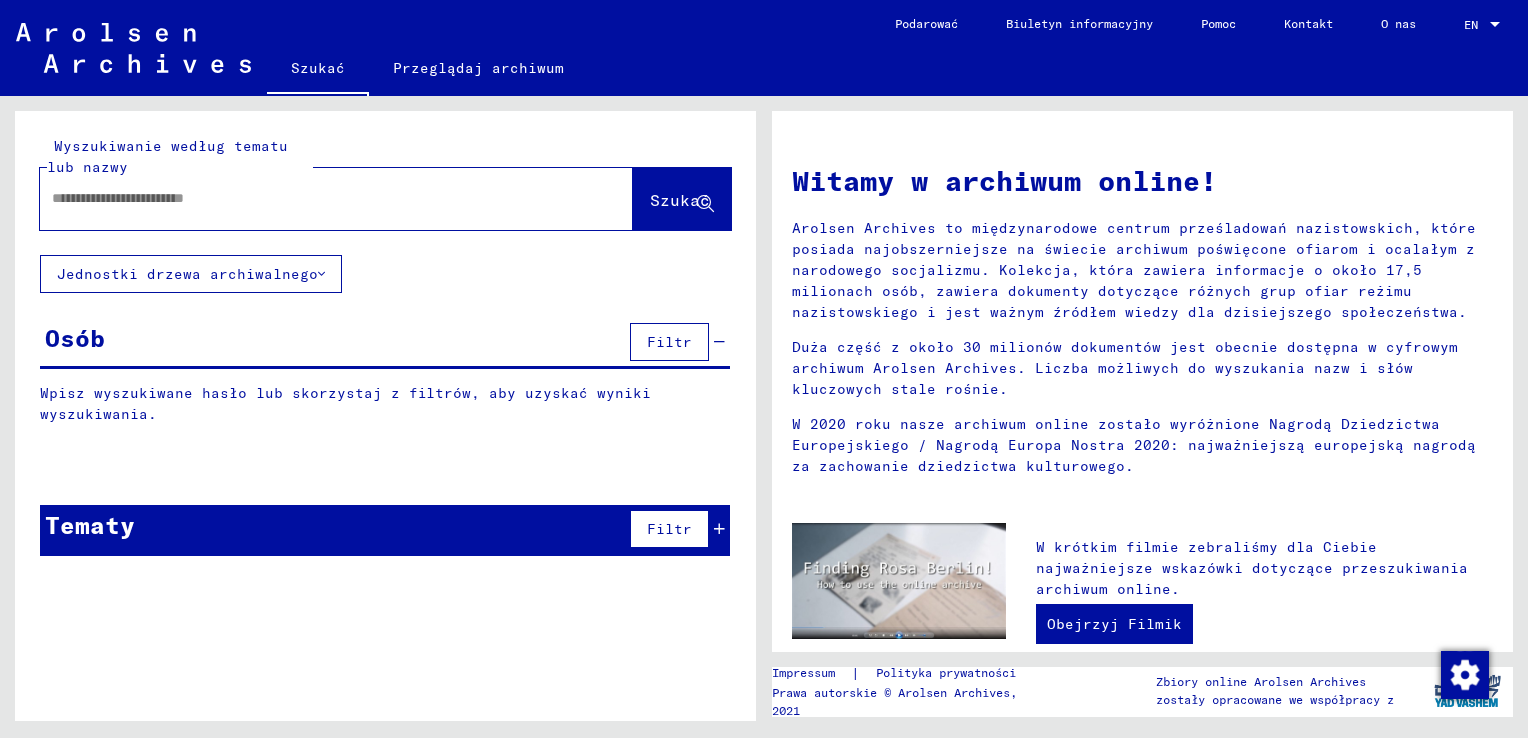 click on "Filtr" at bounding box center [669, 529] 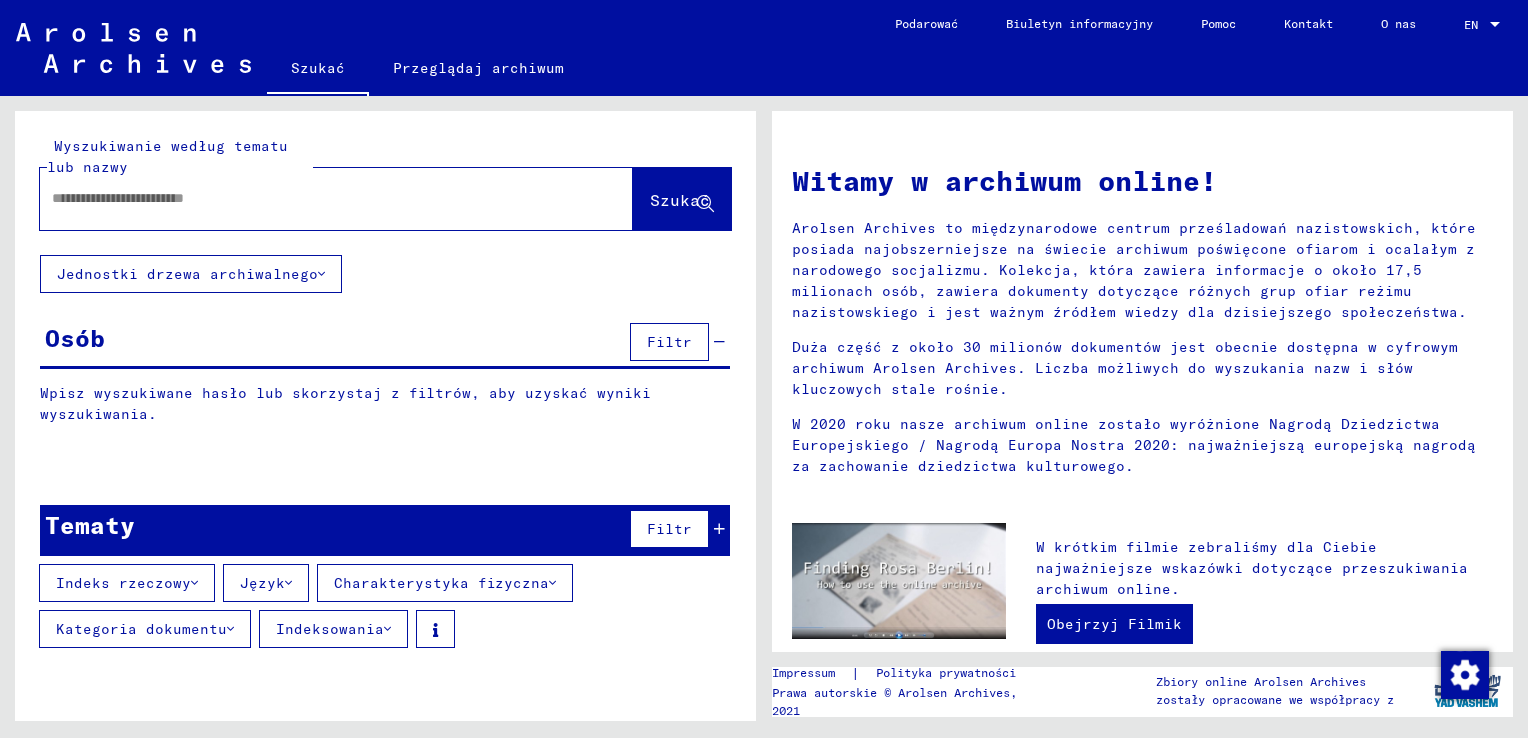 click at bounding box center [230, 629] 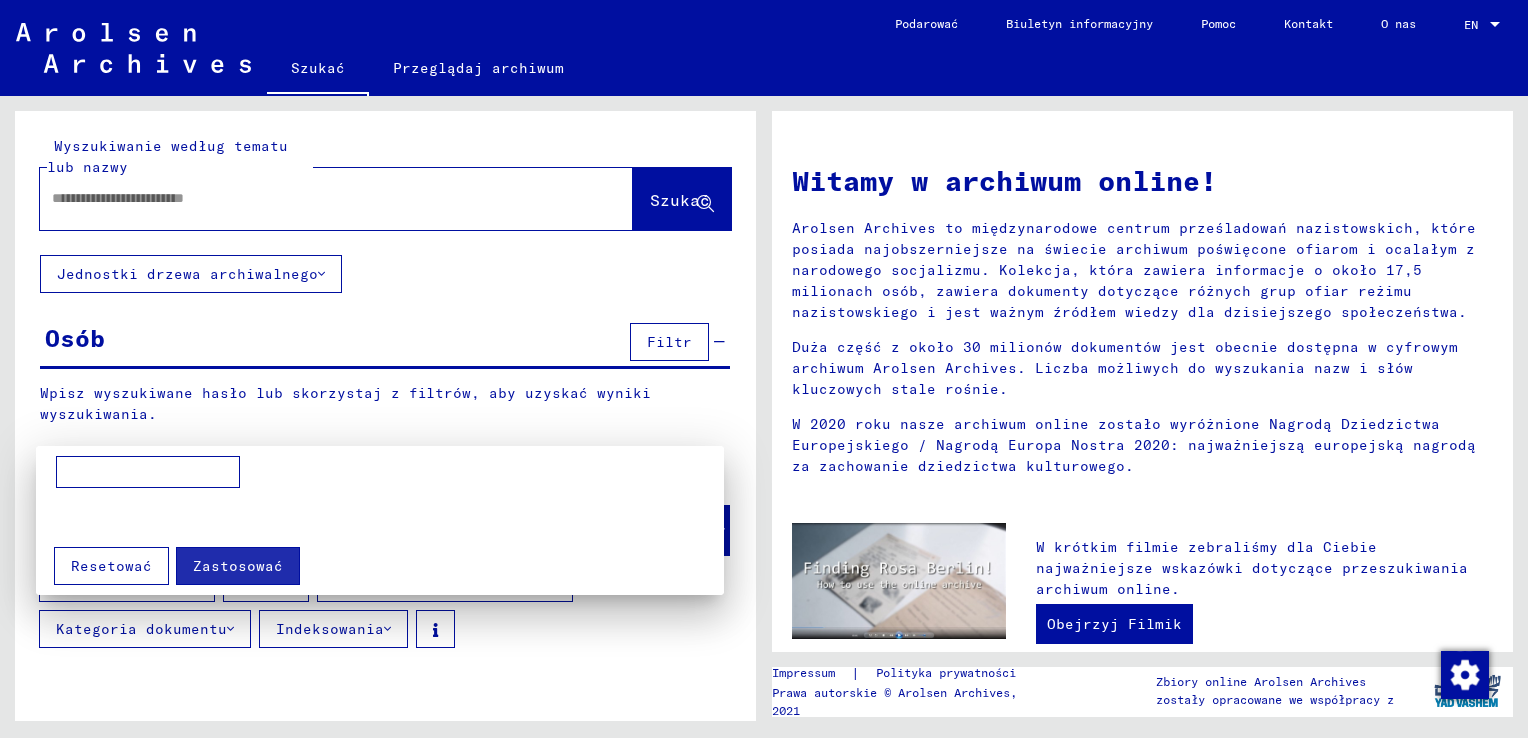 click at bounding box center [764, 369] 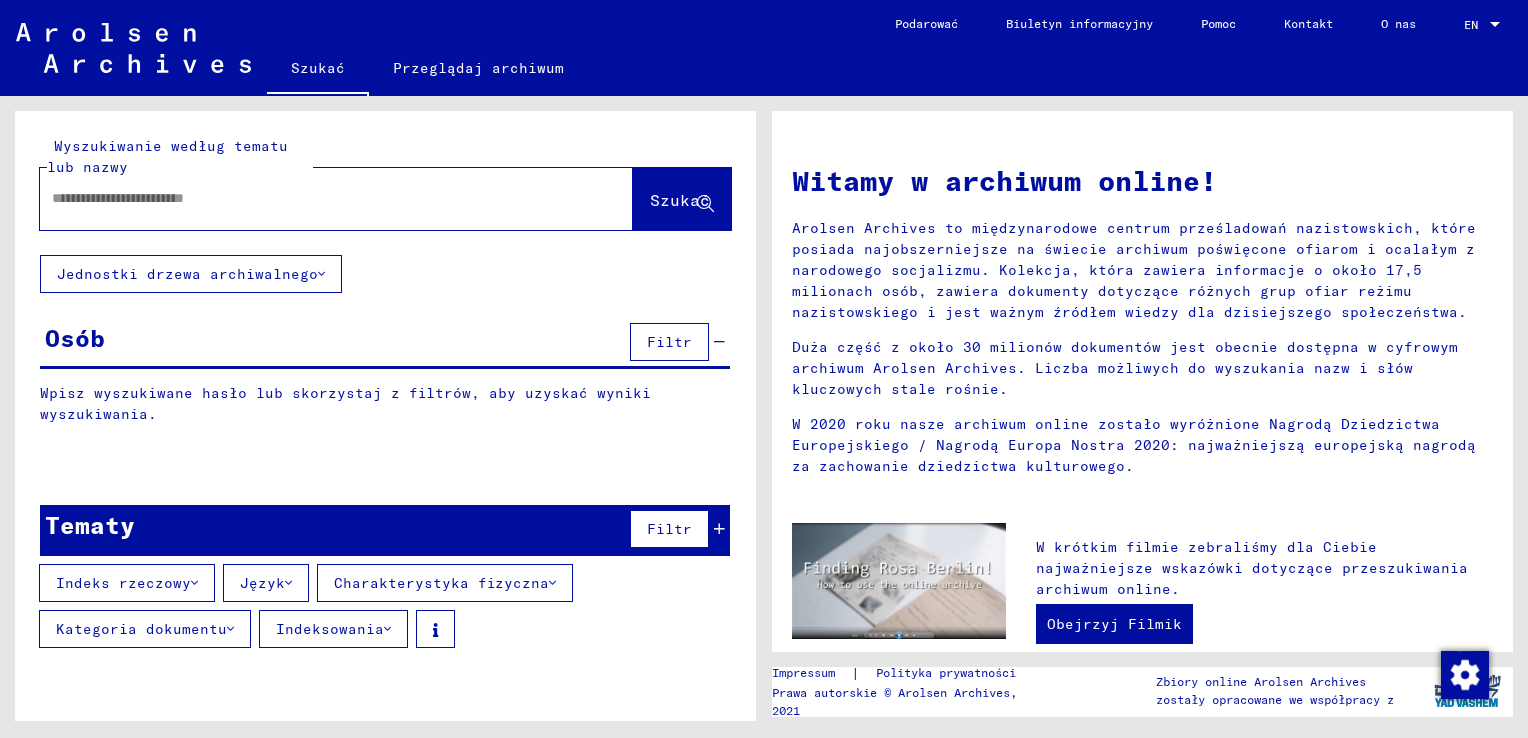click on "Indeksowania" at bounding box center (330, 629) 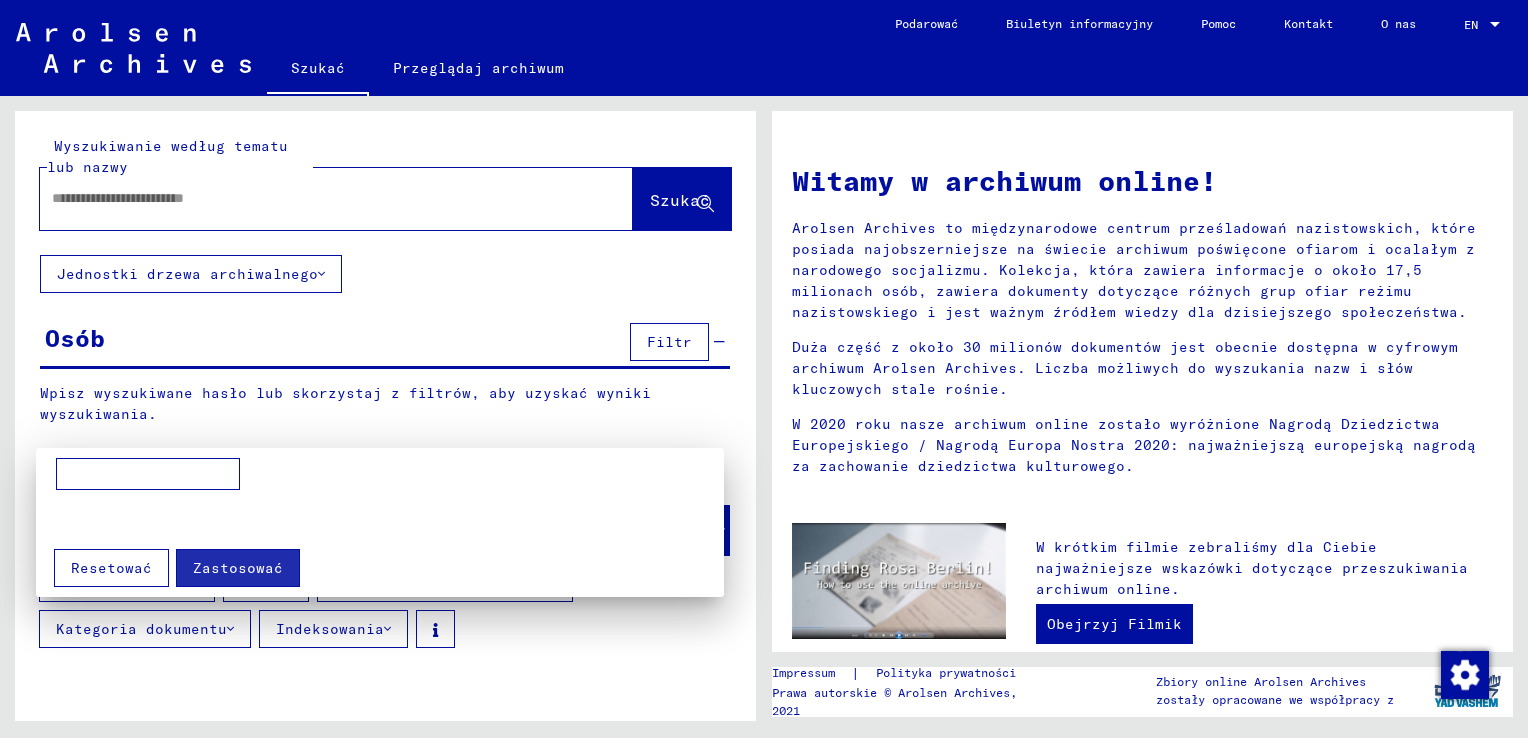 click at bounding box center (764, 369) 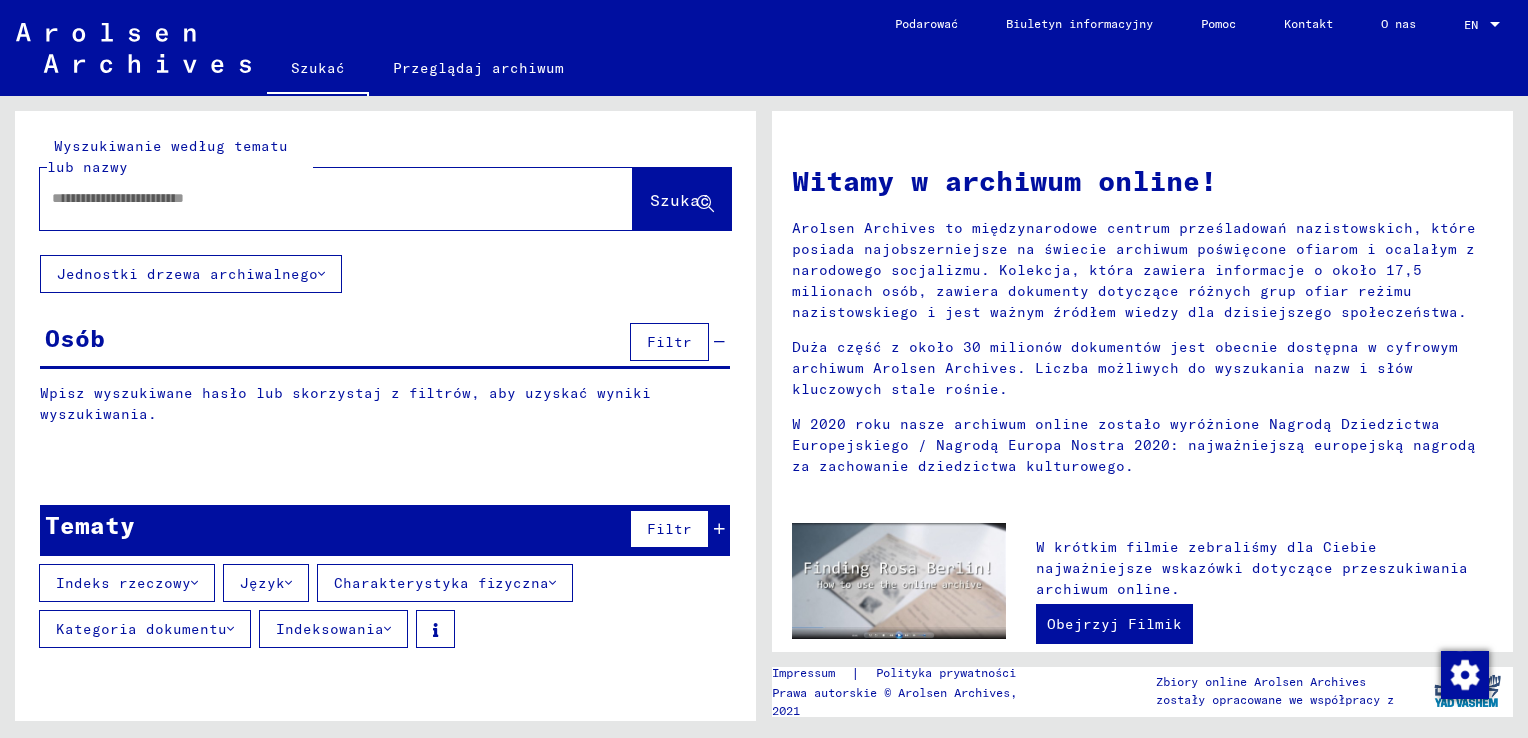 click on "Indeks rzeczowy" at bounding box center (123, 583) 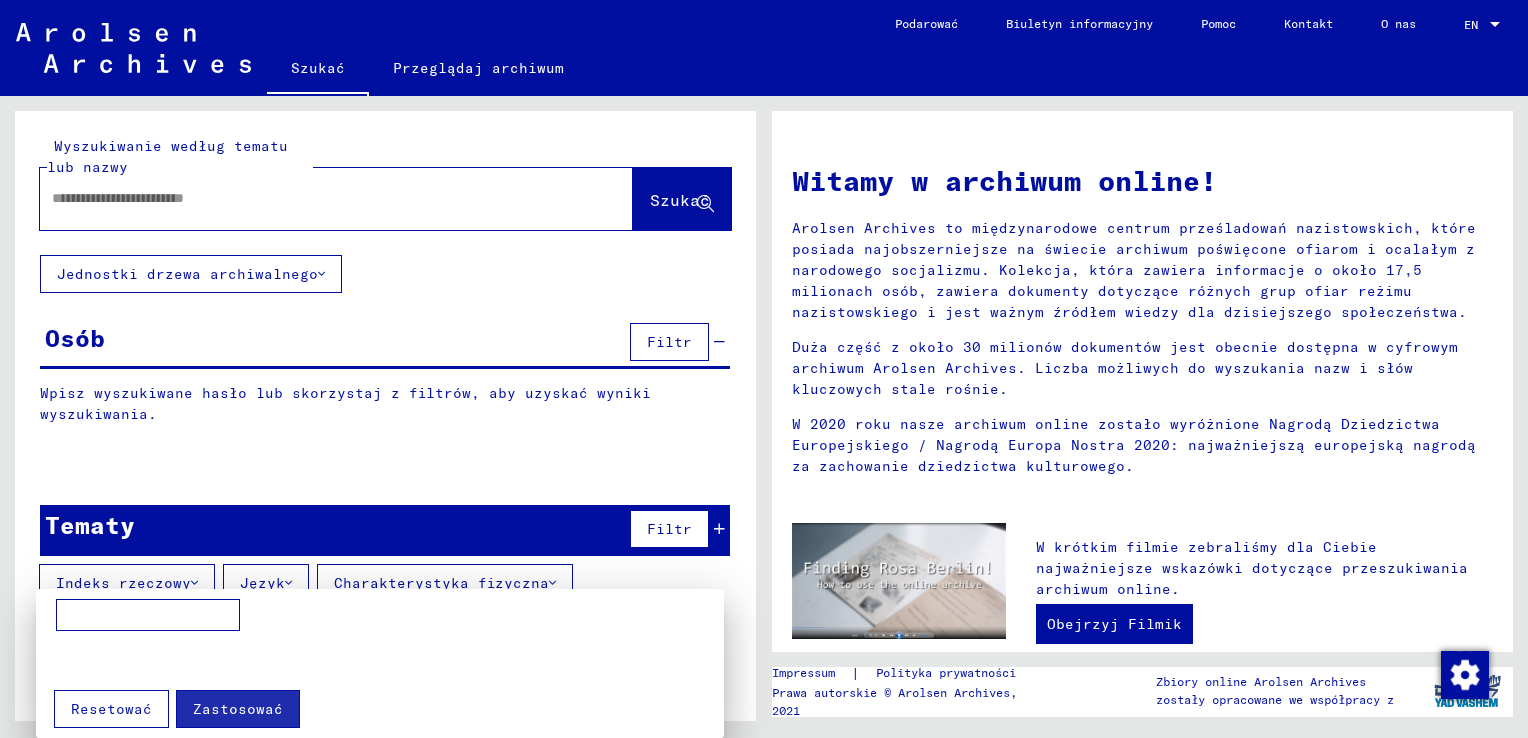 click at bounding box center (764, 369) 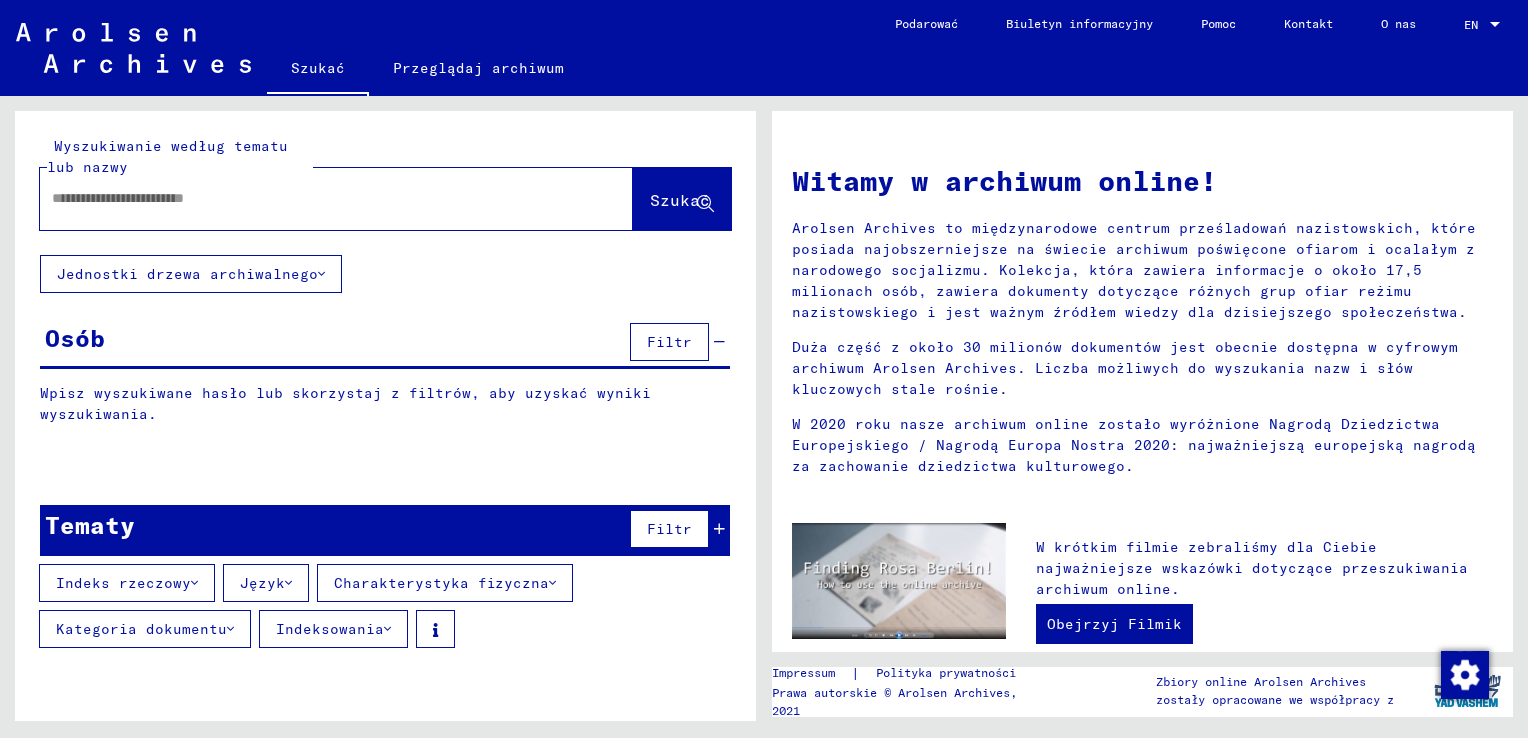 click on "Kategoria dokumentu" at bounding box center [141, 629] 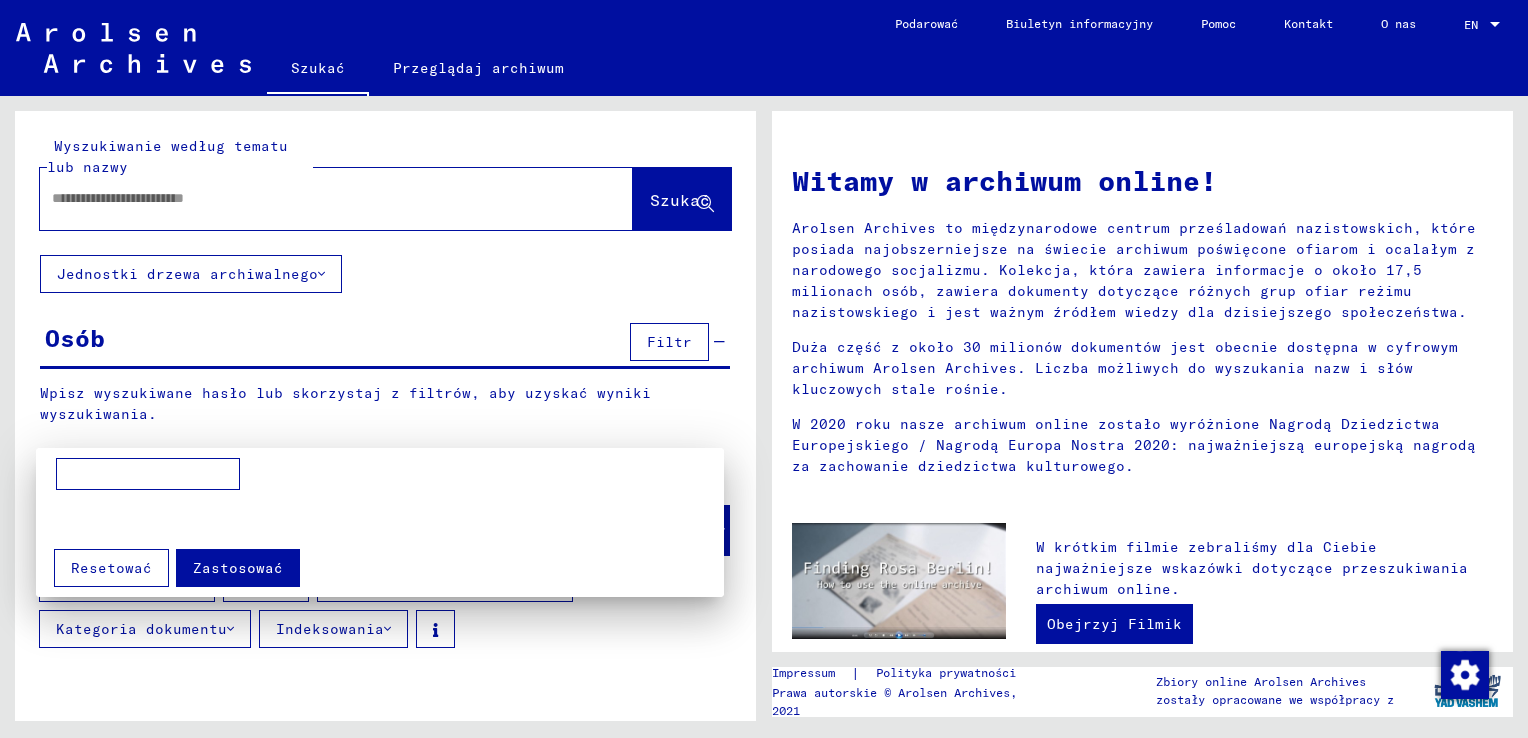 paste on "**********" 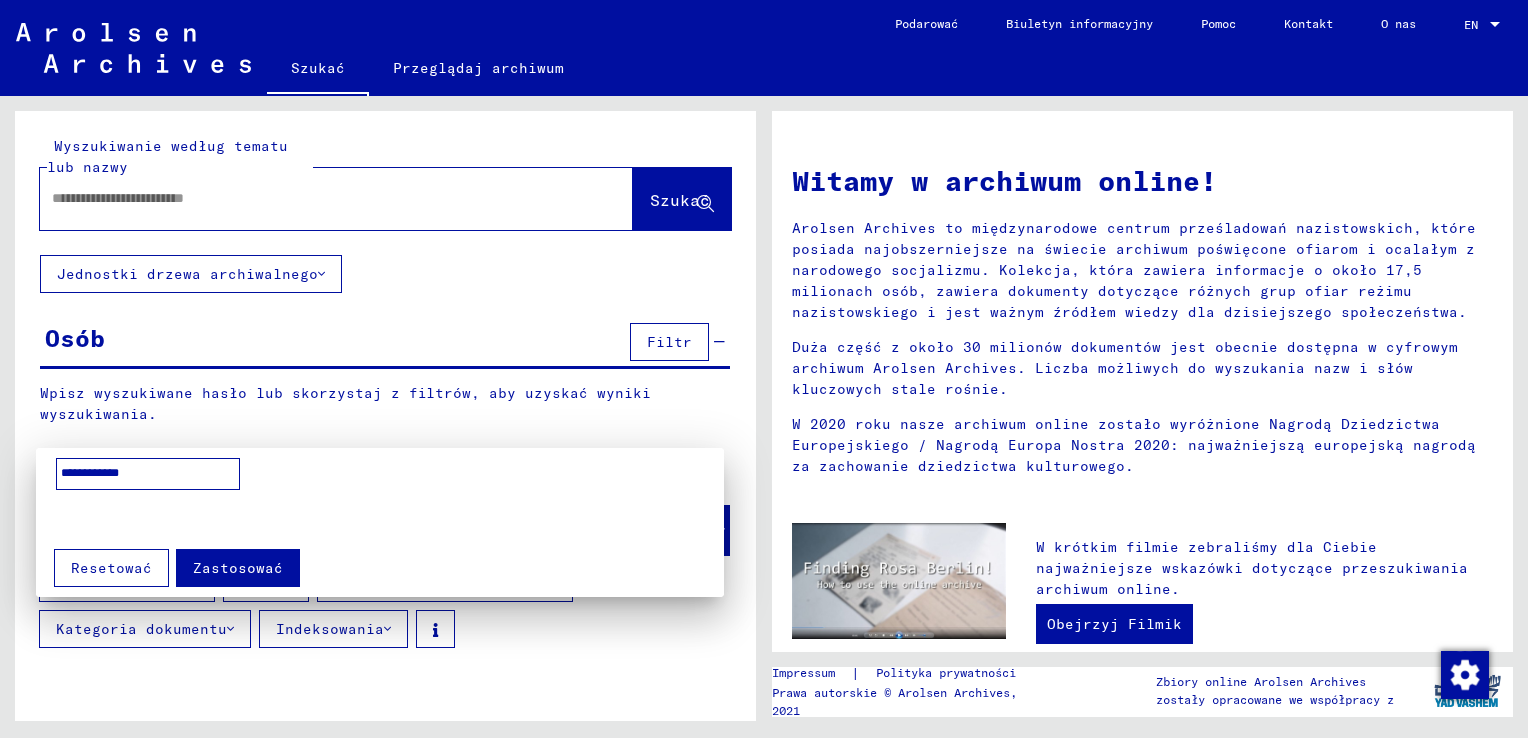 type on "**********" 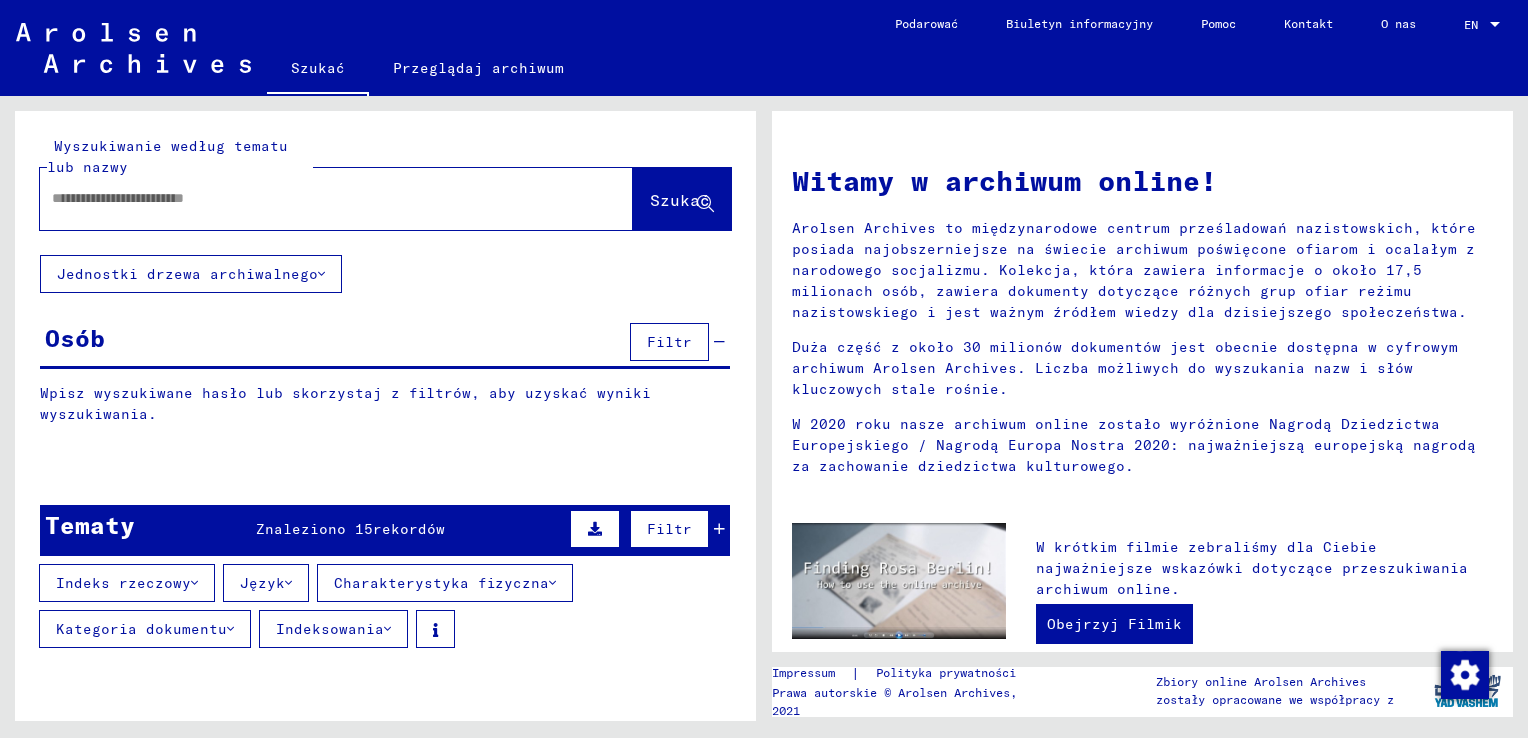 click at bounding box center [230, 629] 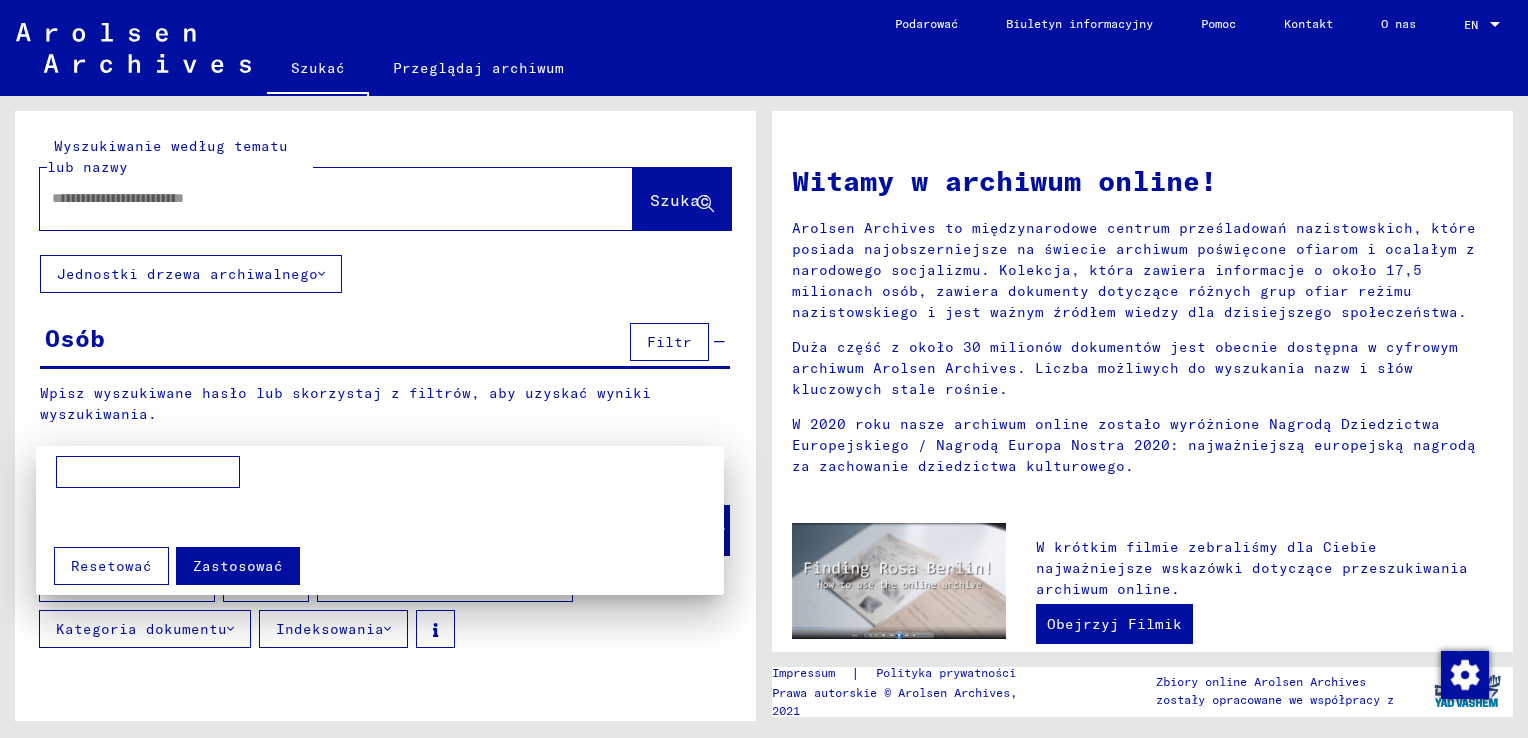 paste on "**********" 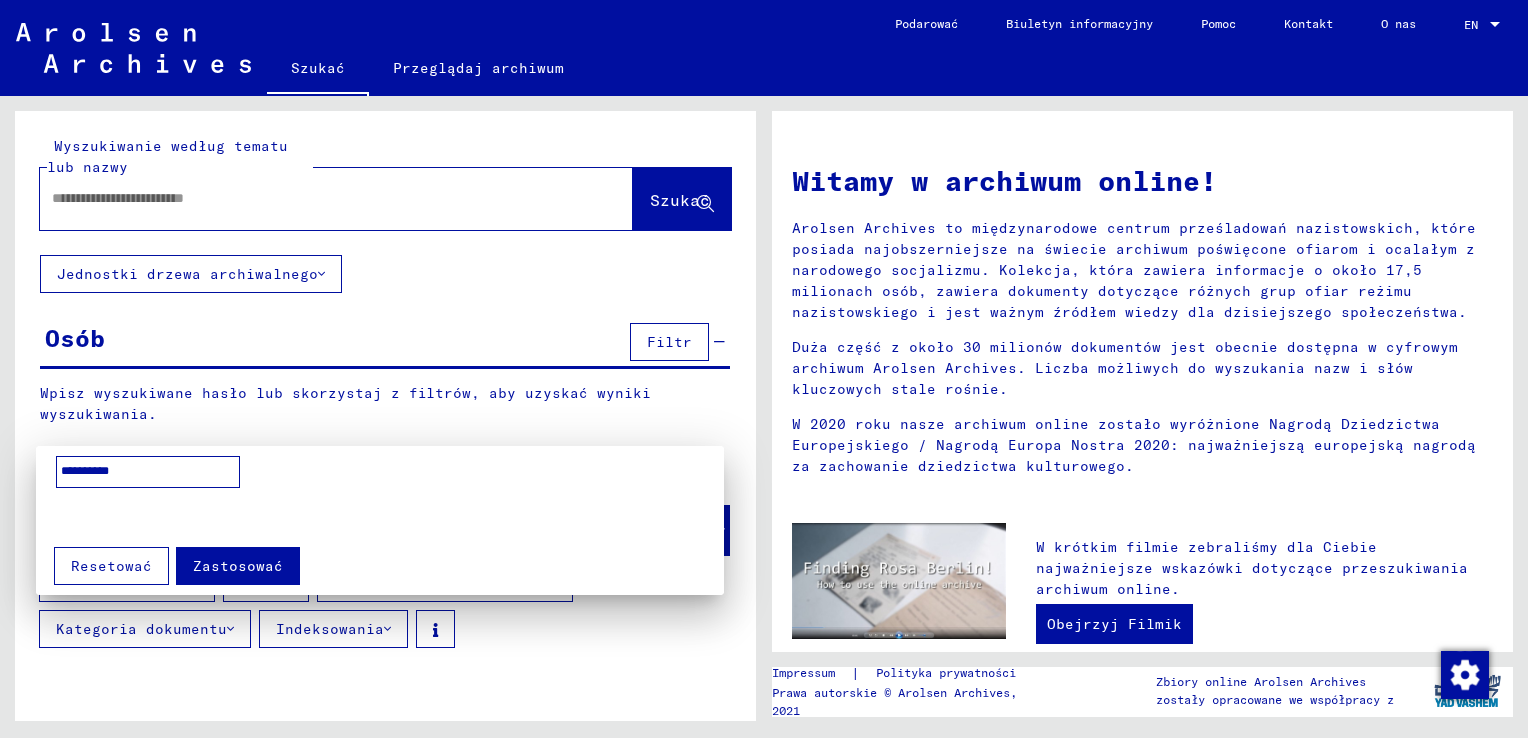 type on "**********" 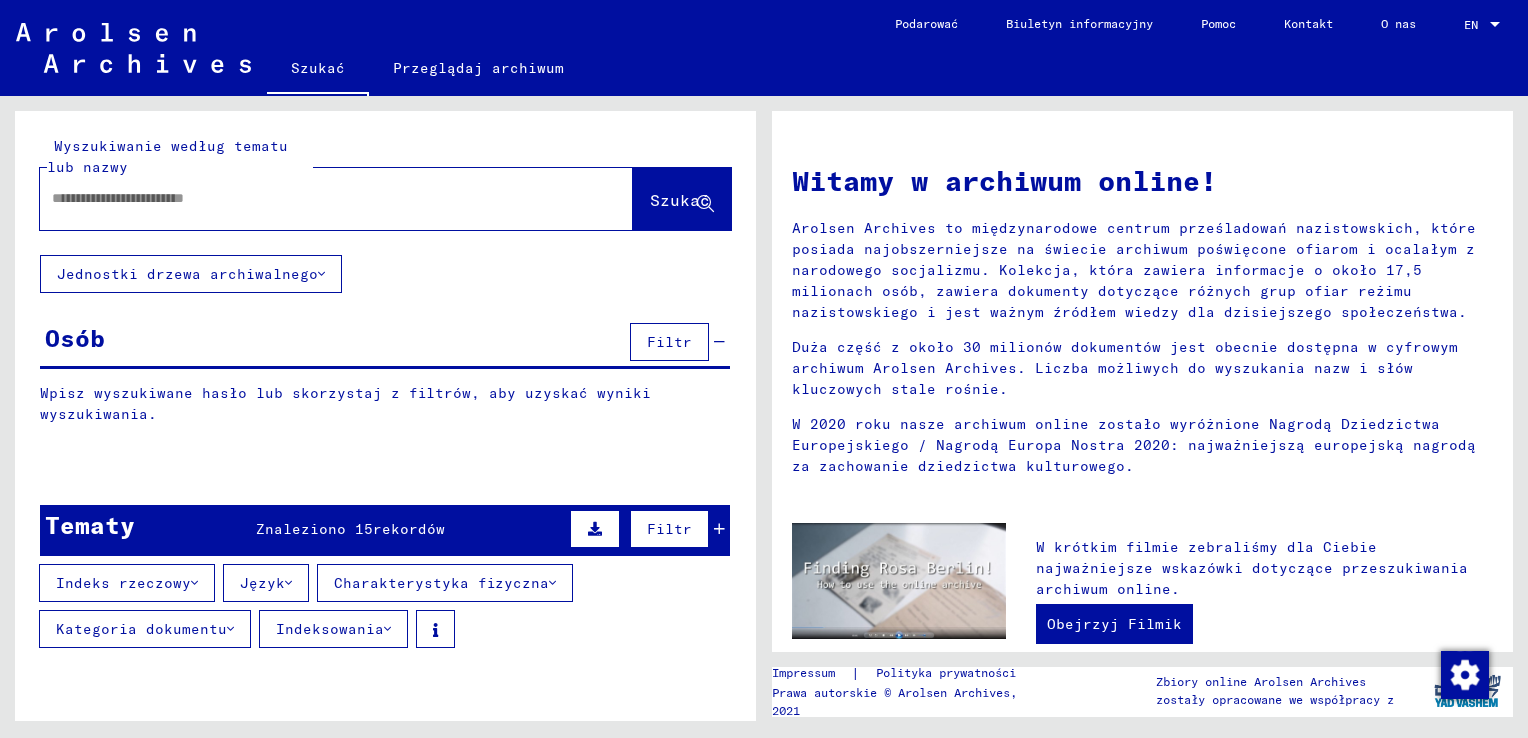 click at bounding box center (312, 198) 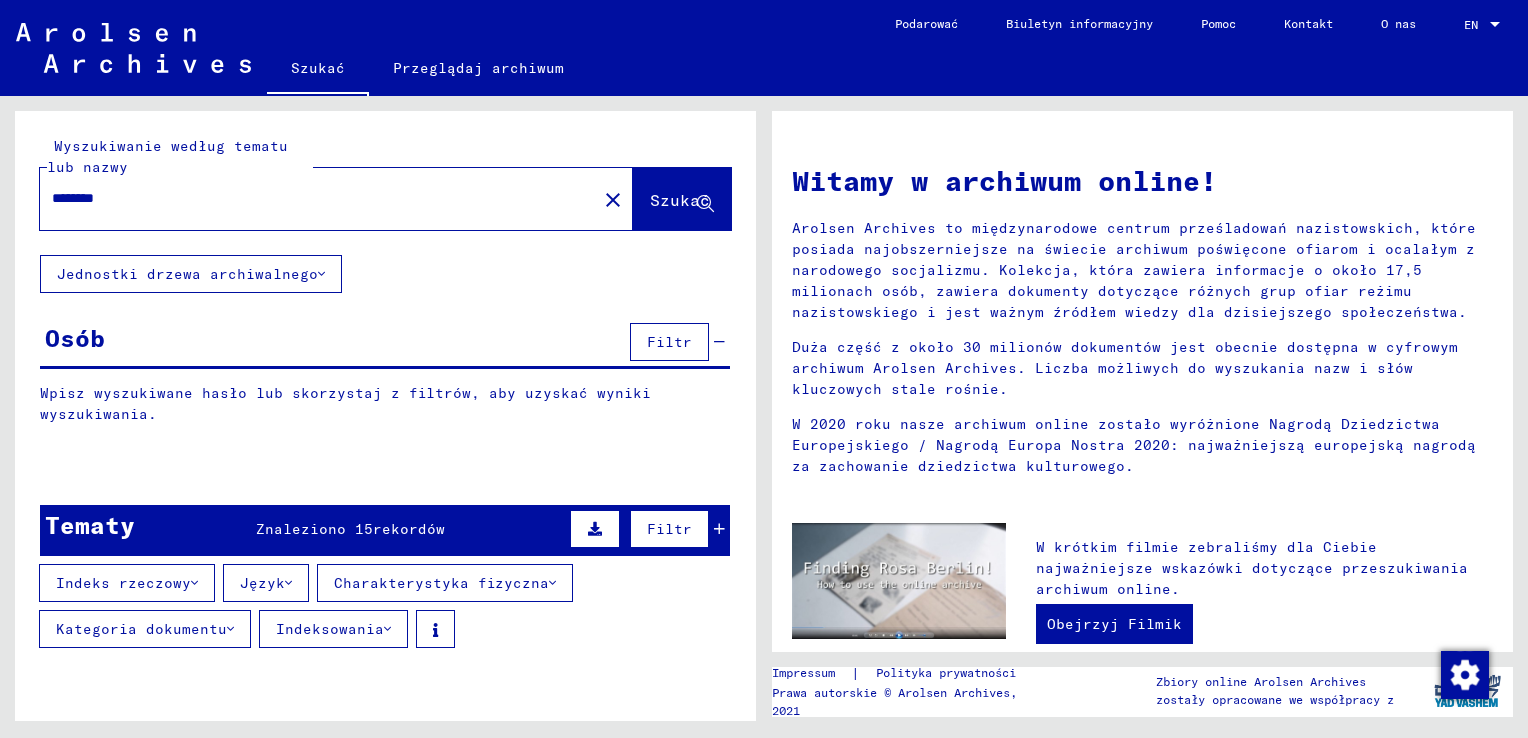 type on "********" 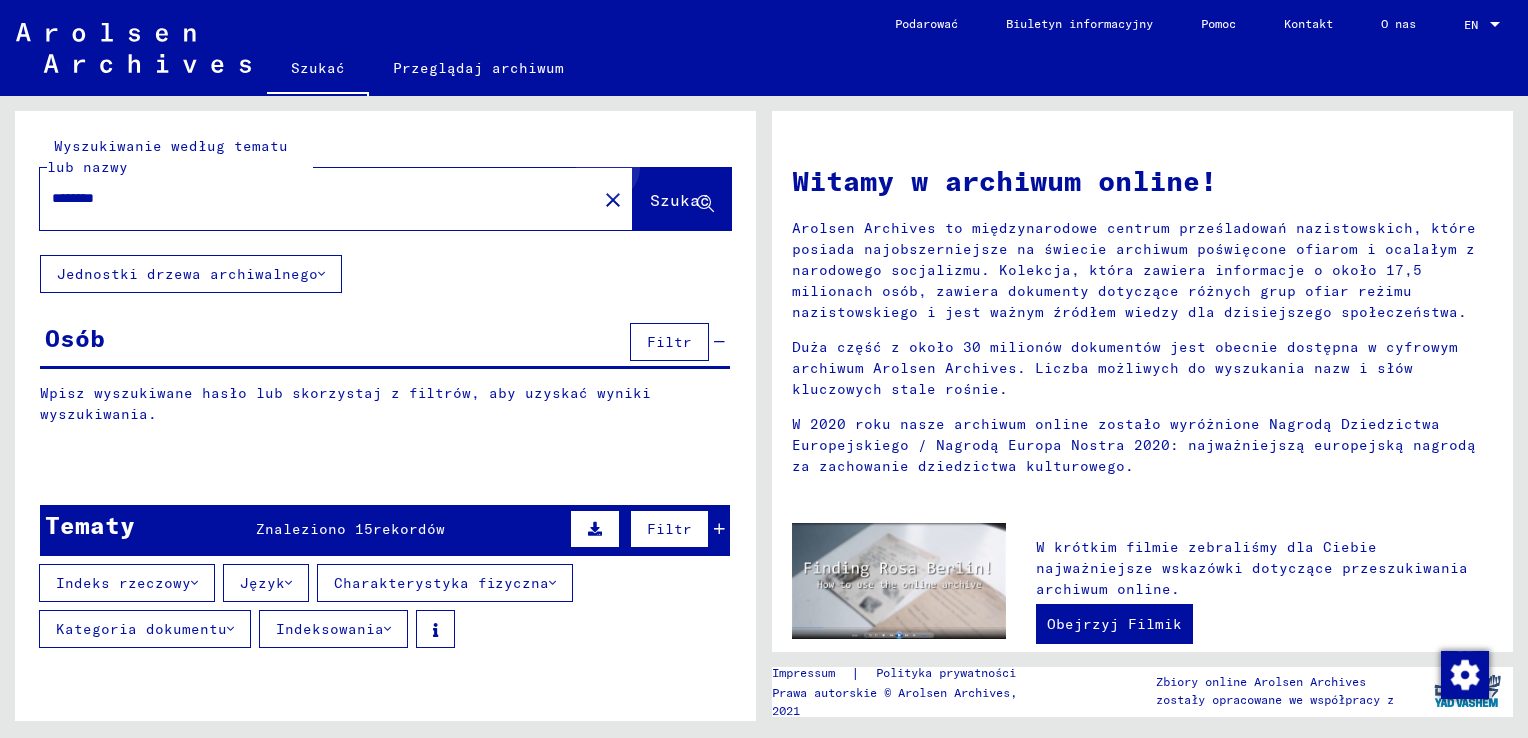 click on "Szukać" 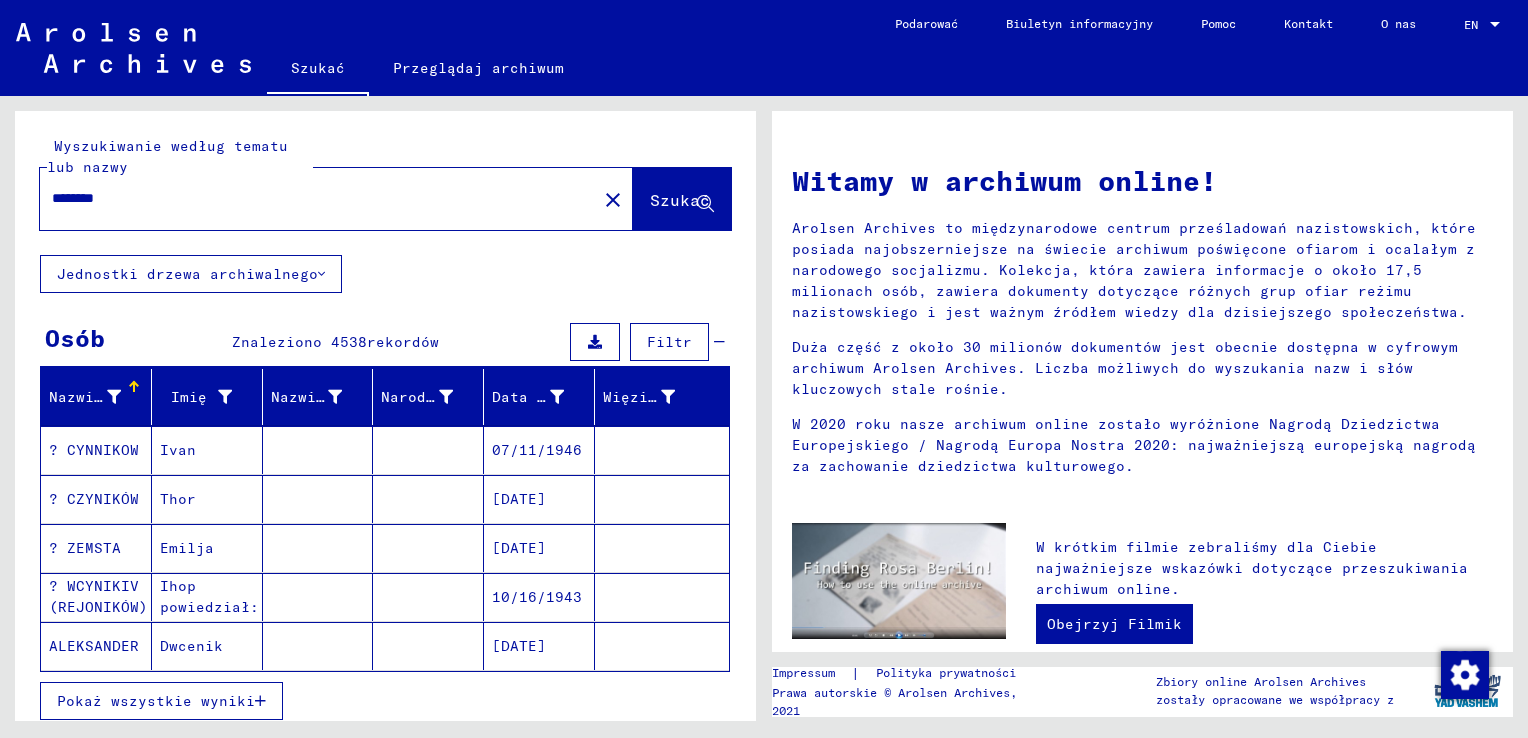 scroll, scrollTop: 300, scrollLeft: 0, axis: vertical 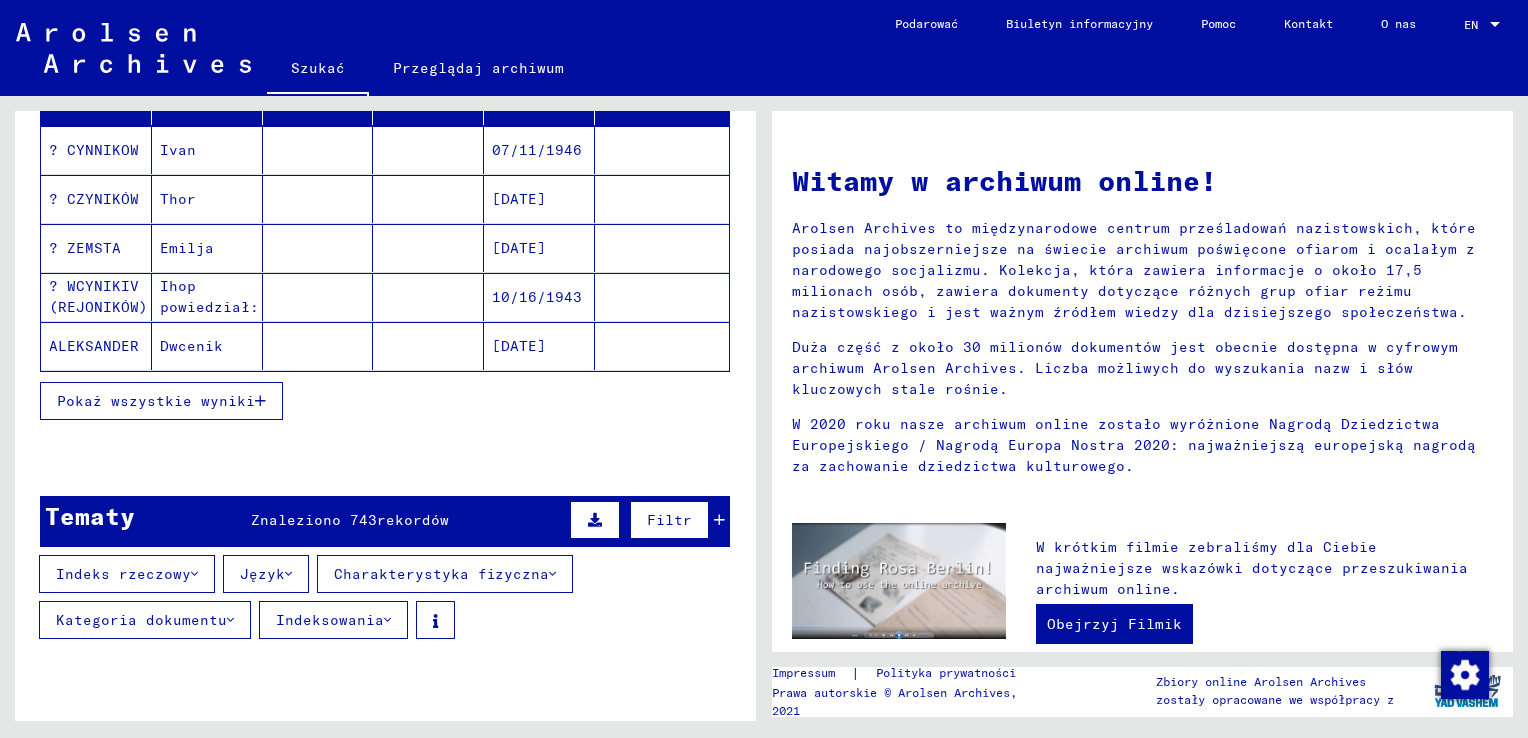 click on "Pokaż wszystkie wyniki" at bounding box center (156, 401) 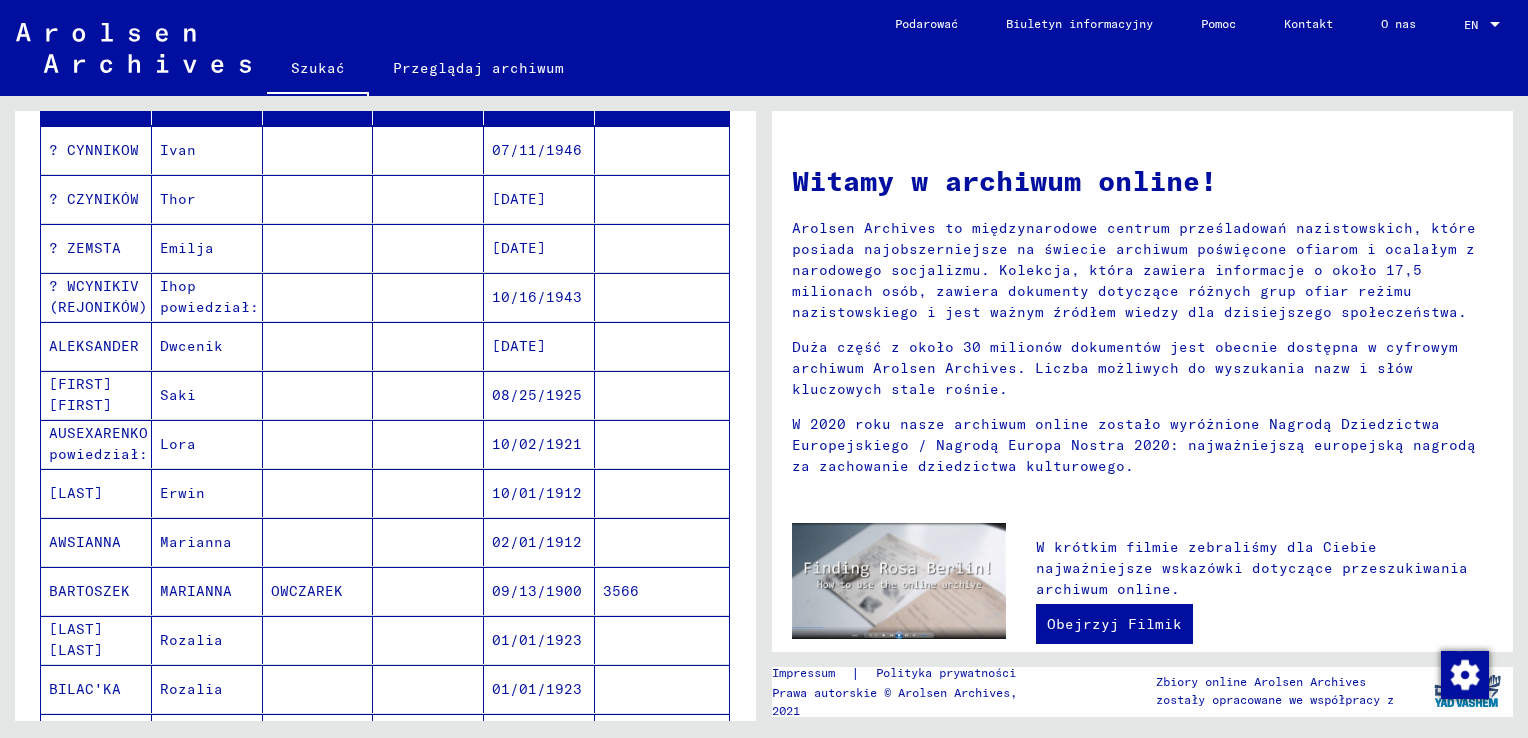click on "MARIANNA" at bounding box center [207, 640] 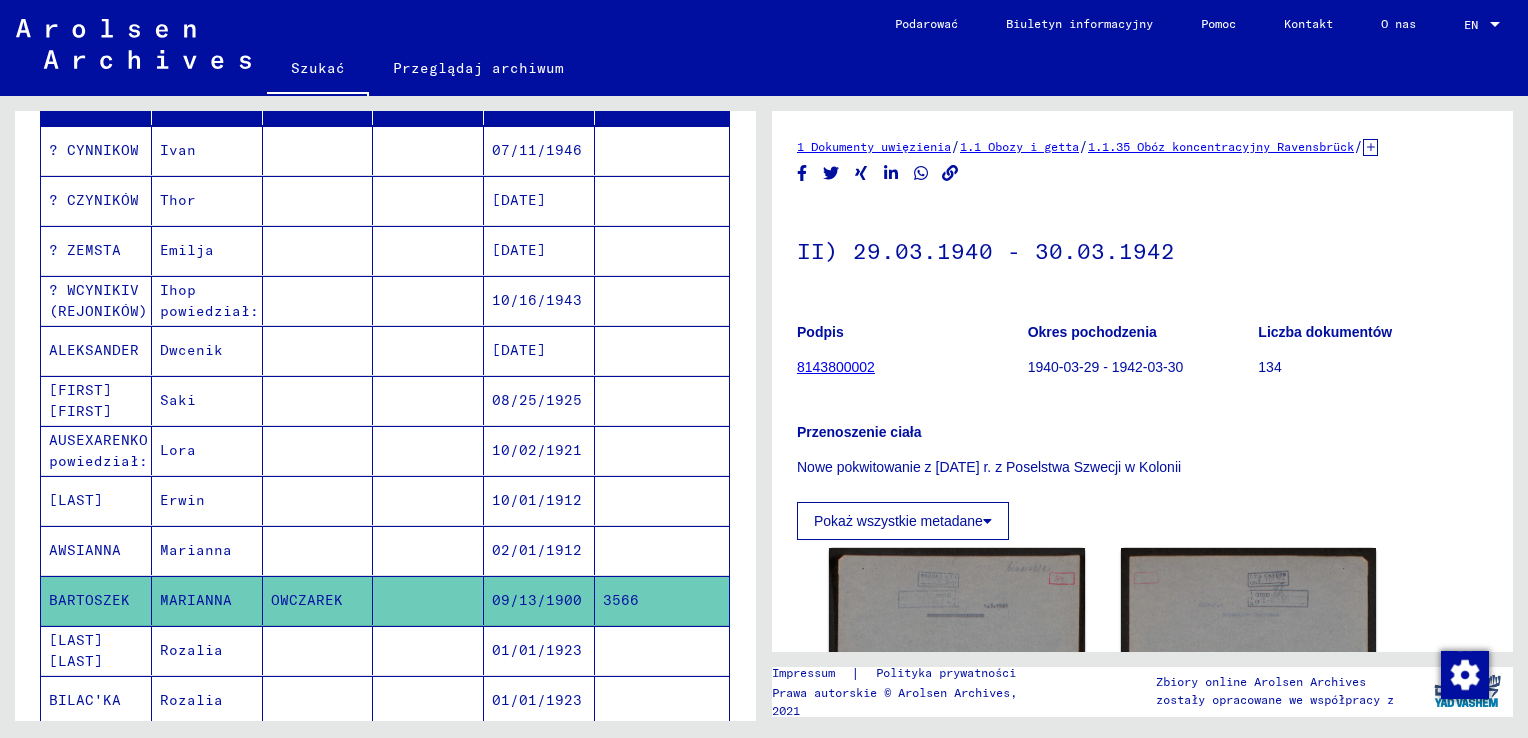 scroll, scrollTop: 0, scrollLeft: 0, axis: both 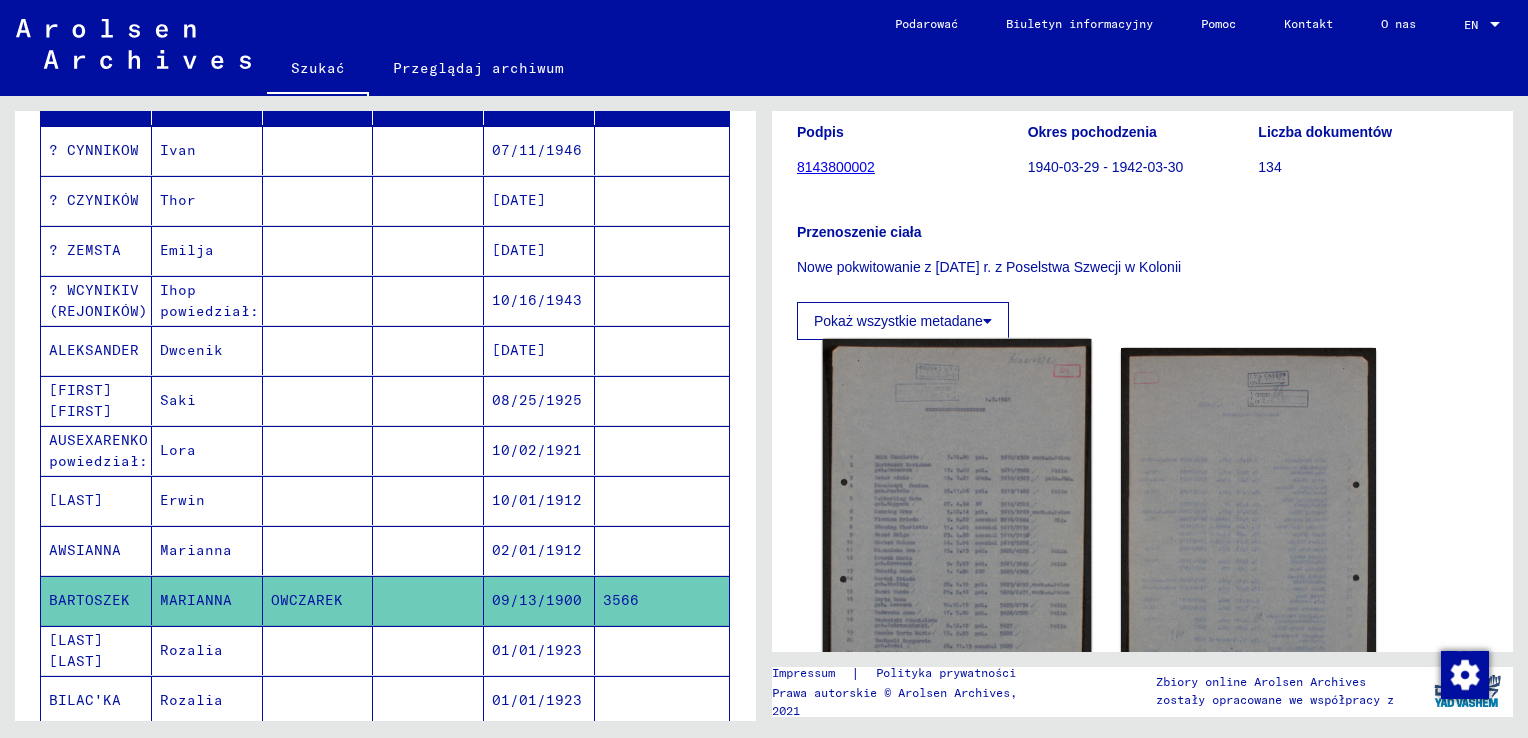 click 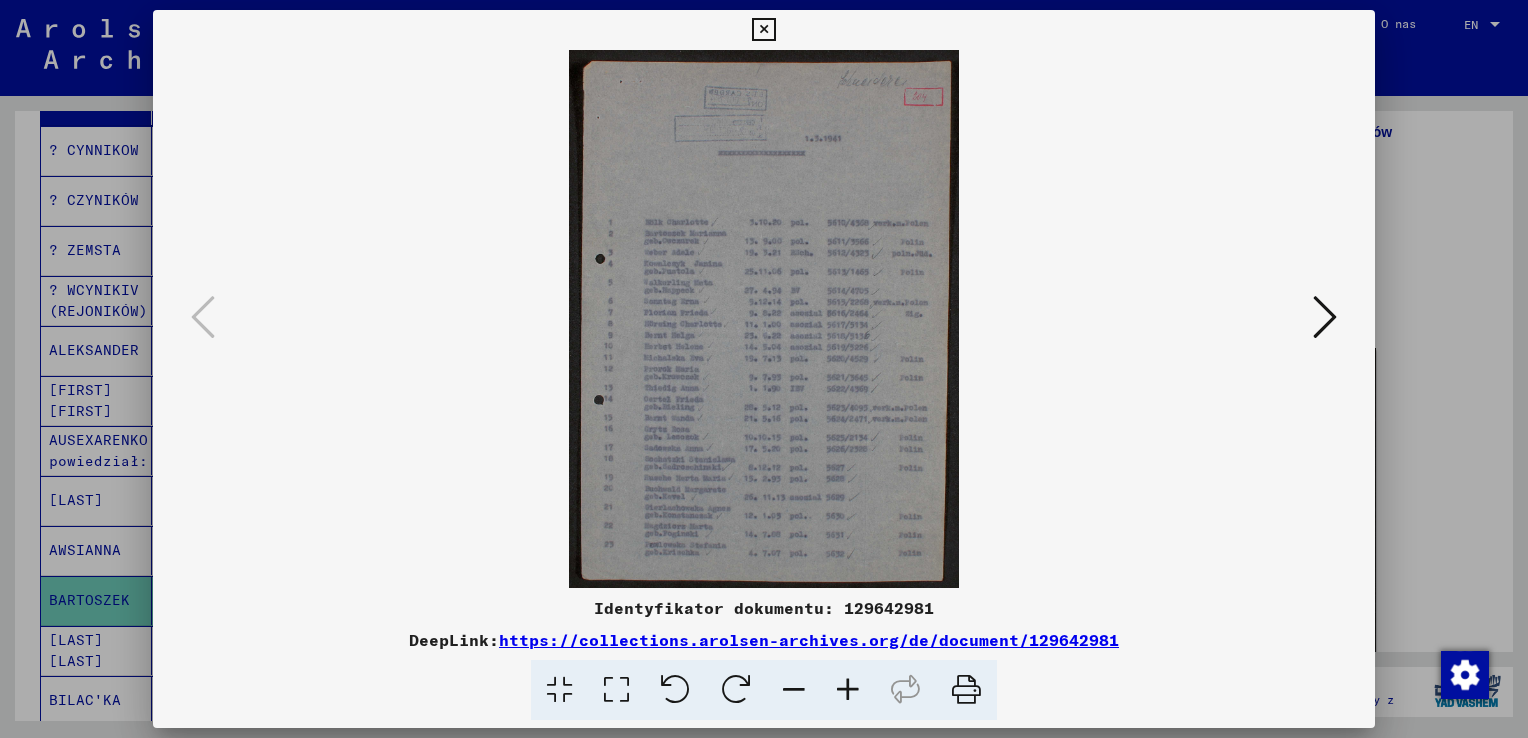click at bounding box center [1325, 317] 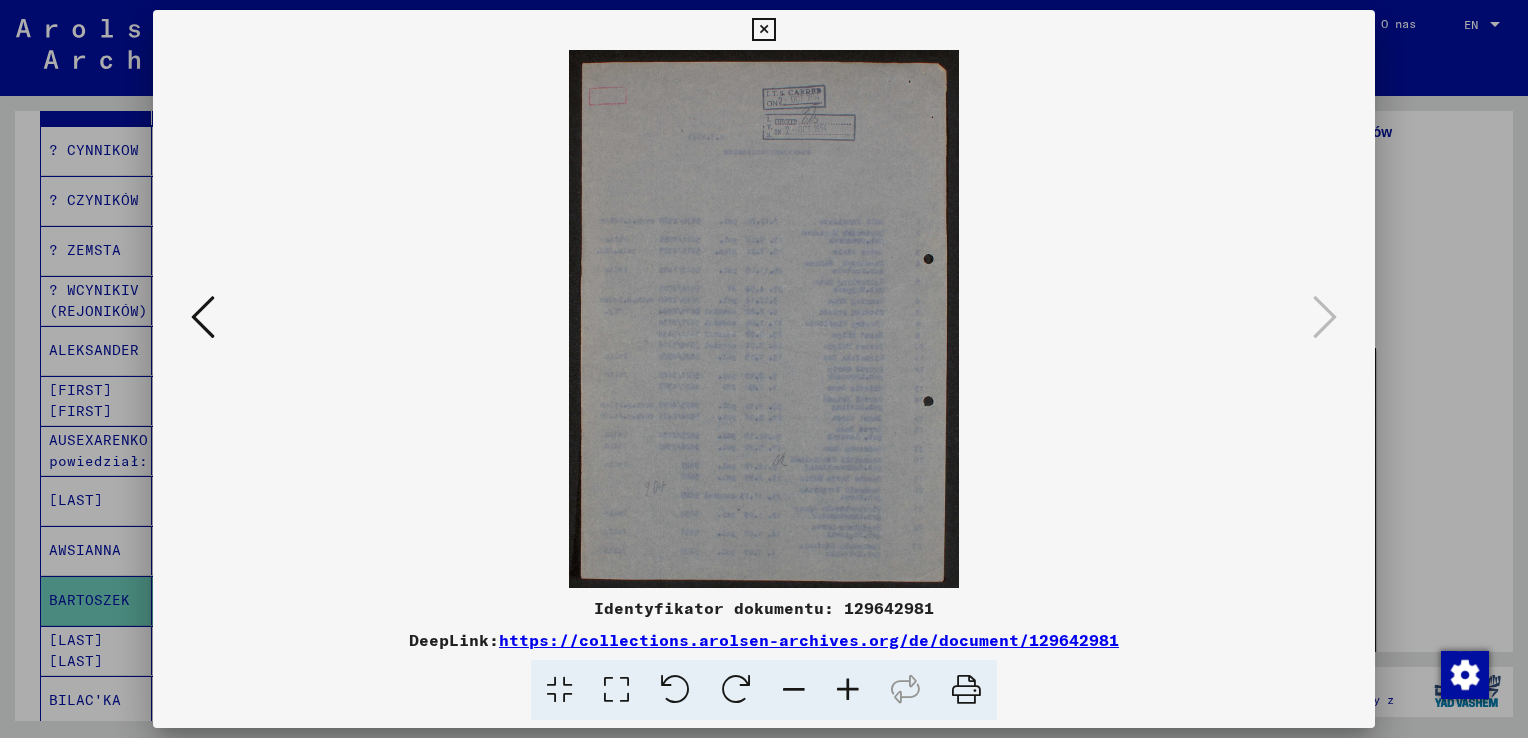 click at bounding box center [763, 30] 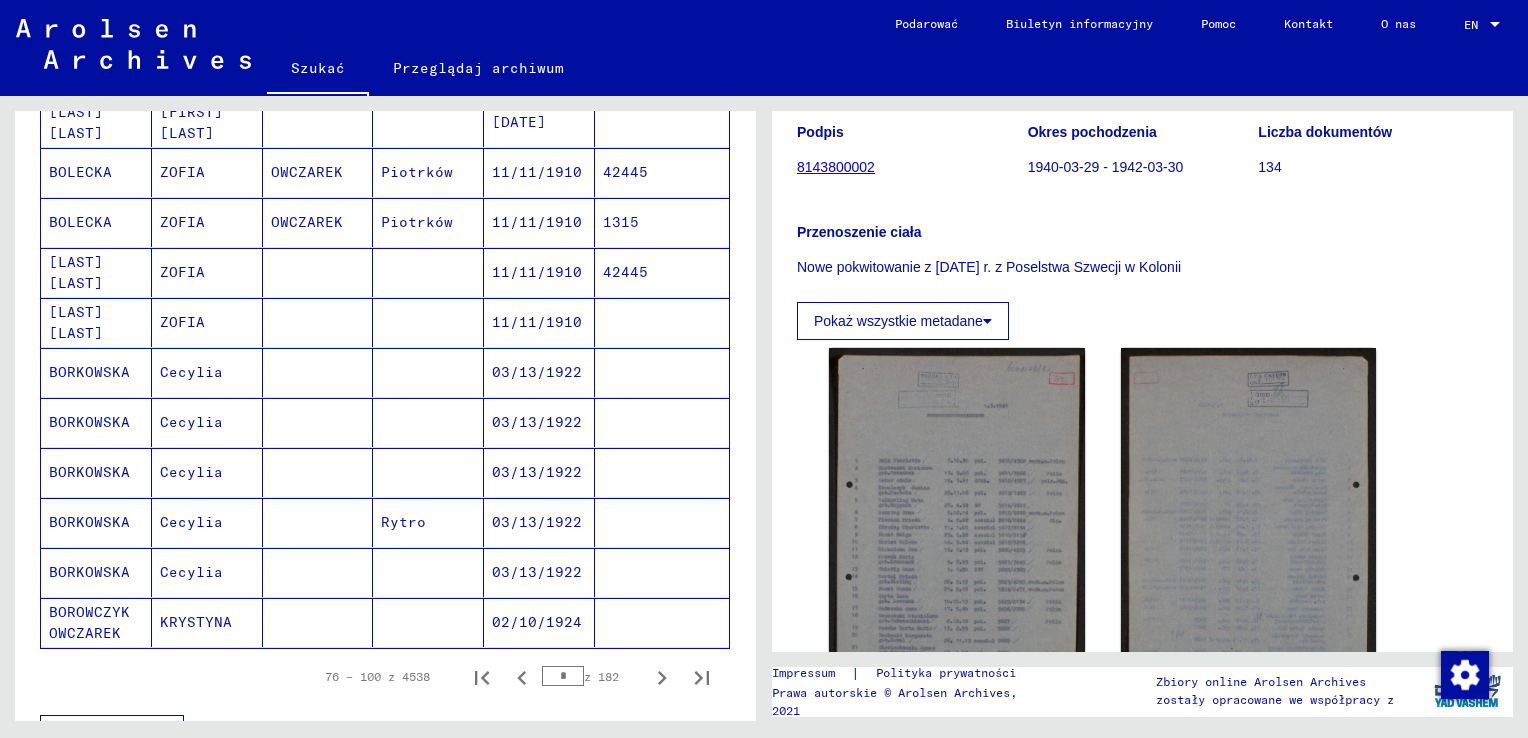 scroll, scrollTop: 1300, scrollLeft: 0, axis: vertical 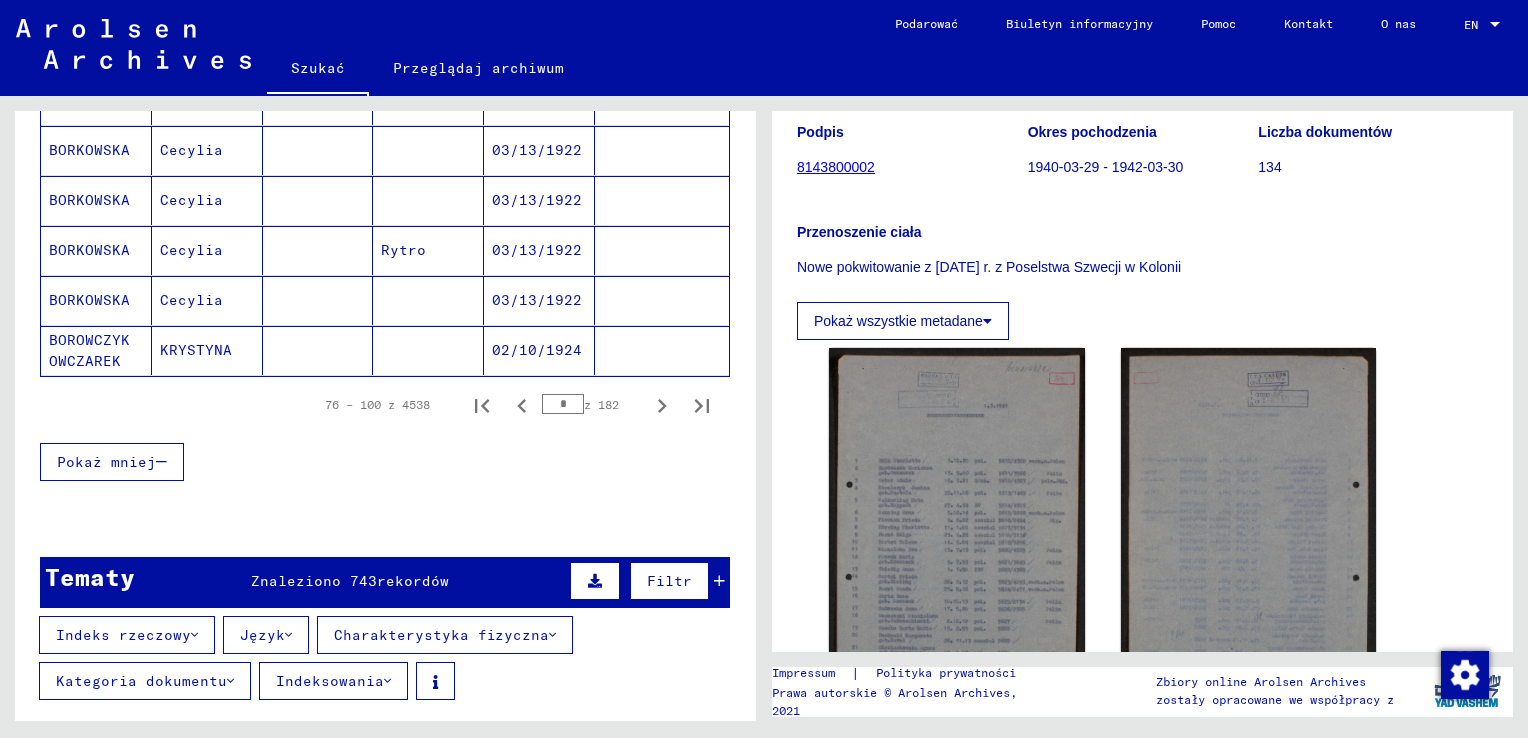 click on "Język" at bounding box center (262, 635) 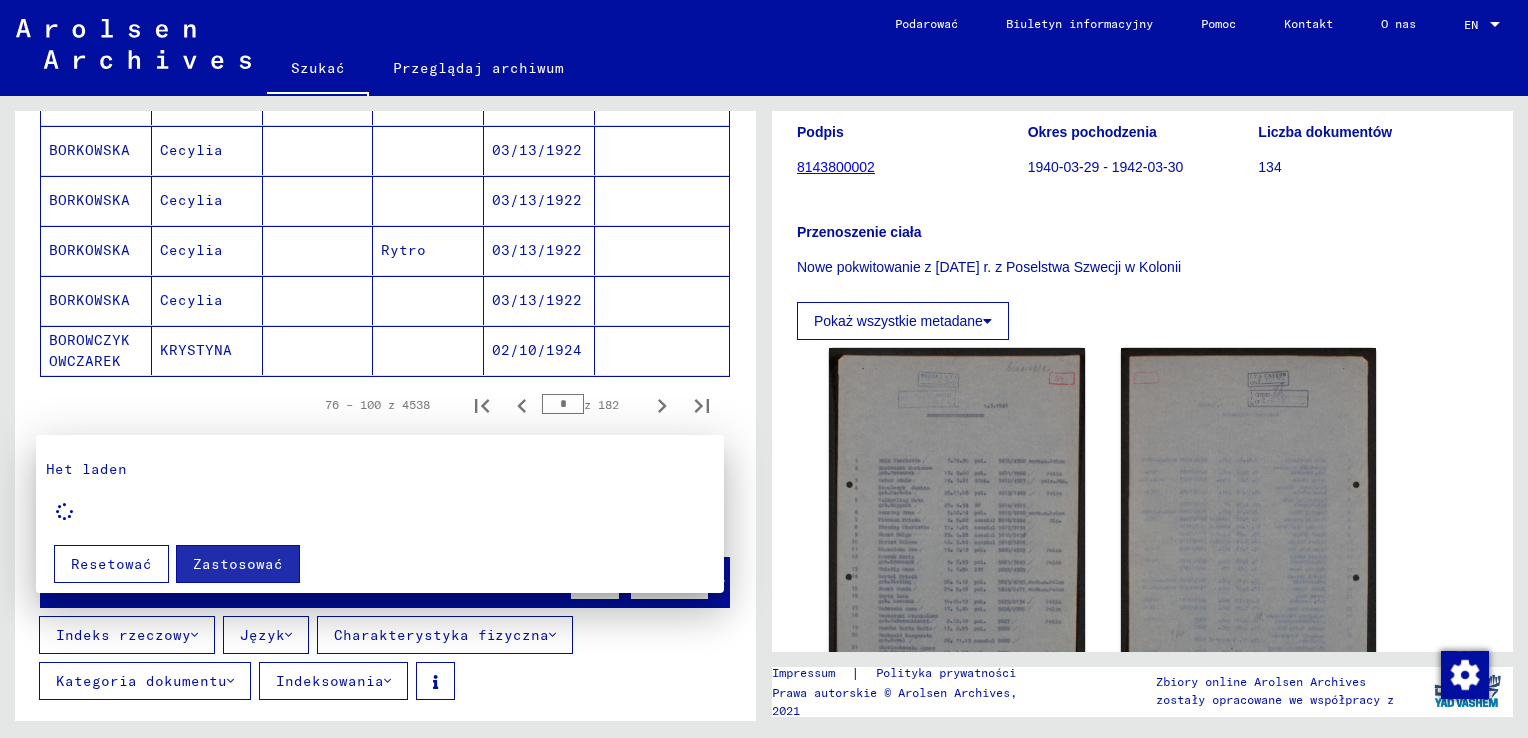 click at bounding box center (764, 369) 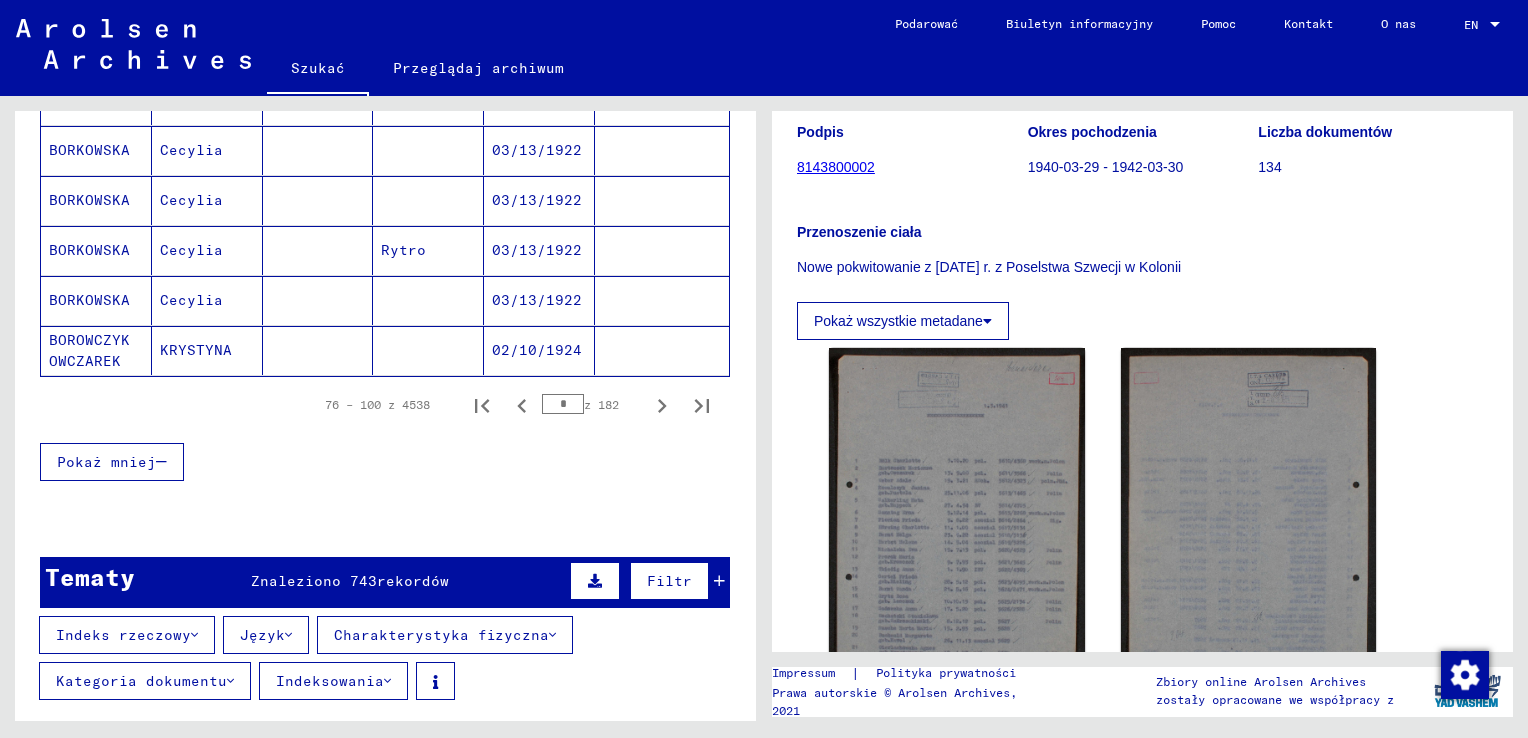 click on "Charakterystyka fizyczna" at bounding box center (441, 635) 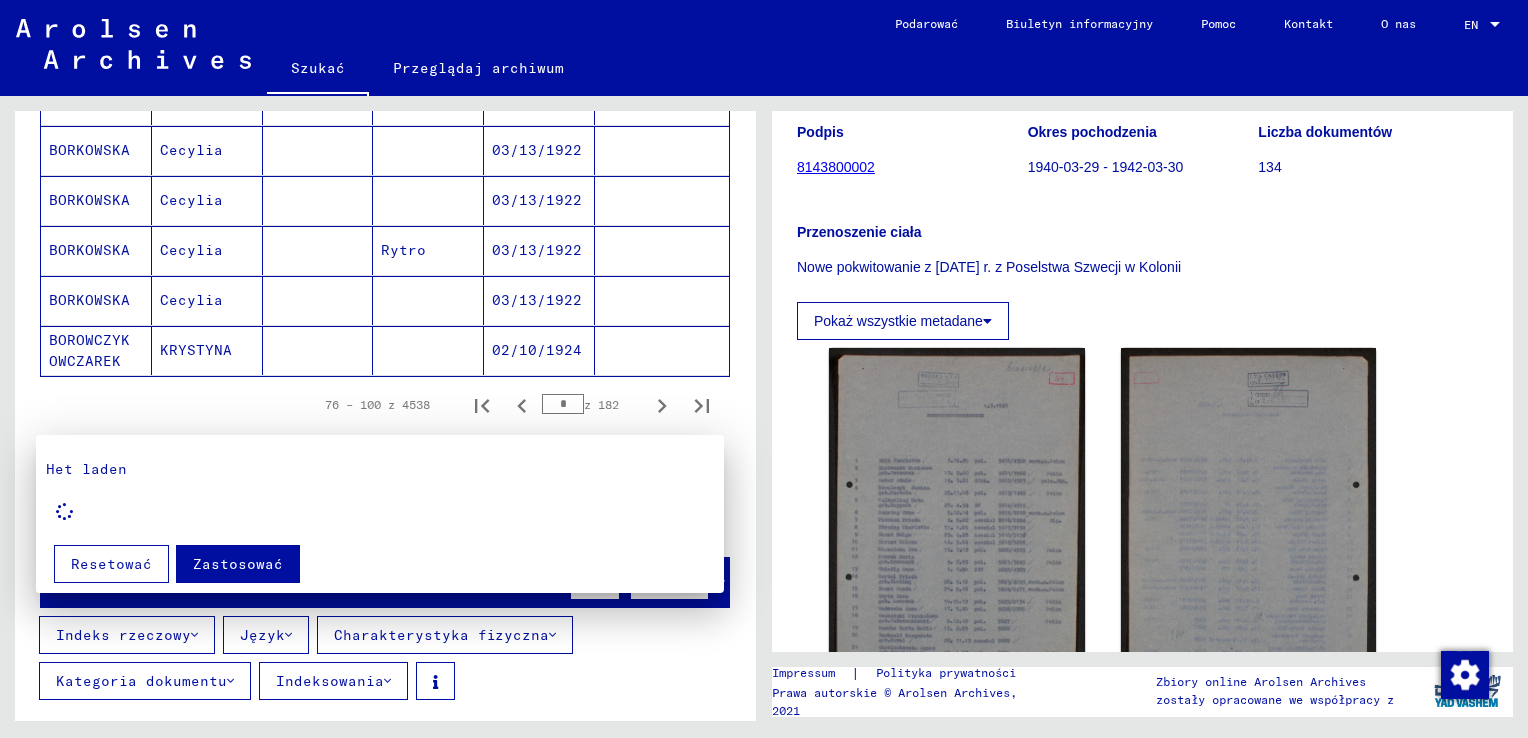 click at bounding box center [764, 369] 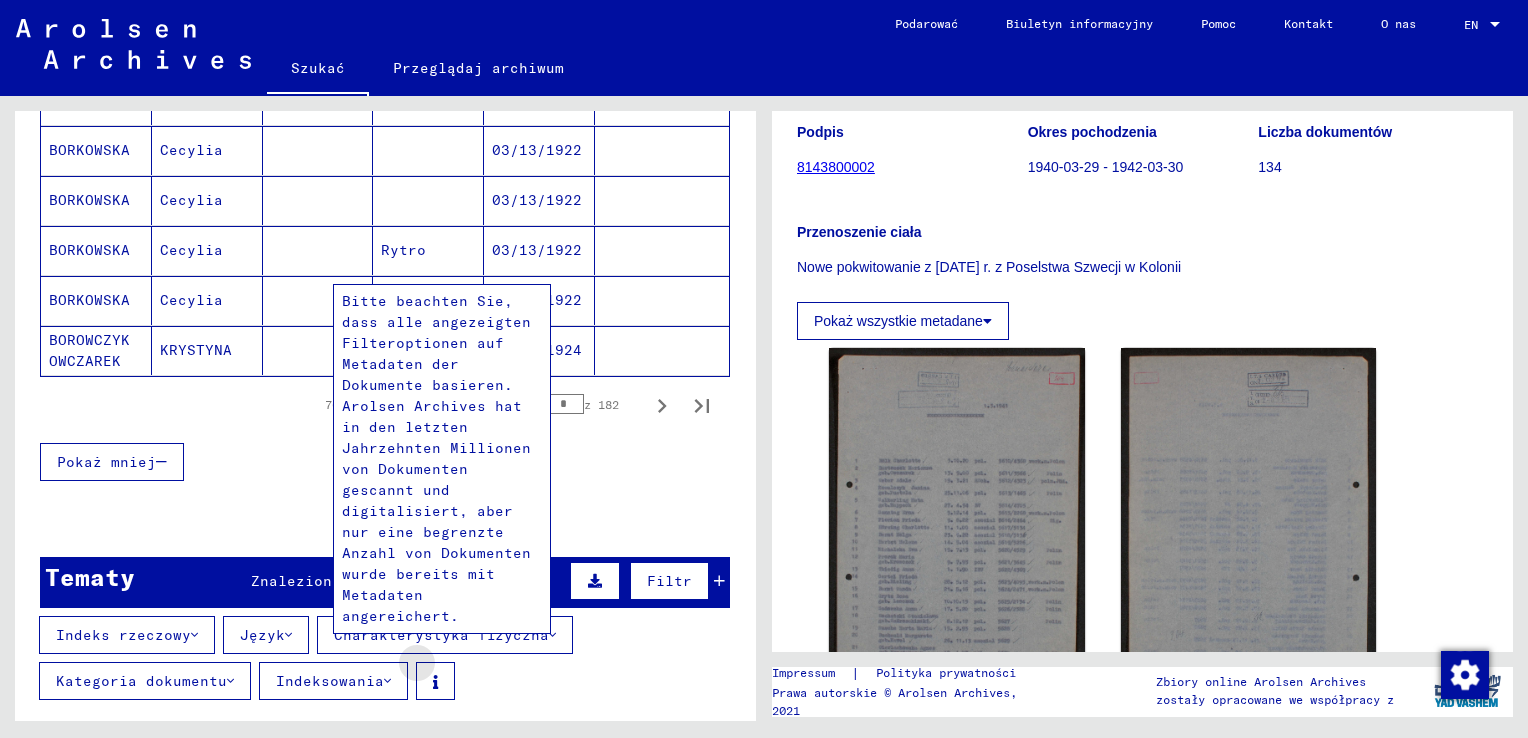 click at bounding box center (435, 681) 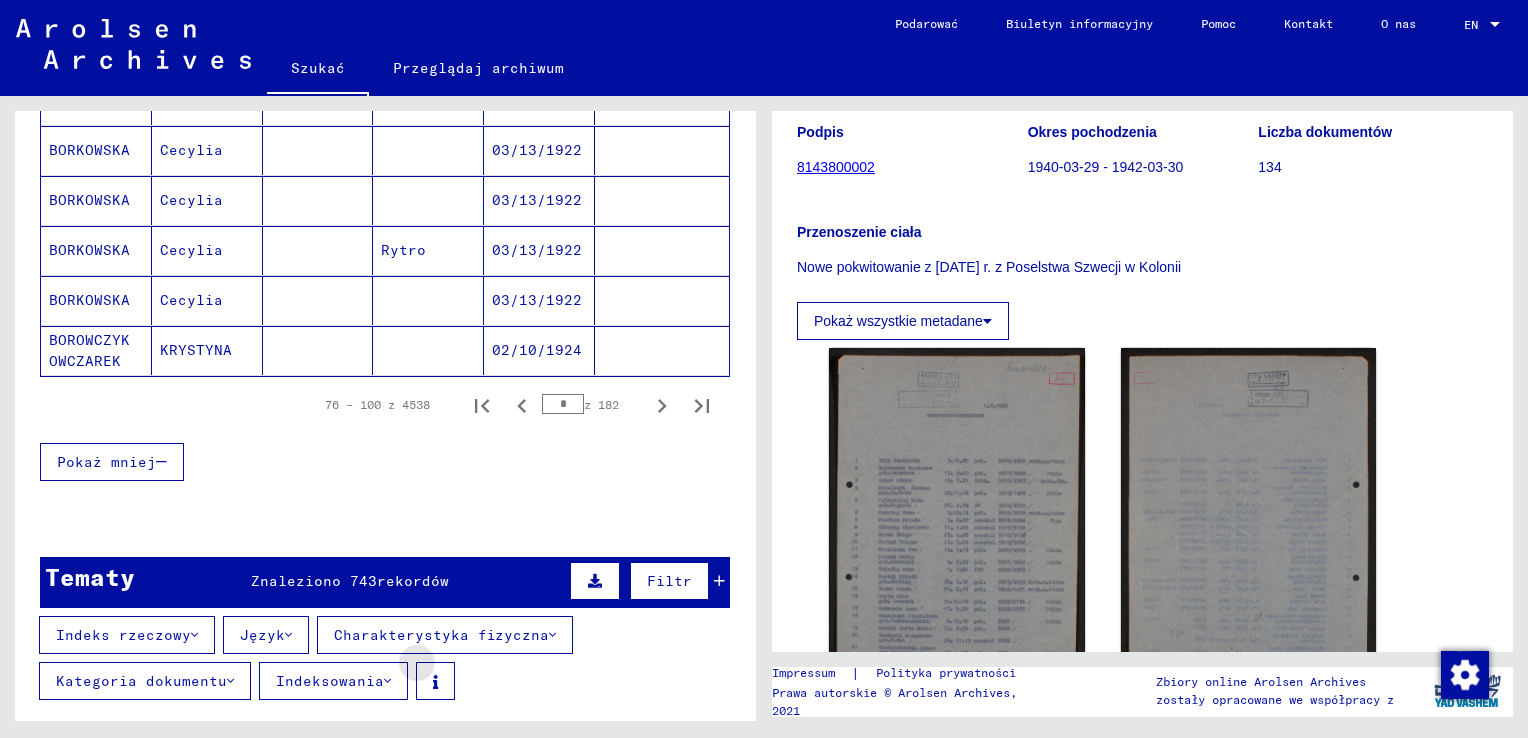 click at bounding box center [435, 681] 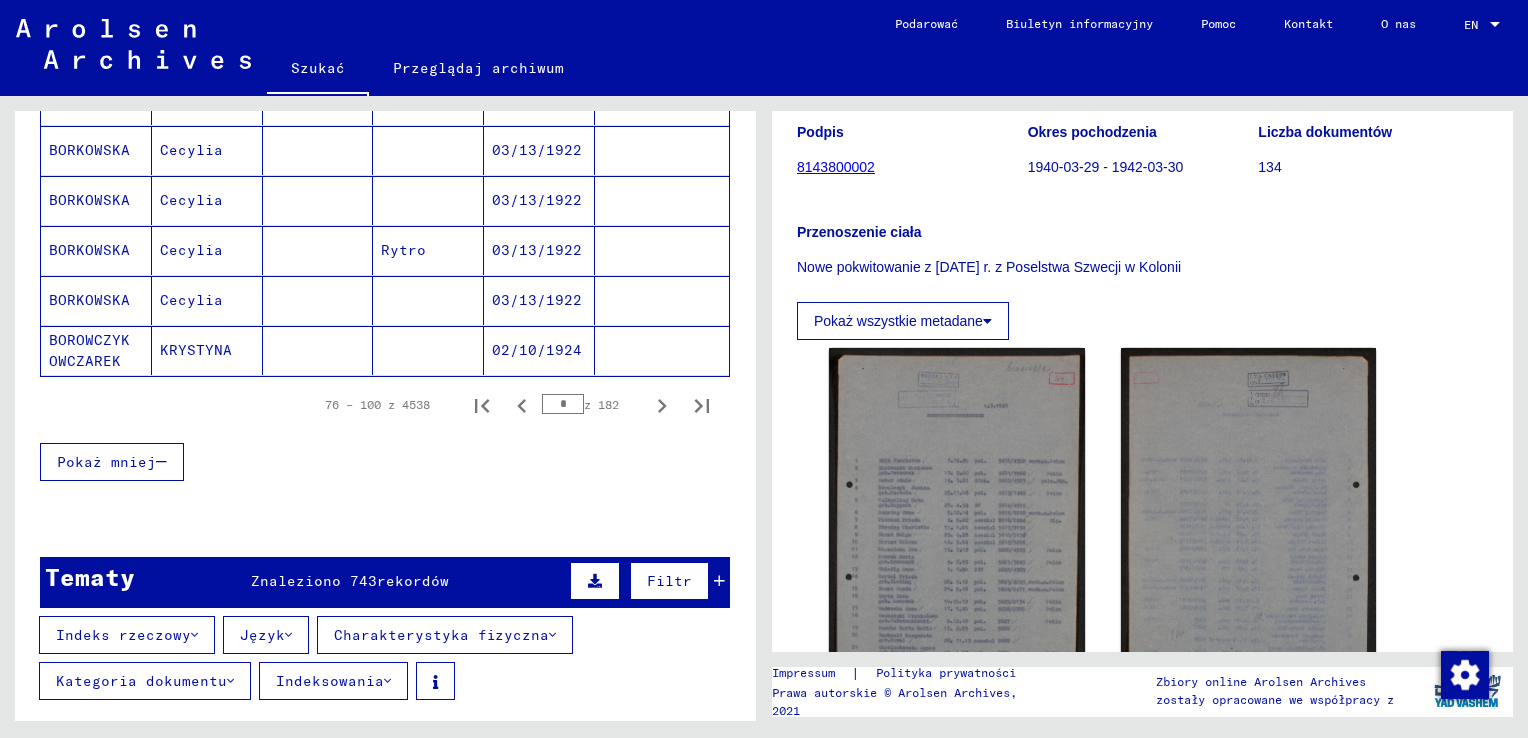 click at bounding box center [435, 682] 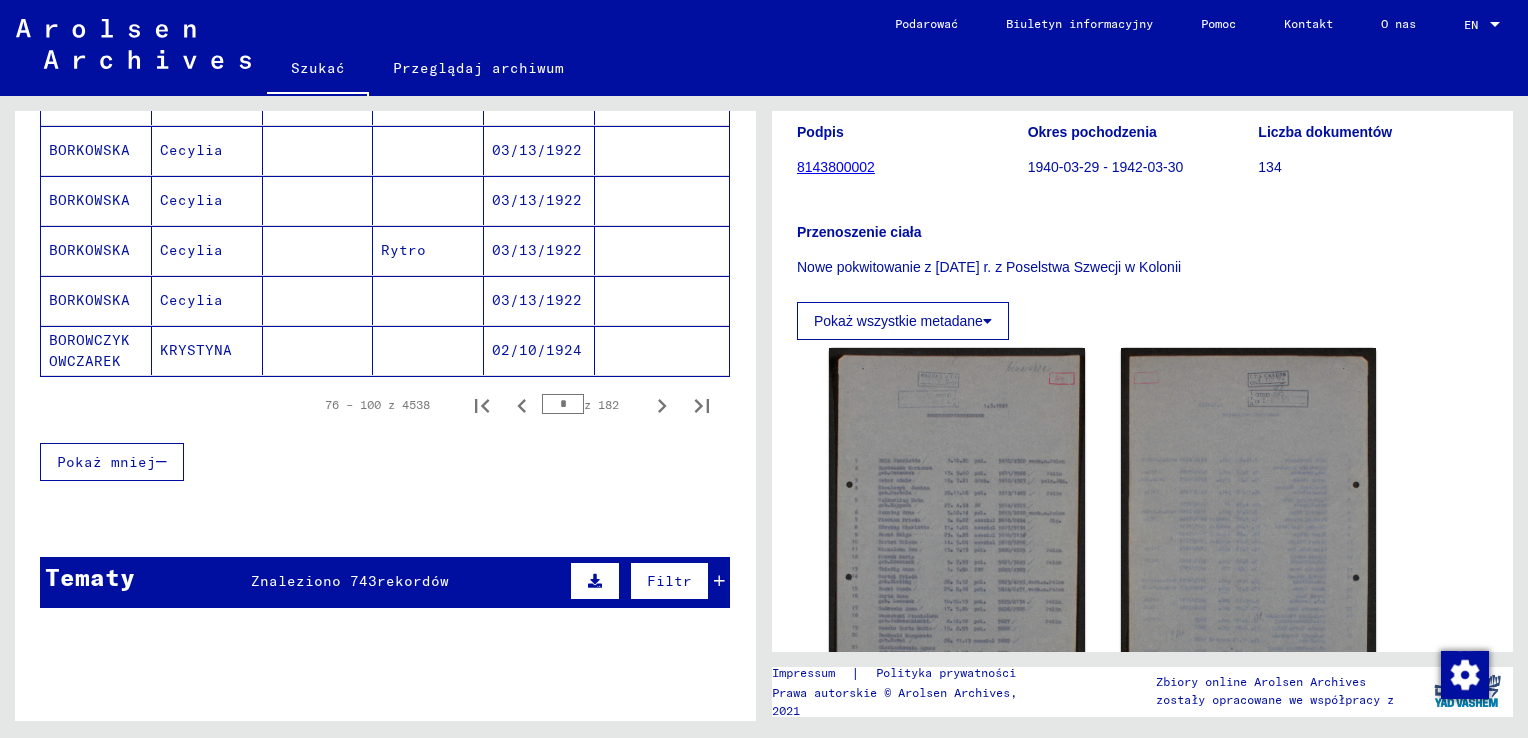 click on "Filtr" at bounding box center (669, 581) 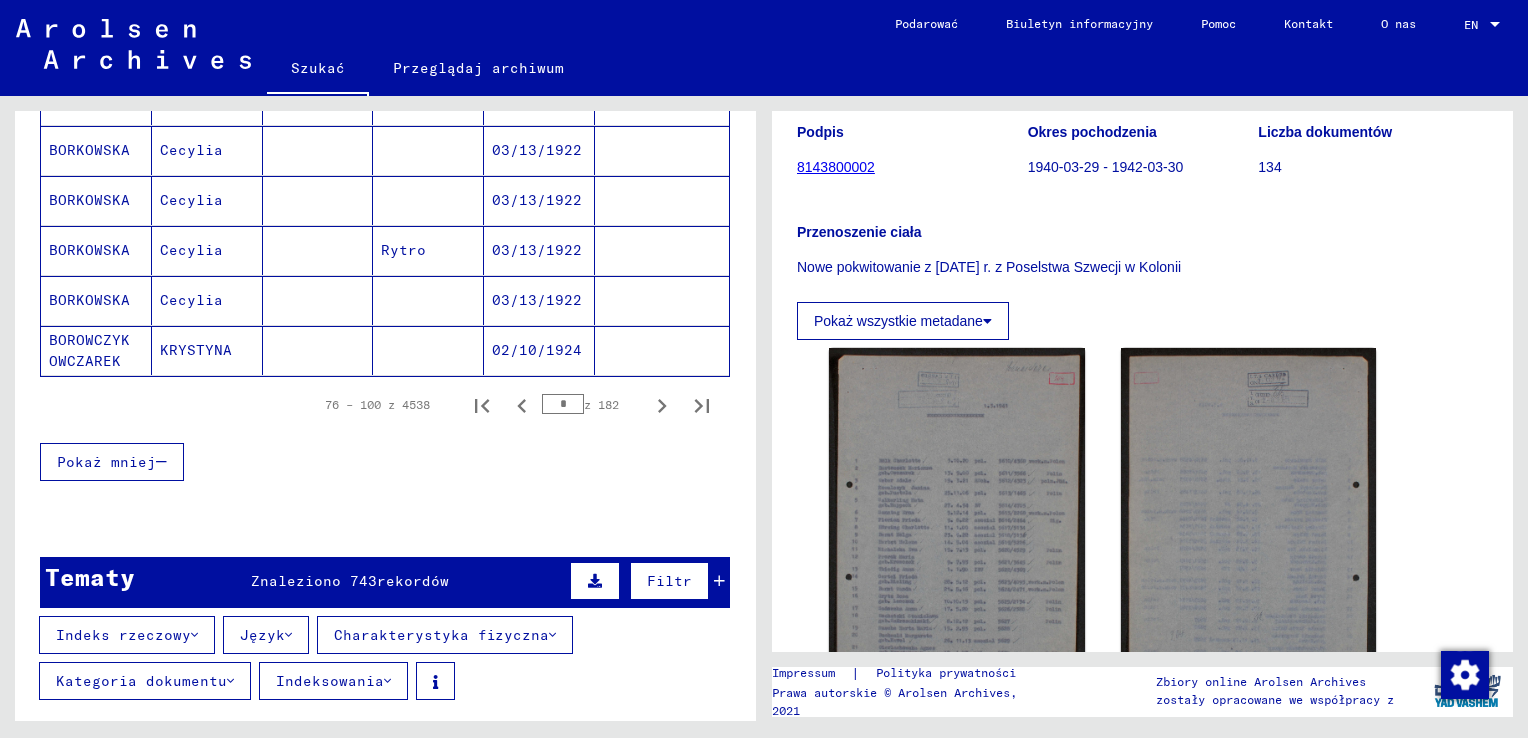 click on "Tematy Znaleziono 743  rekordów  Filtr" at bounding box center (385, 582) 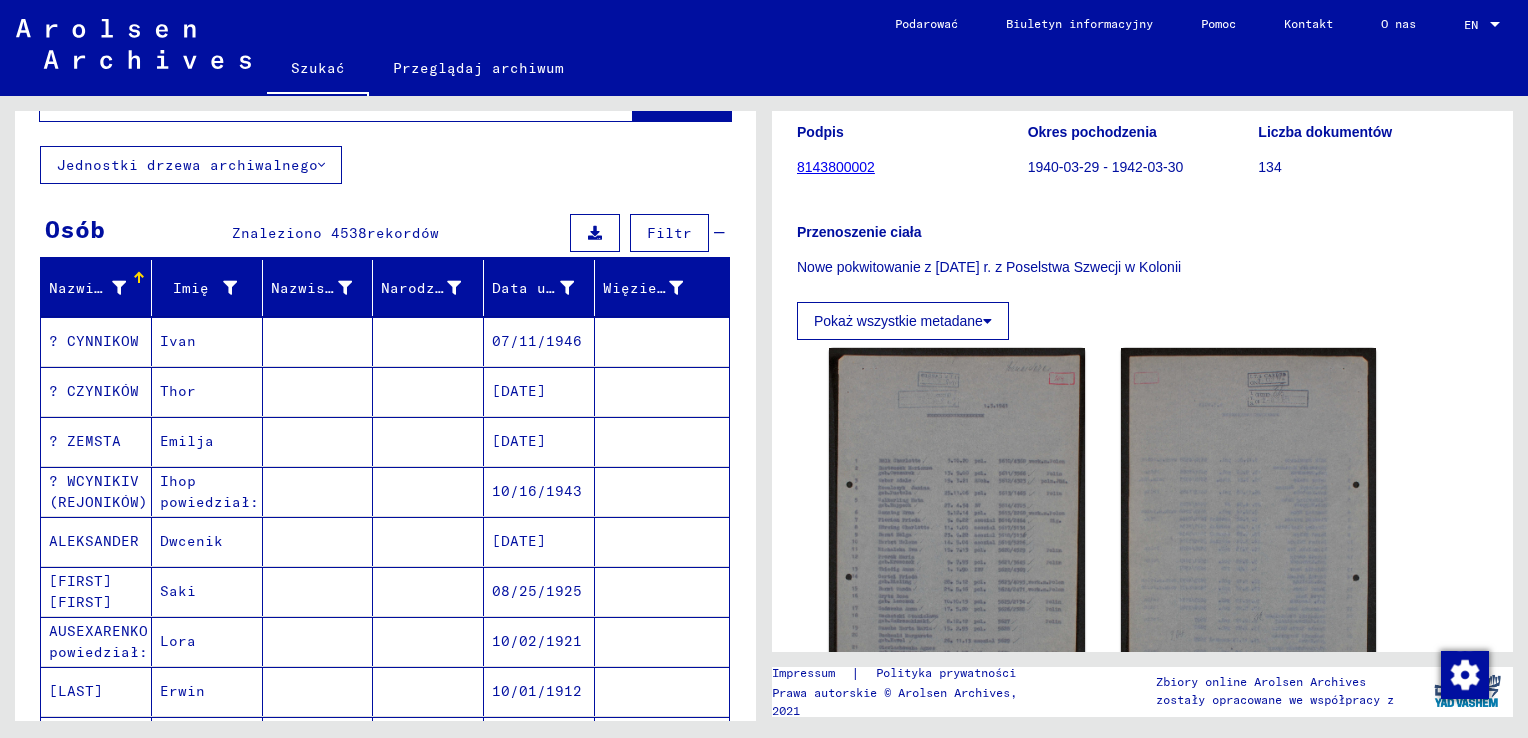 scroll, scrollTop: 0, scrollLeft: 0, axis: both 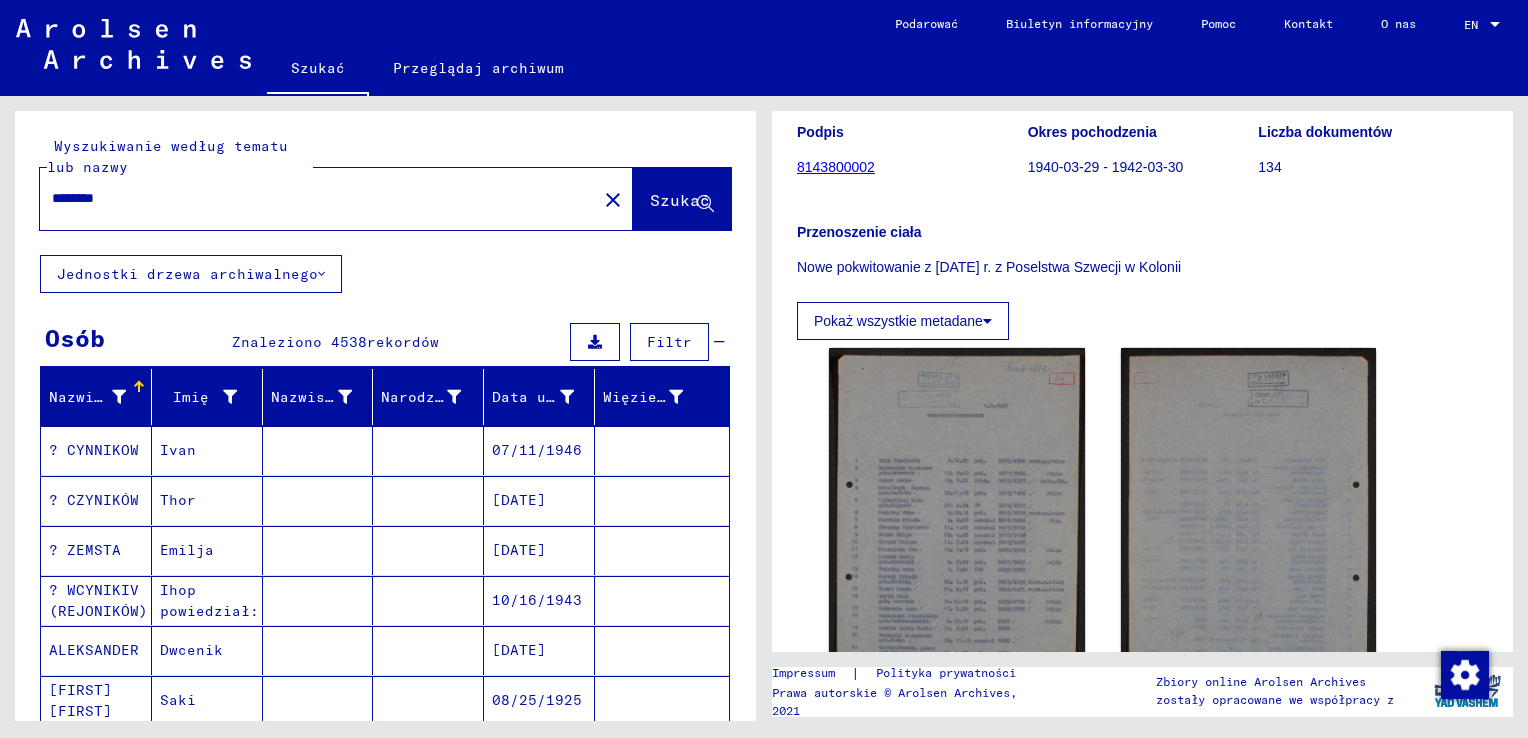 click on "Jednostki drzewa archiwalnego" 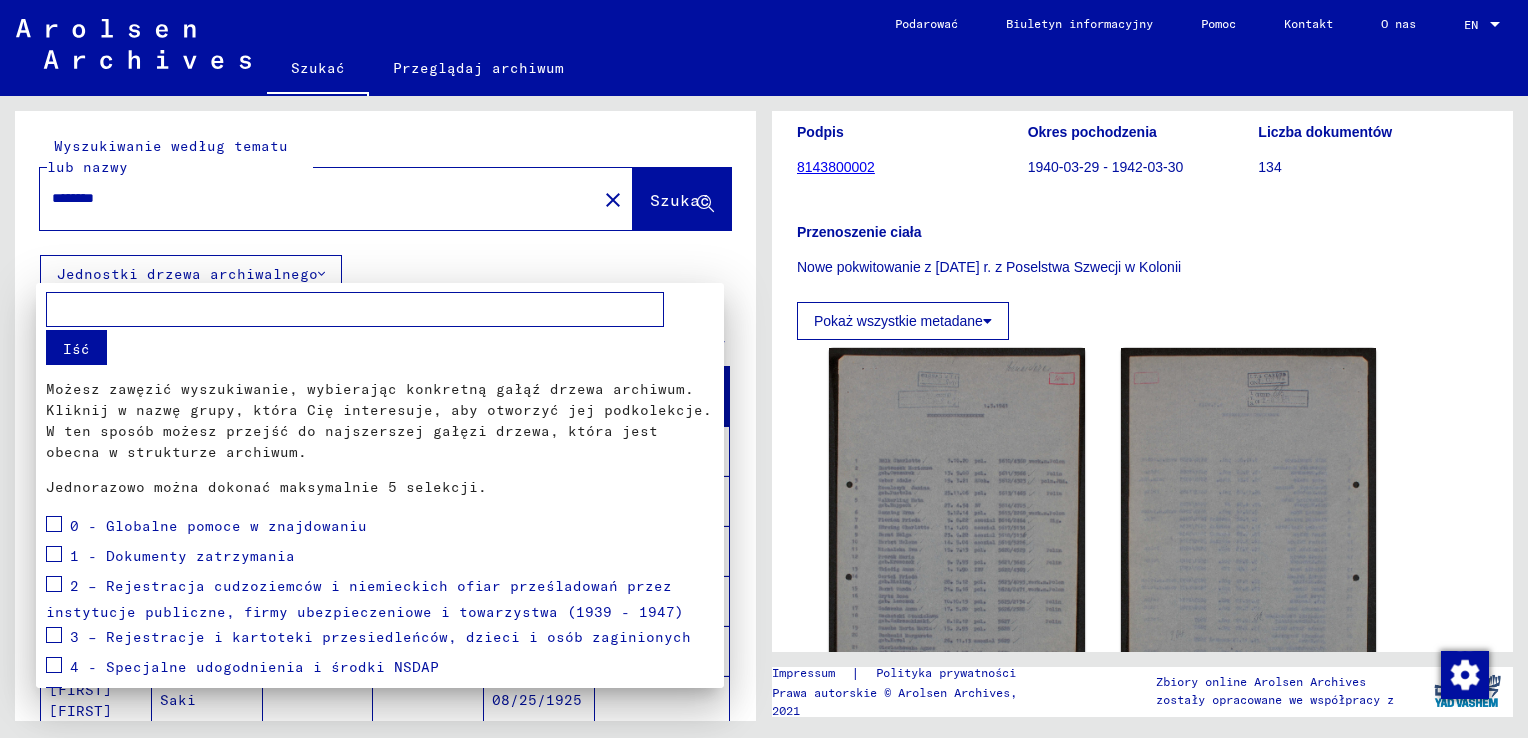 click at bounding box center [764, 369] 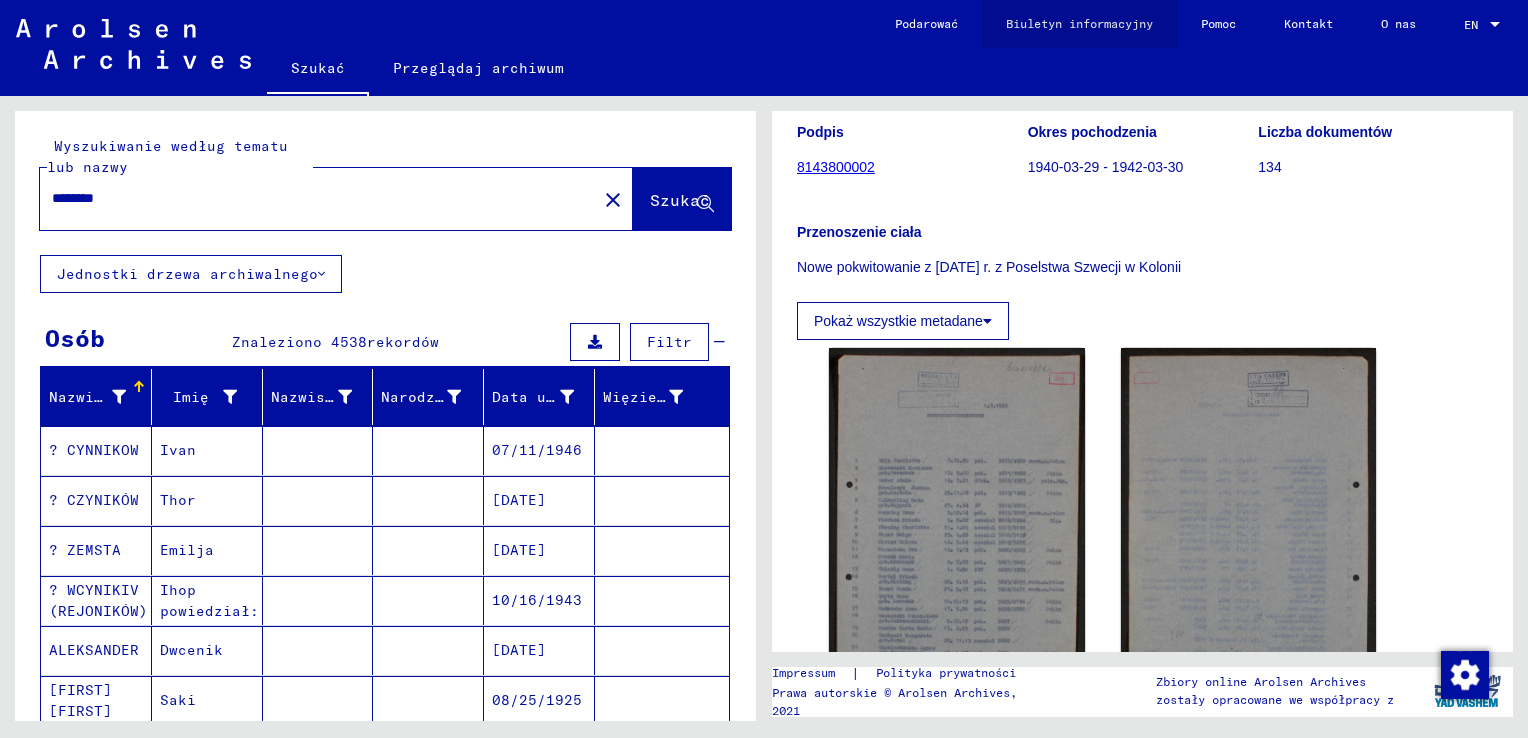 click on "Biuletyn informacyjny" 